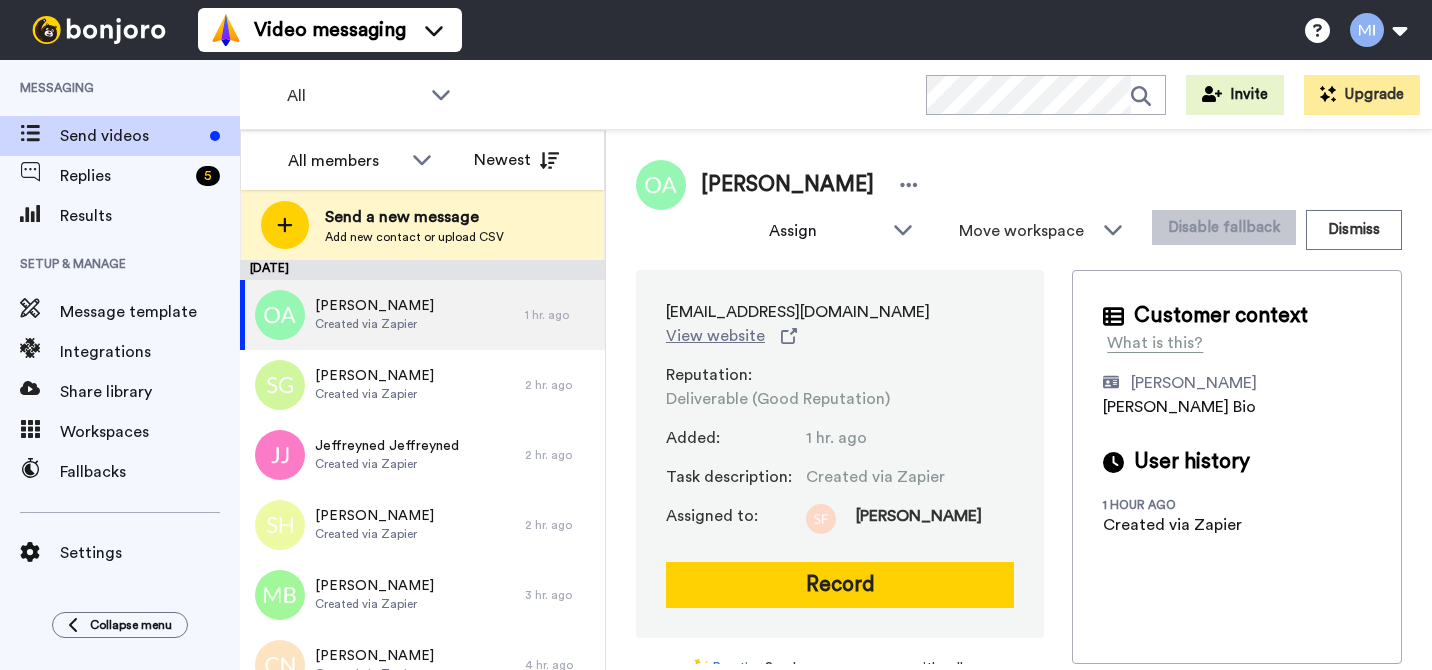 scroll, scrollTop: 0, scrollLeft: 0, axis: both 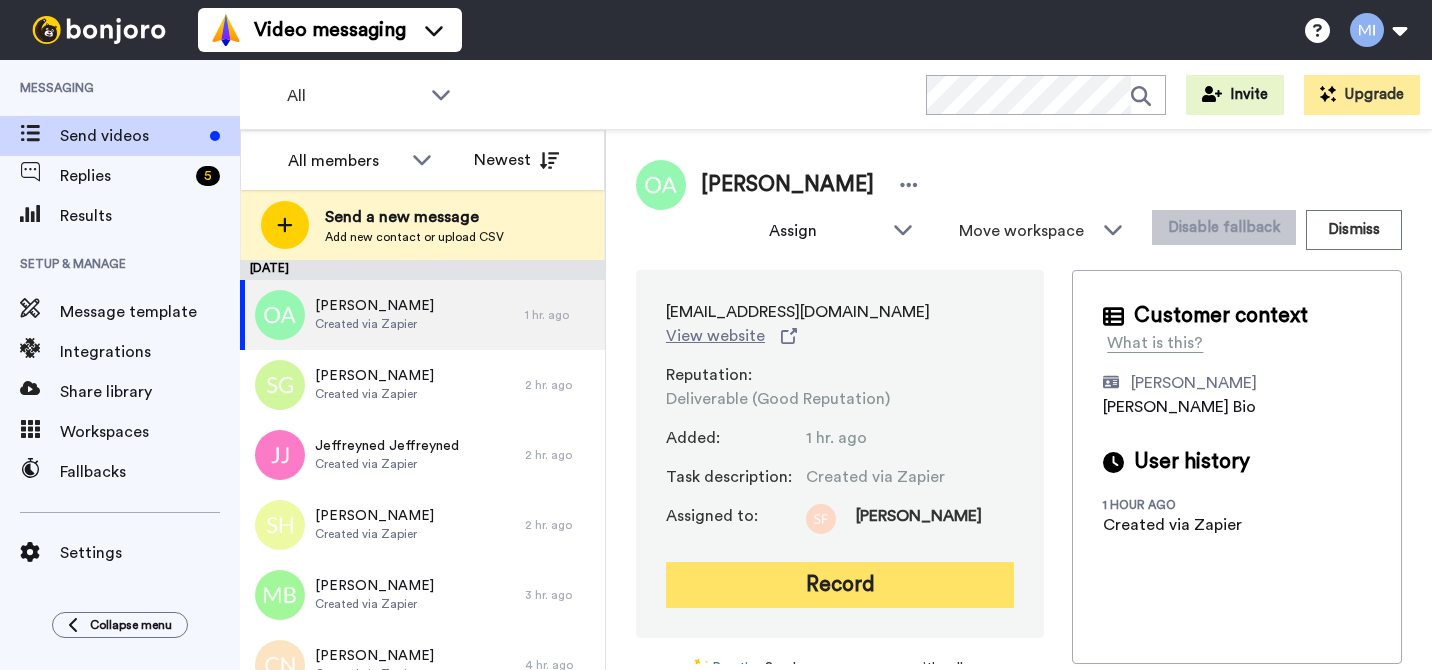 click on "Record" at bounding box center [840, 585] 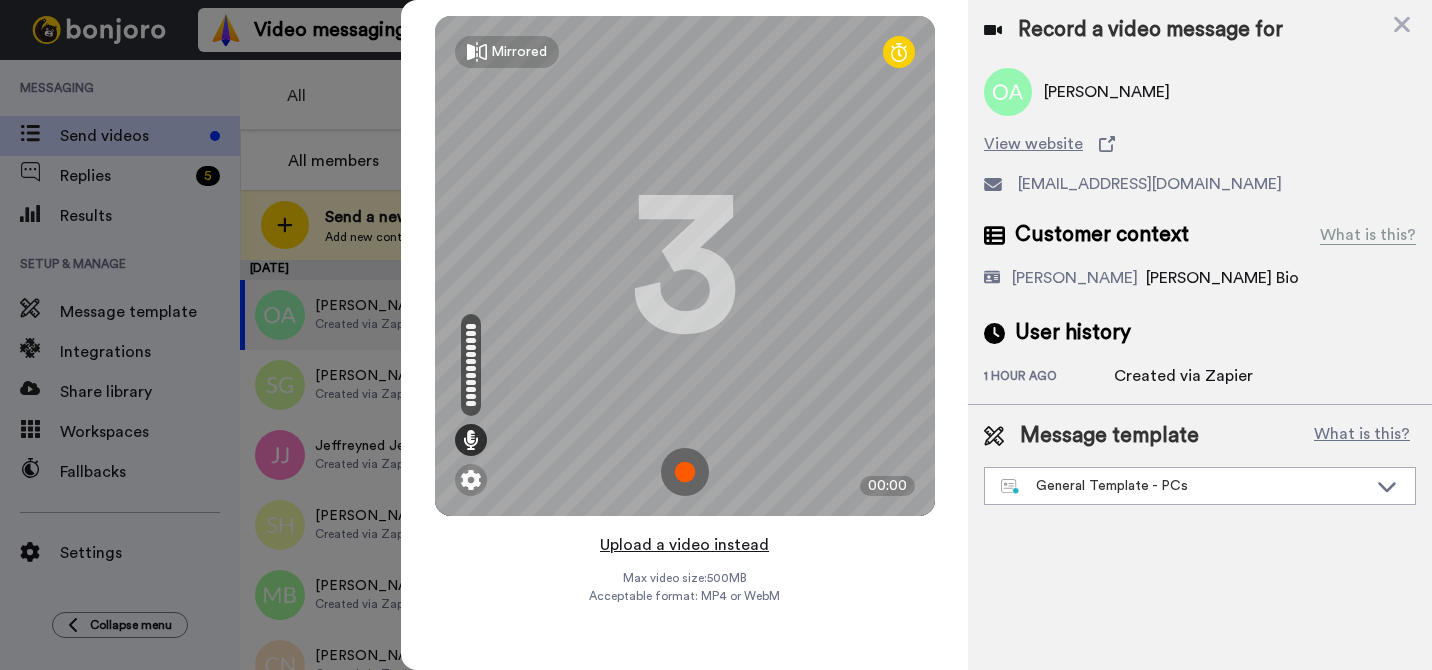 click on "Upload a video instead" at bounding box center (684, 545) 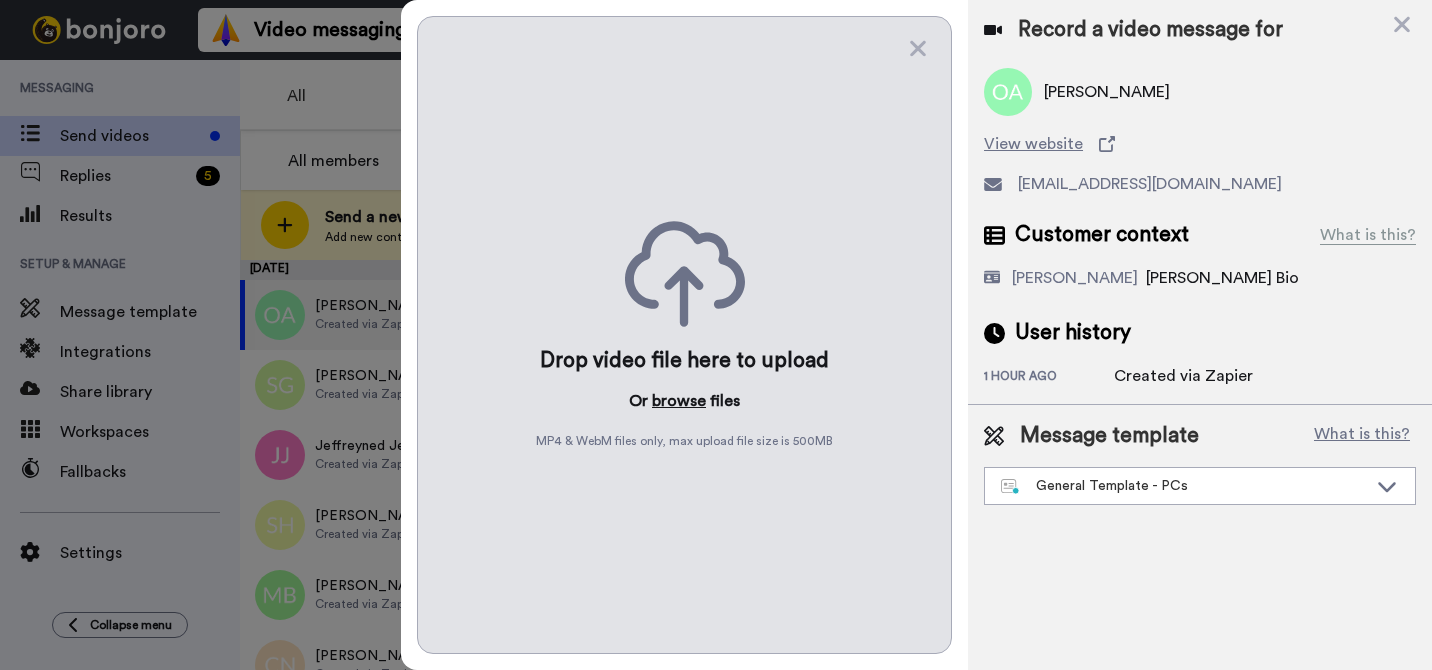 click on "browse" at bounding box center (679, 401) 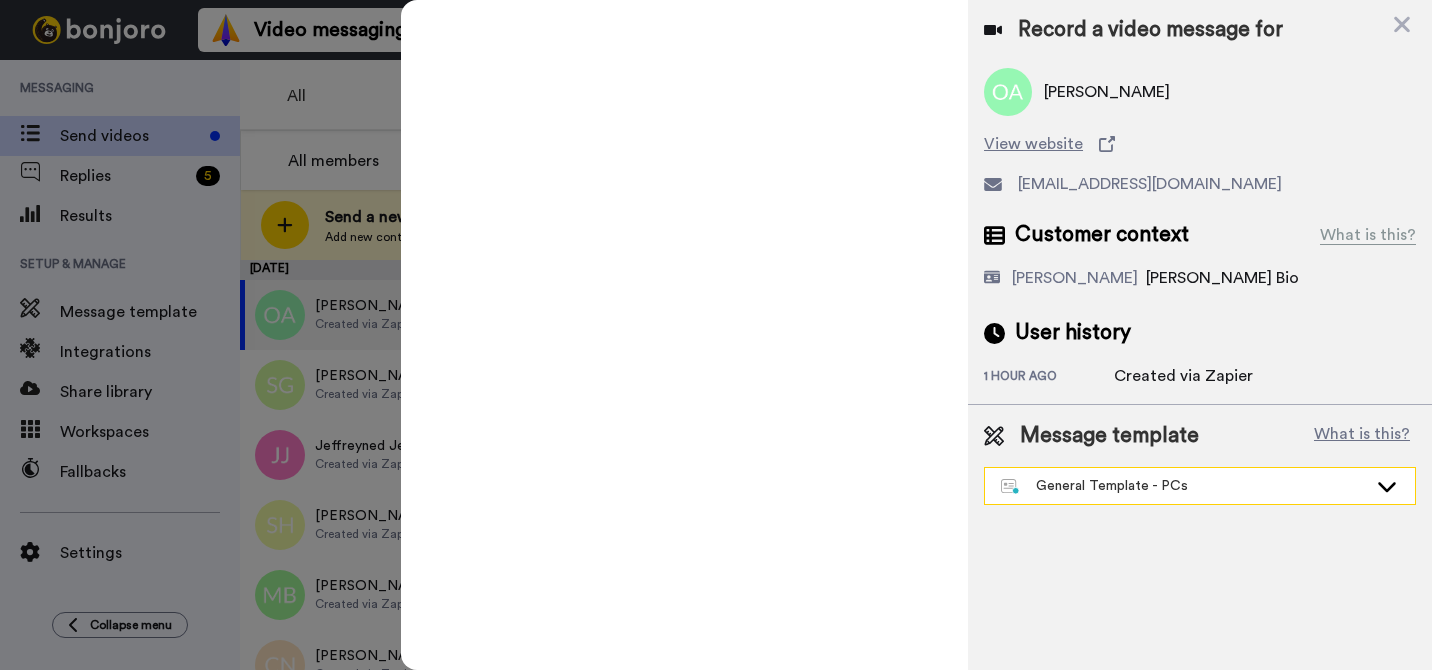 click on "General Template - PCs" at bounding box center [1184, 486] 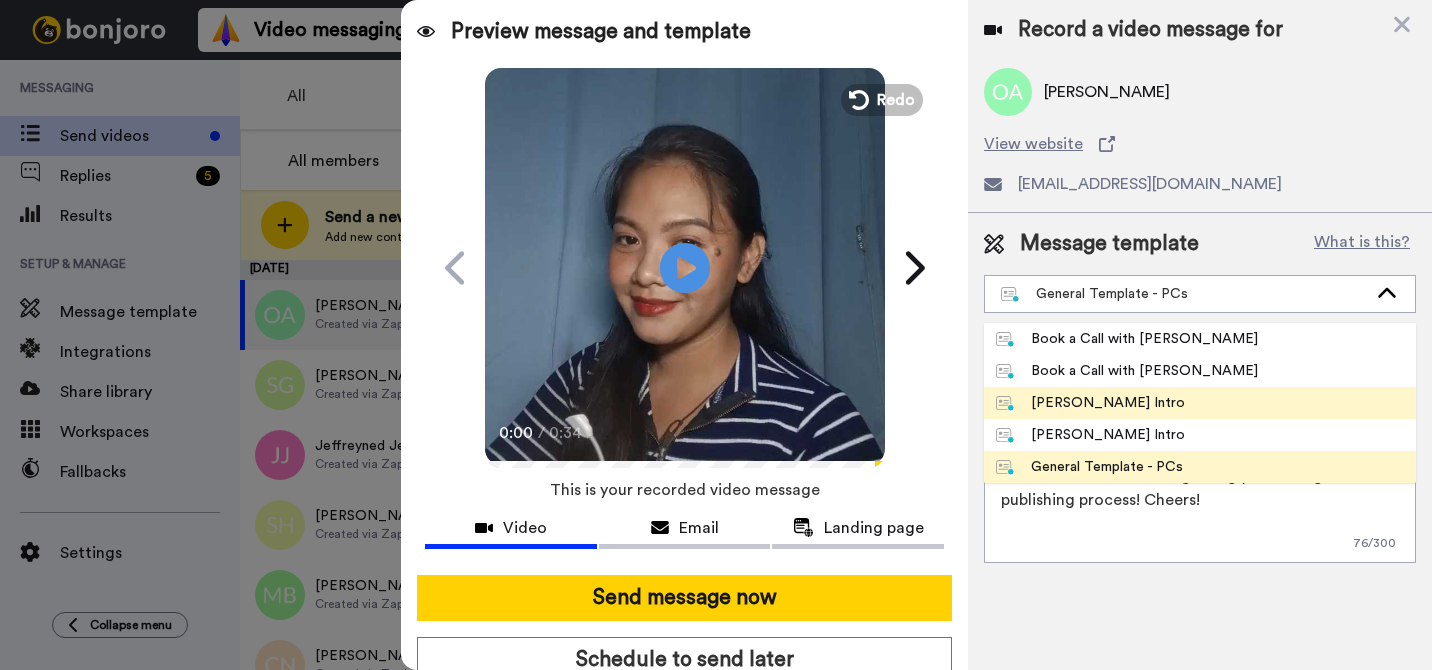 click on "[PERSON_NAME] Intro" at bounding box center (1090, 403) 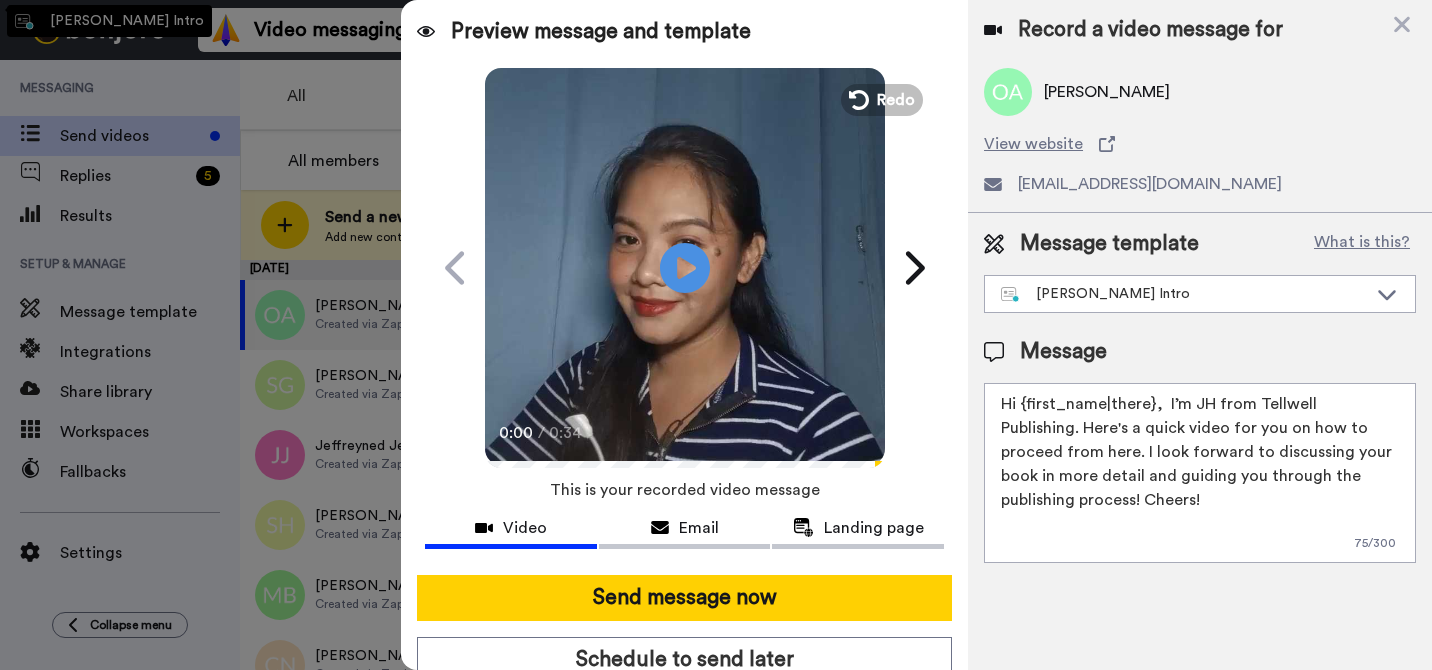 type on "Hi {first_name|there},  I’m [PERSON_NAME] from Tellwell Publishing. Here's a quick video for you on how to proceed from here. I look forward to discussing your book in more detail and guiding you through the publishing process! Cheers!" 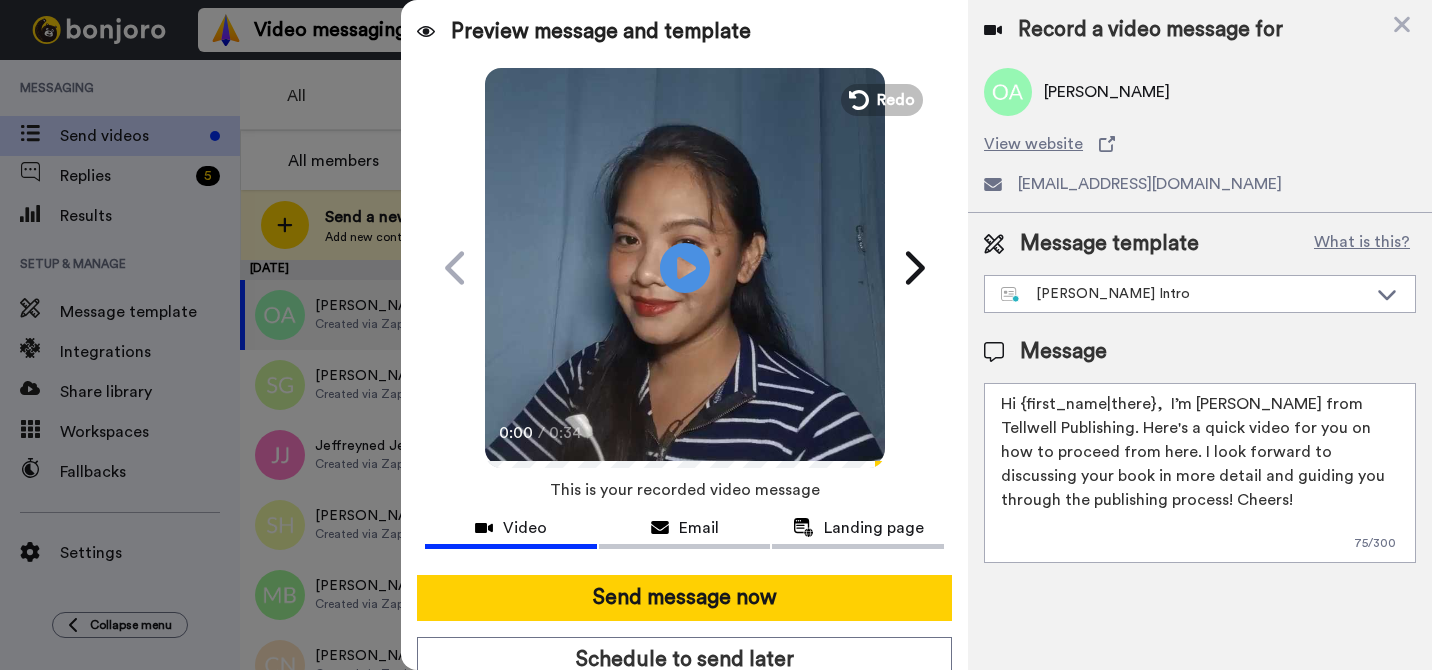click at bounding box center (684, 567) 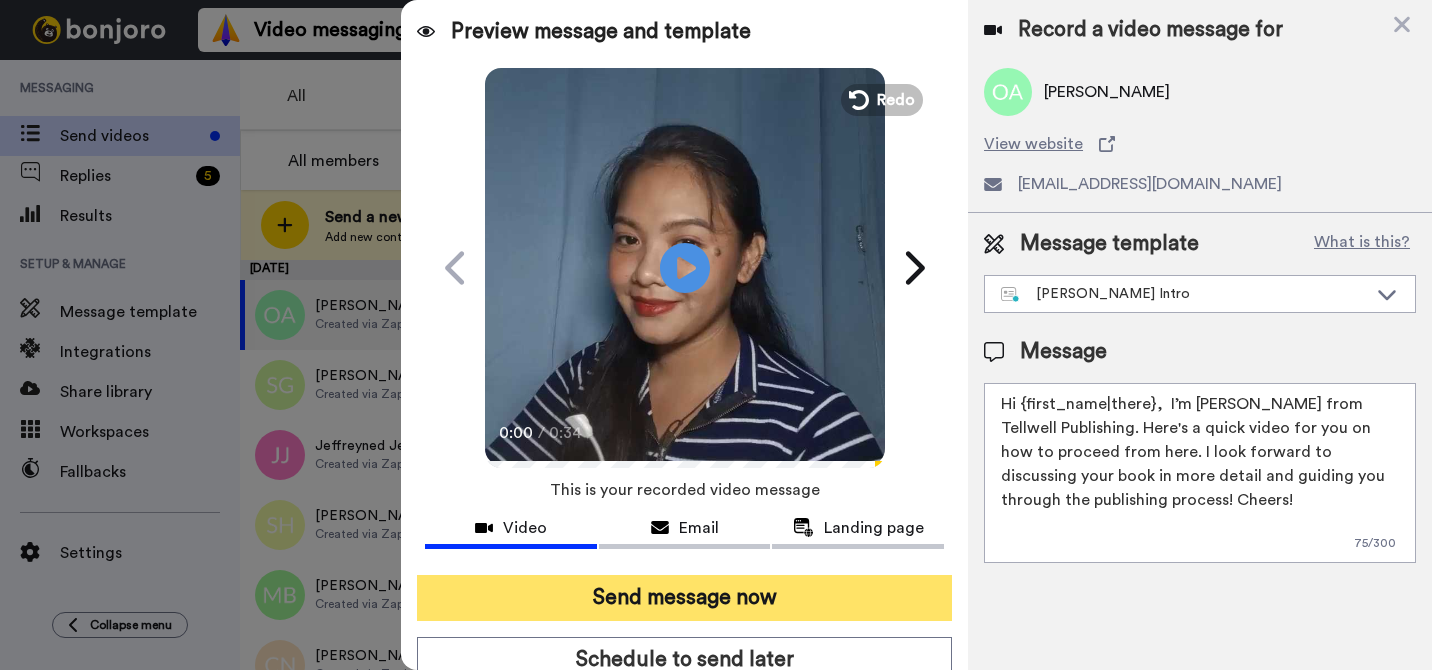click on "Send message now" at bounding box center (684, 598) 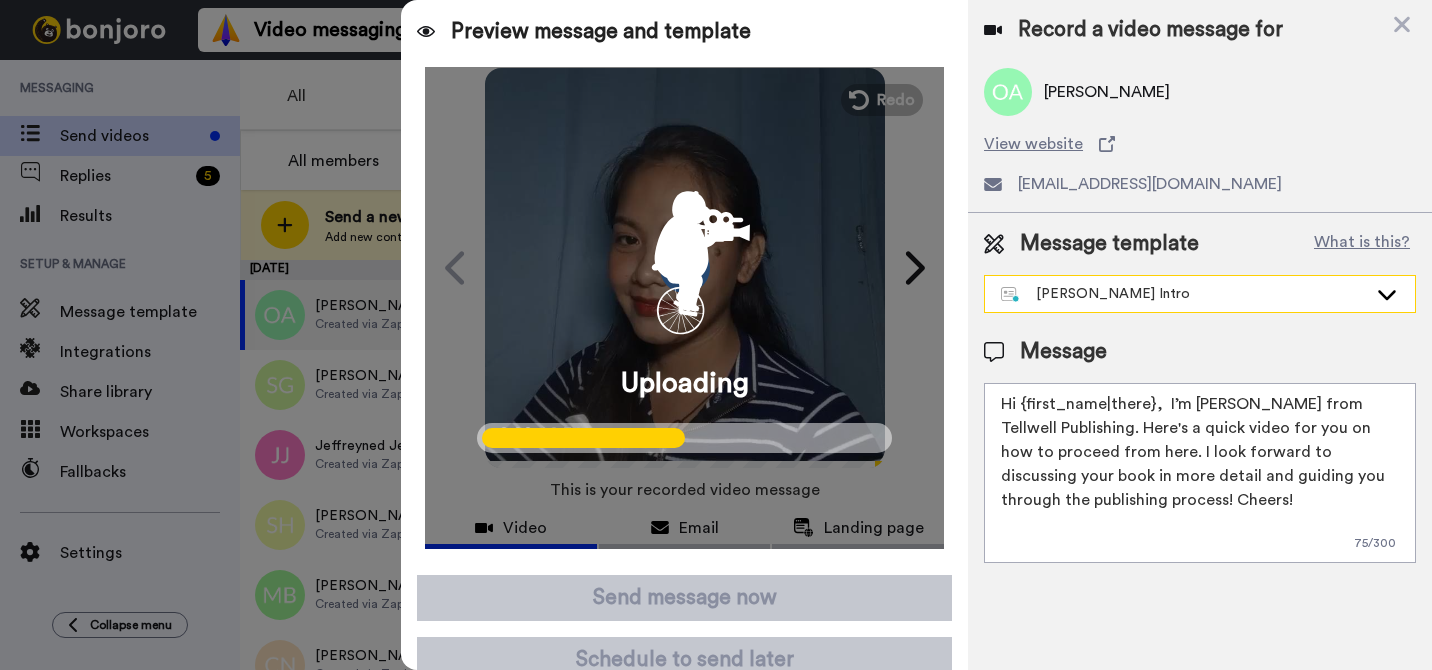 click on "[PERSON_NAME] Intro" at bounding box center [1184, 294] 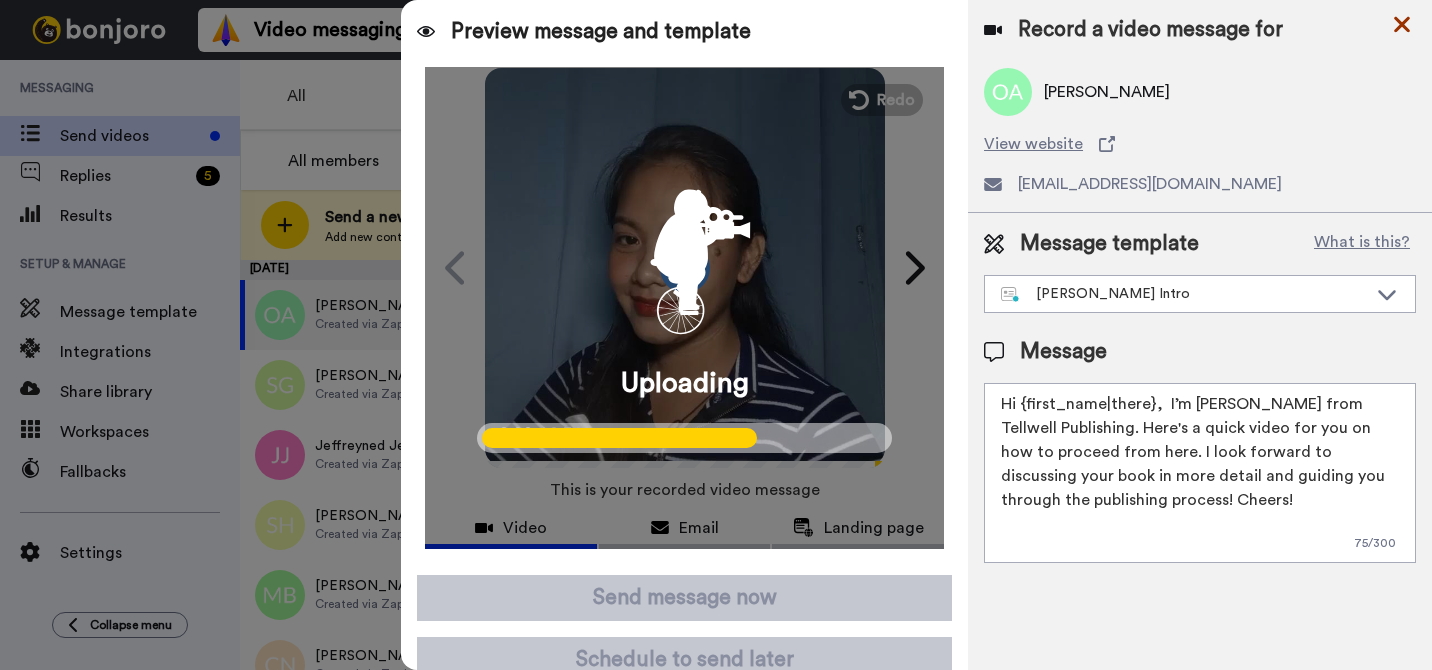 click 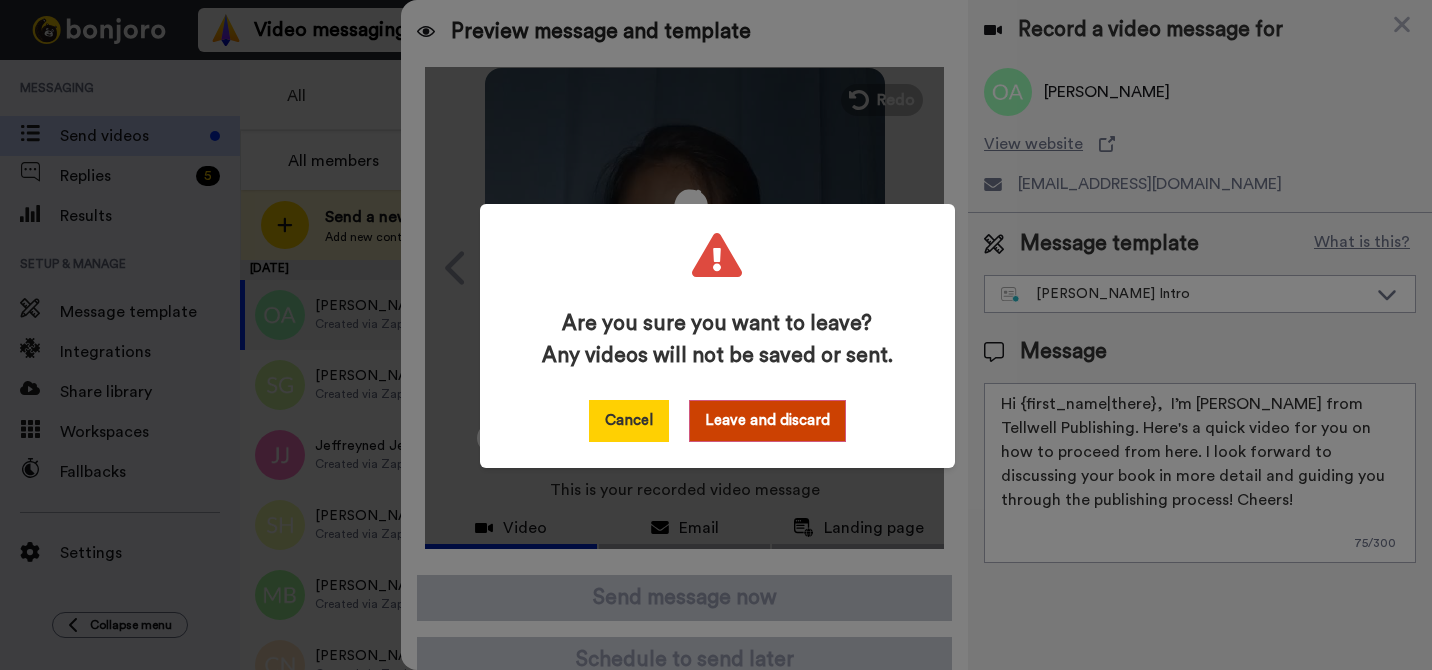 click on "Cancel" at bounding box center [629, 421] 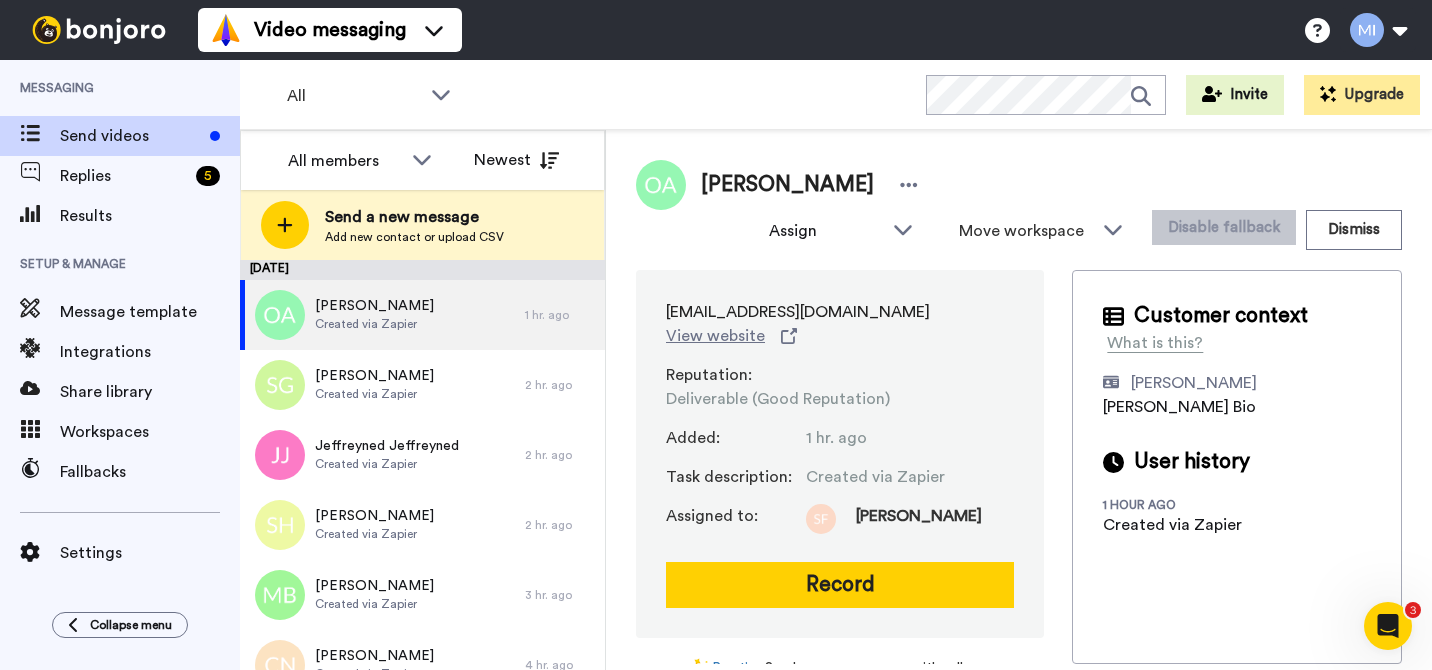 scroll, scrollTop: 0, scrollLeft: 0, axis: both 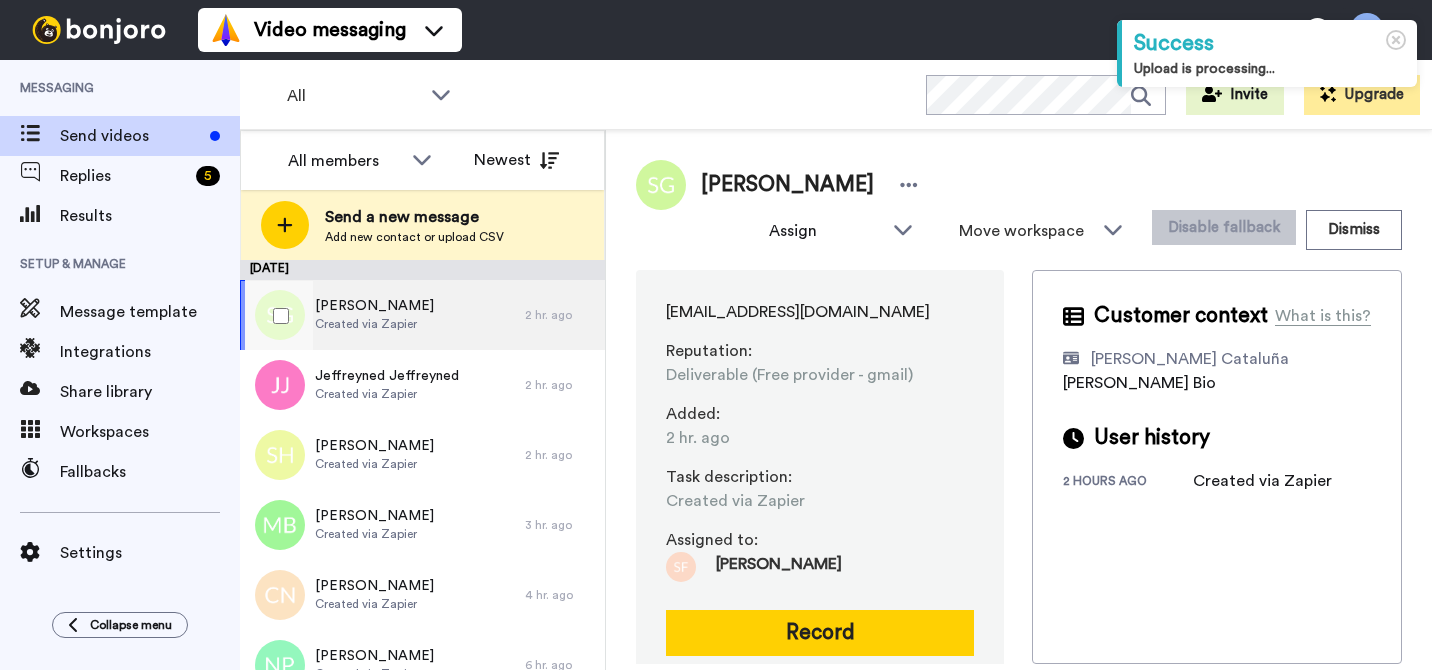 click on "Saxon Gregory-Hunt Created via Zapier" at bounding box center (382, 315) 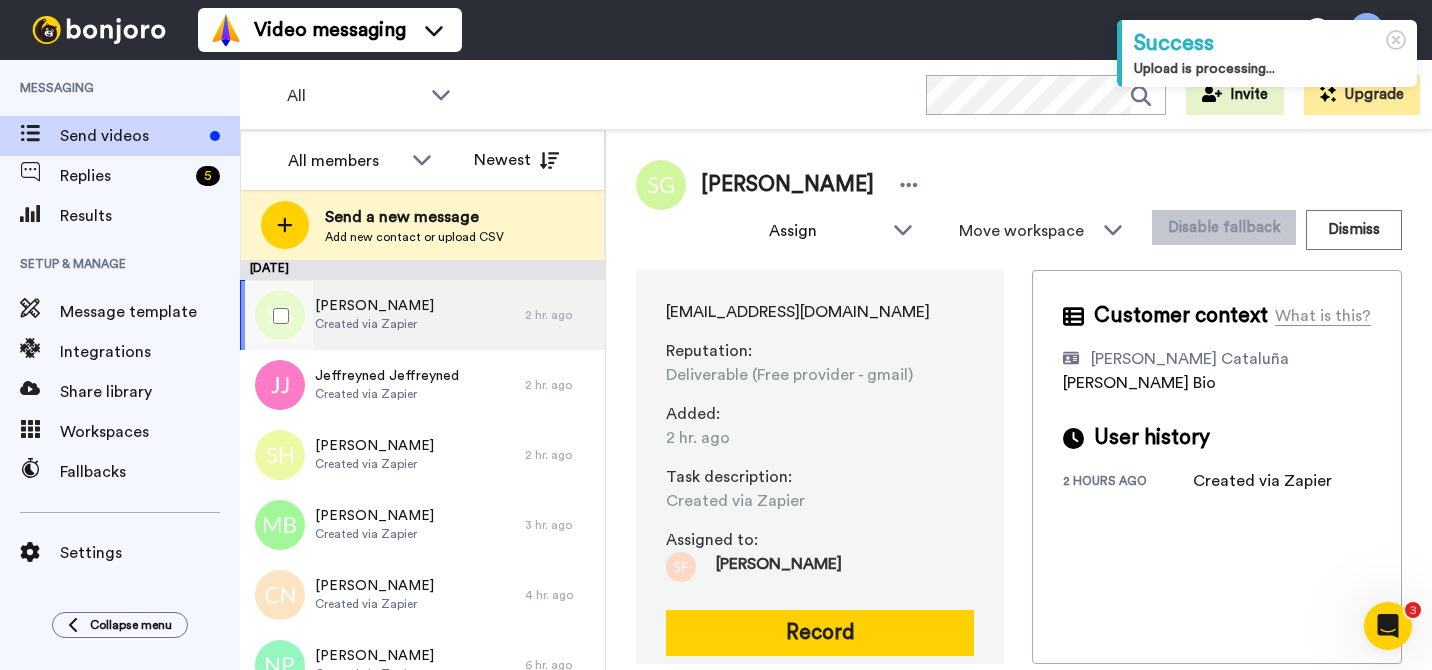 scroll, scrollTop: 0, scrollLeft: 0, axis: both 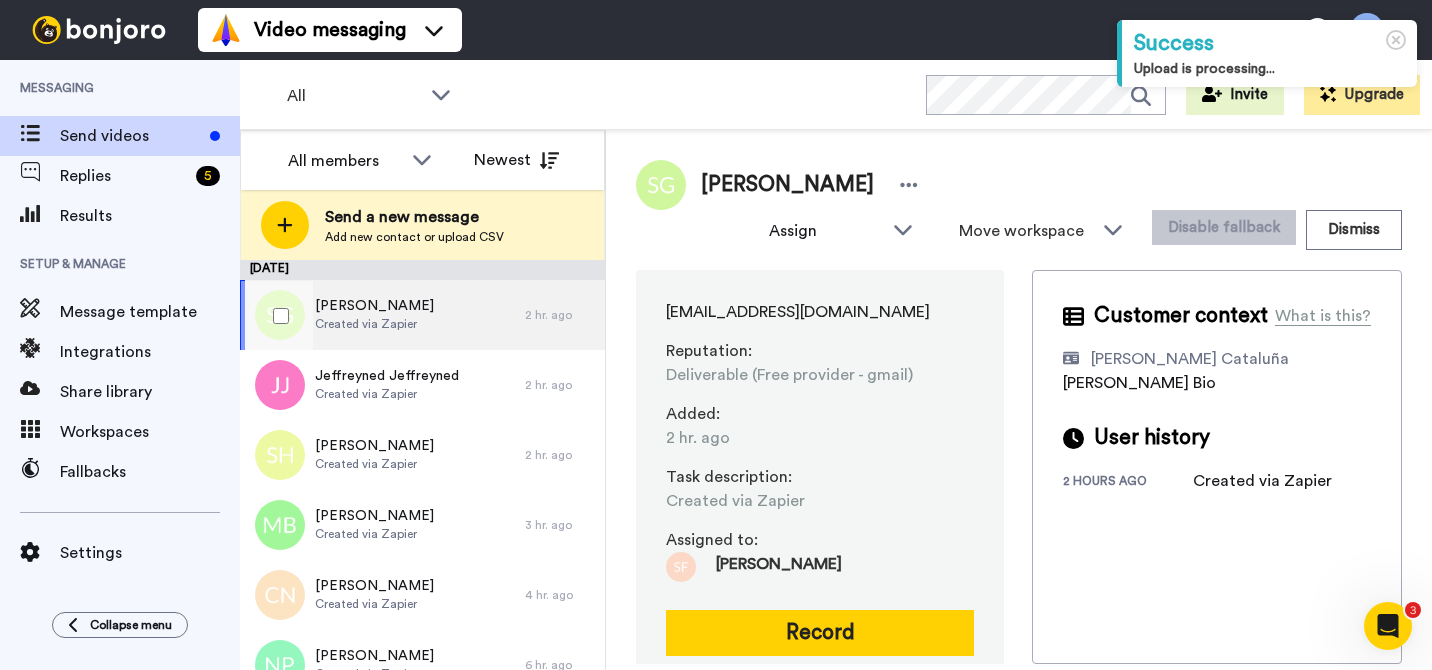 click on "Saxon Gregory-Hunt Created via Zapier" at bounding box center [382, 315] 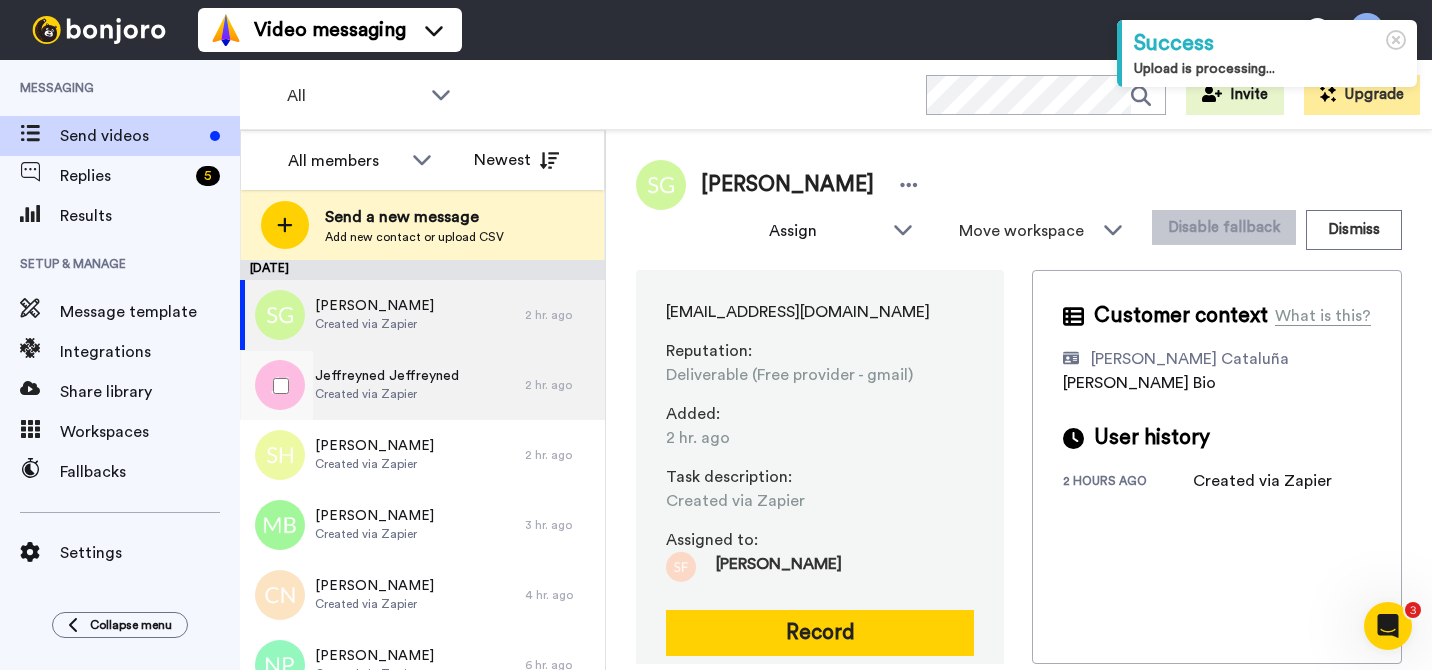 click on "Jeffreyned Jeffreyned Created via Zapier" at bounding box center [382, 385] 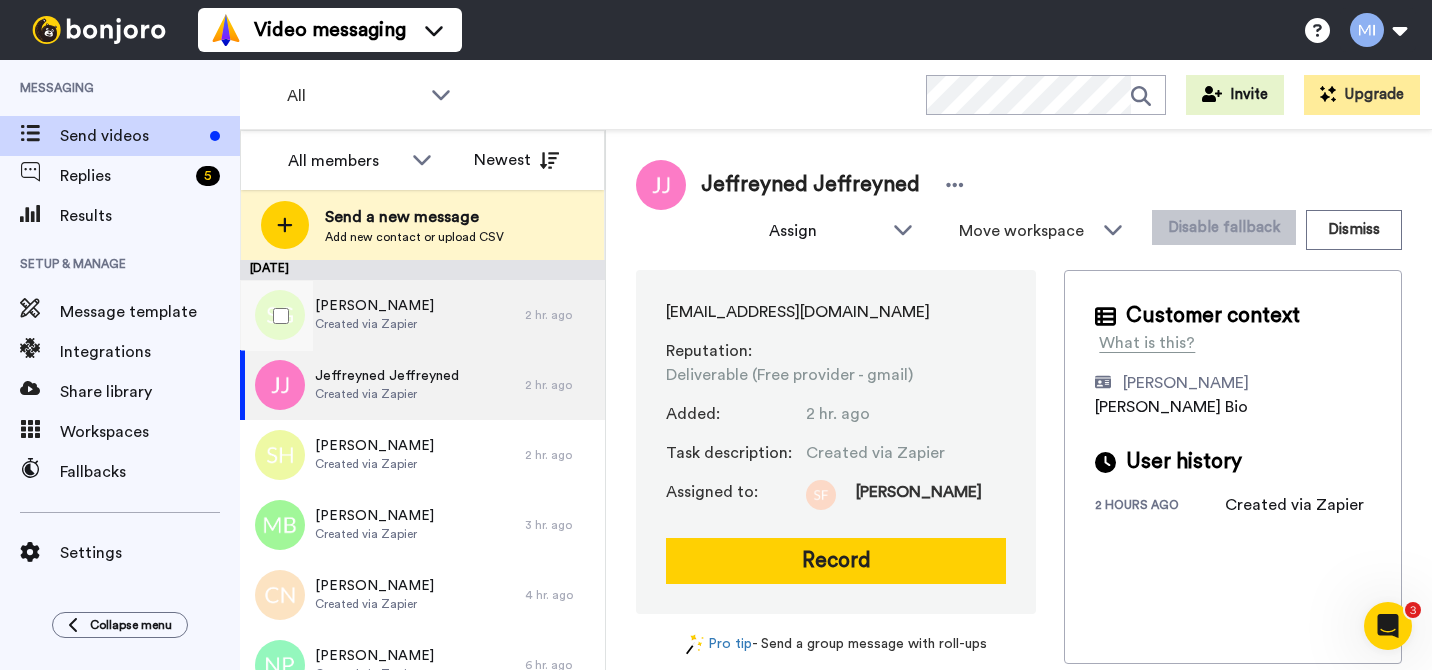 click on "Saxon Gregory-Hunt Created via Zapier" at bounding box center [382, 315] 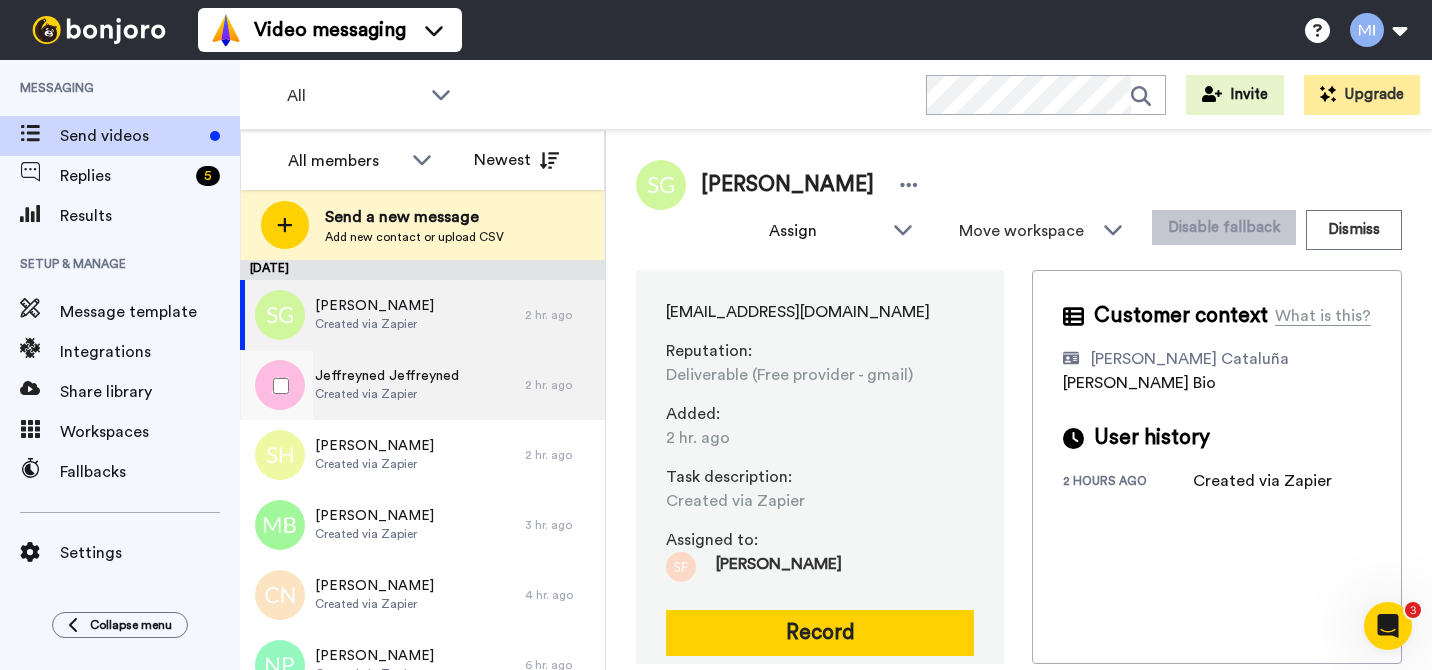 click on "Jeffreyned Jeffreyned Created via Zapier" at bounding box center [382, 385] 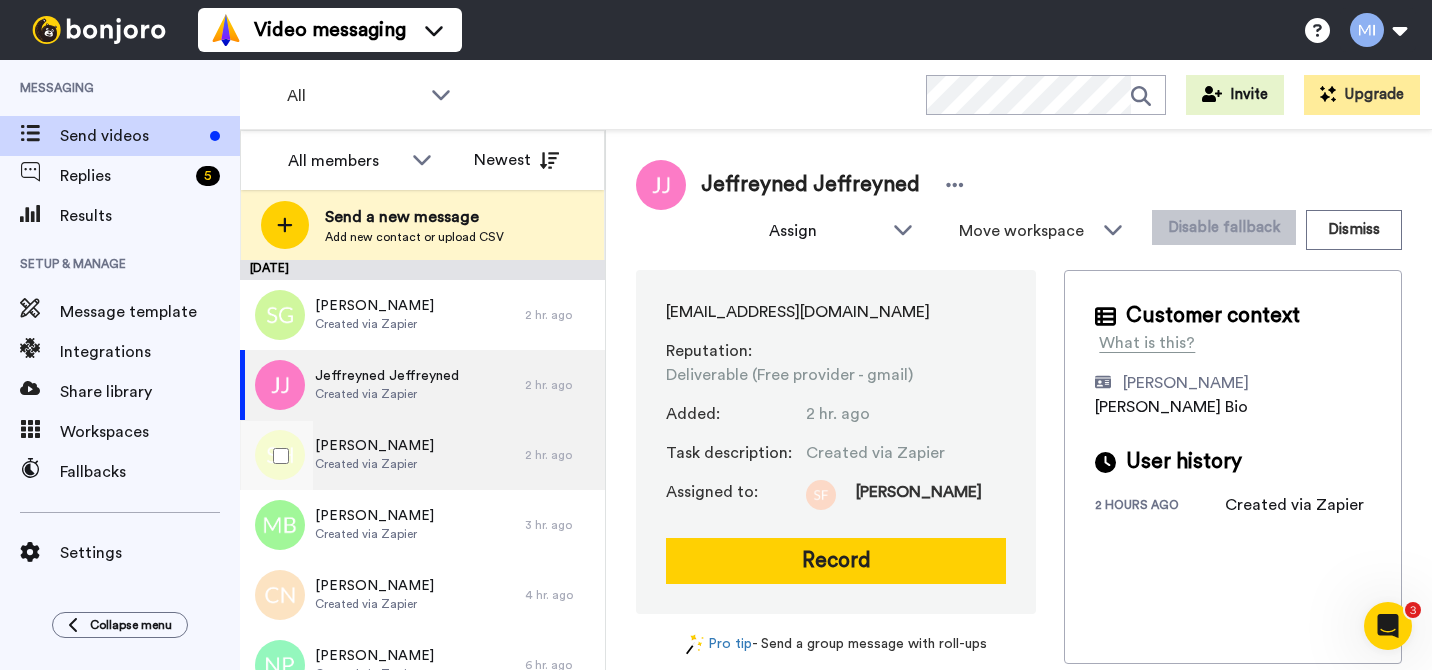 click on "Sharla Howe Created via Zapier" at bounding box center [382, 455] 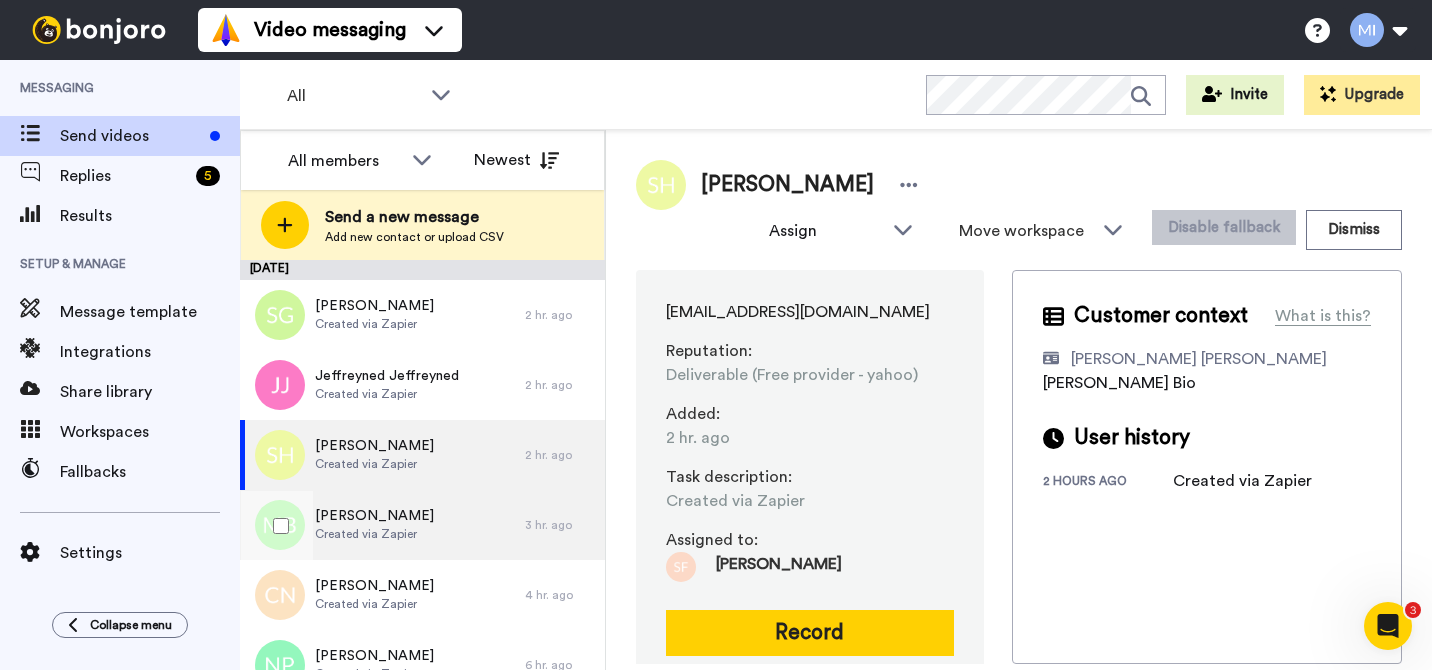 click on "Miranda Brady Created via Zapier" at bounding box center (382, 525) 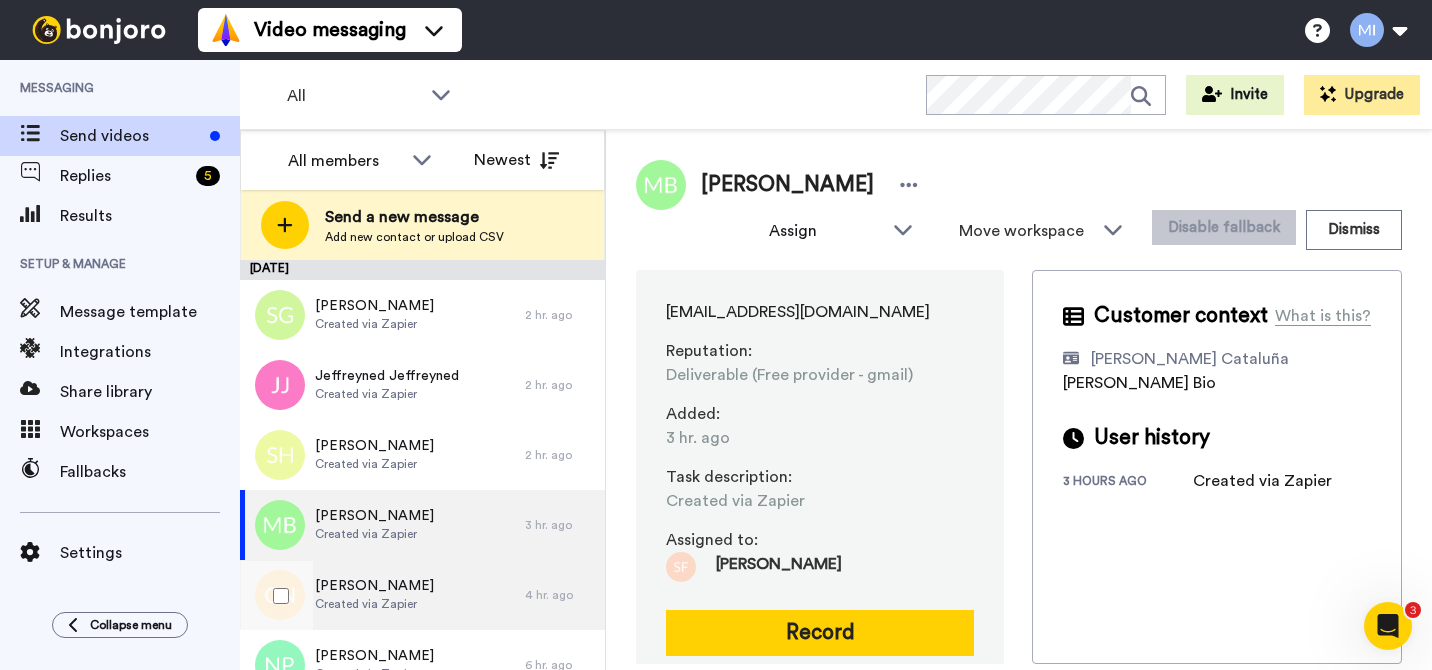 click on "Connie Nelson Created via Zapier" at bounding box center [382, 595] 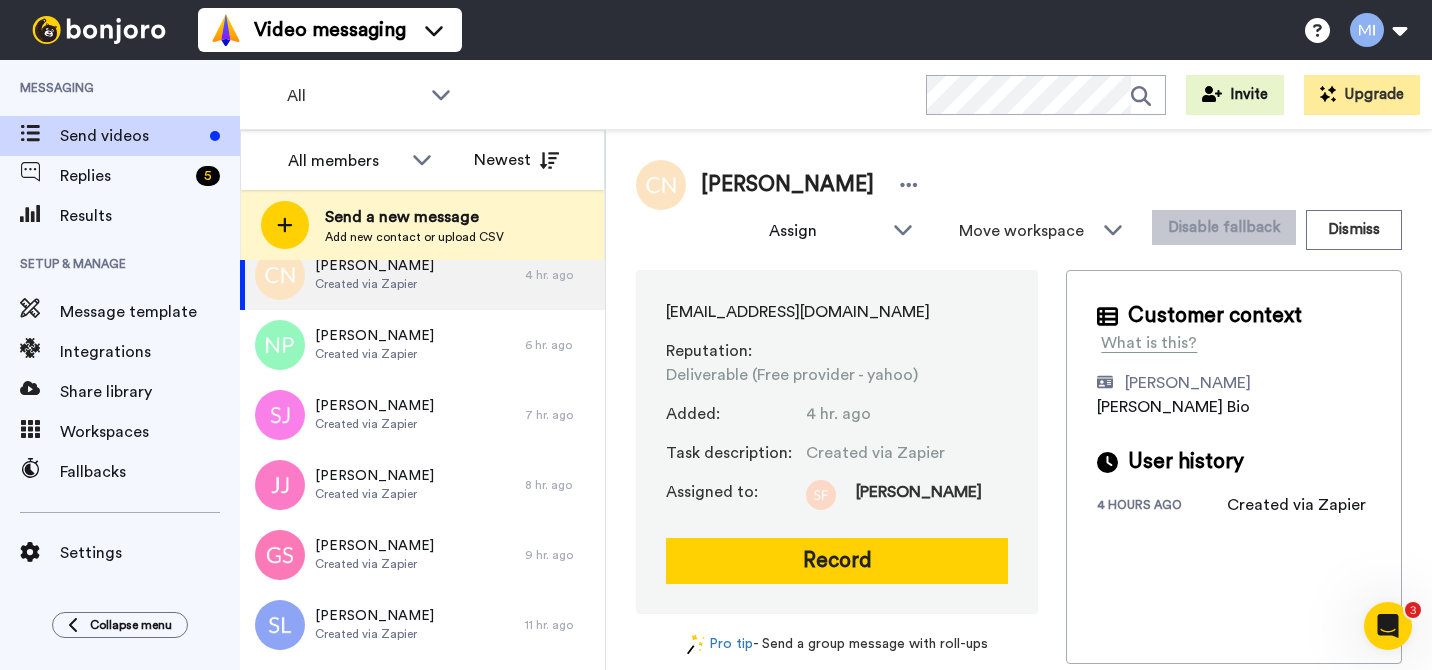 scroll, scrollTop: 333, scrollLeft: 0, axis: vertical 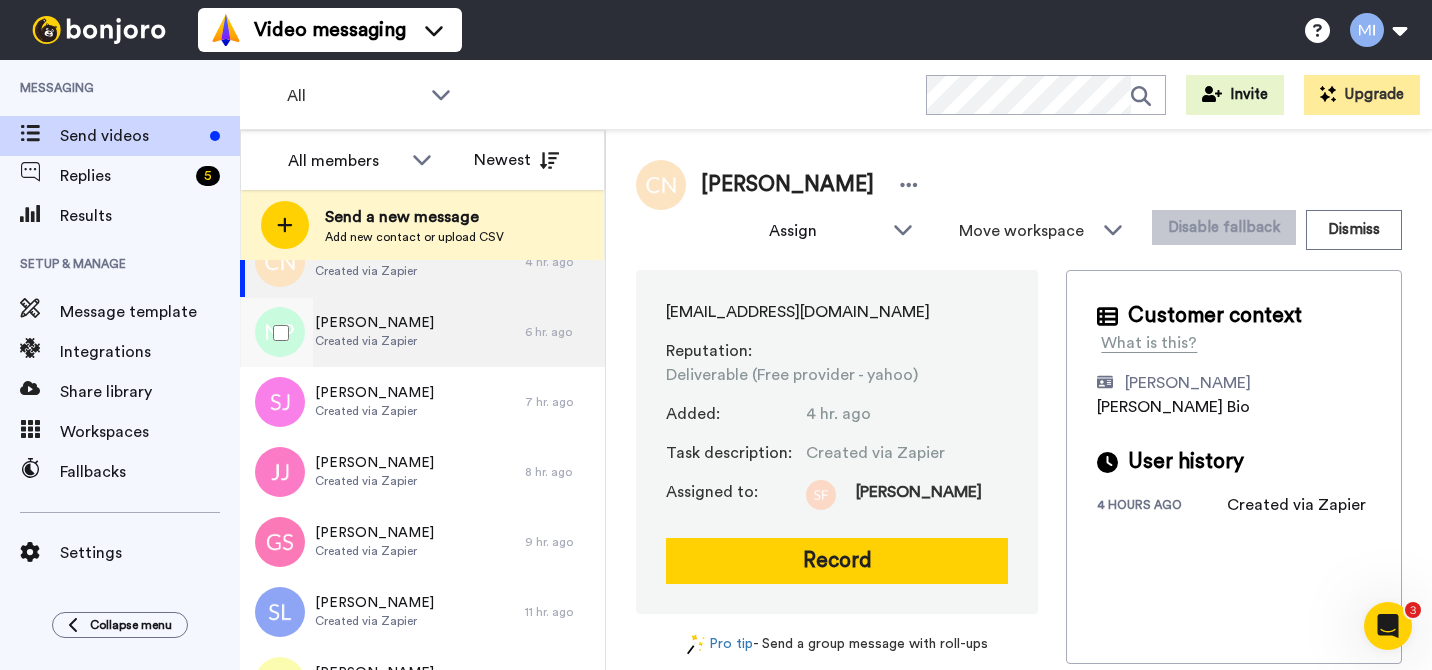 click on "Nanda Porter Created via Zapier" at bounding box center [382, 332] 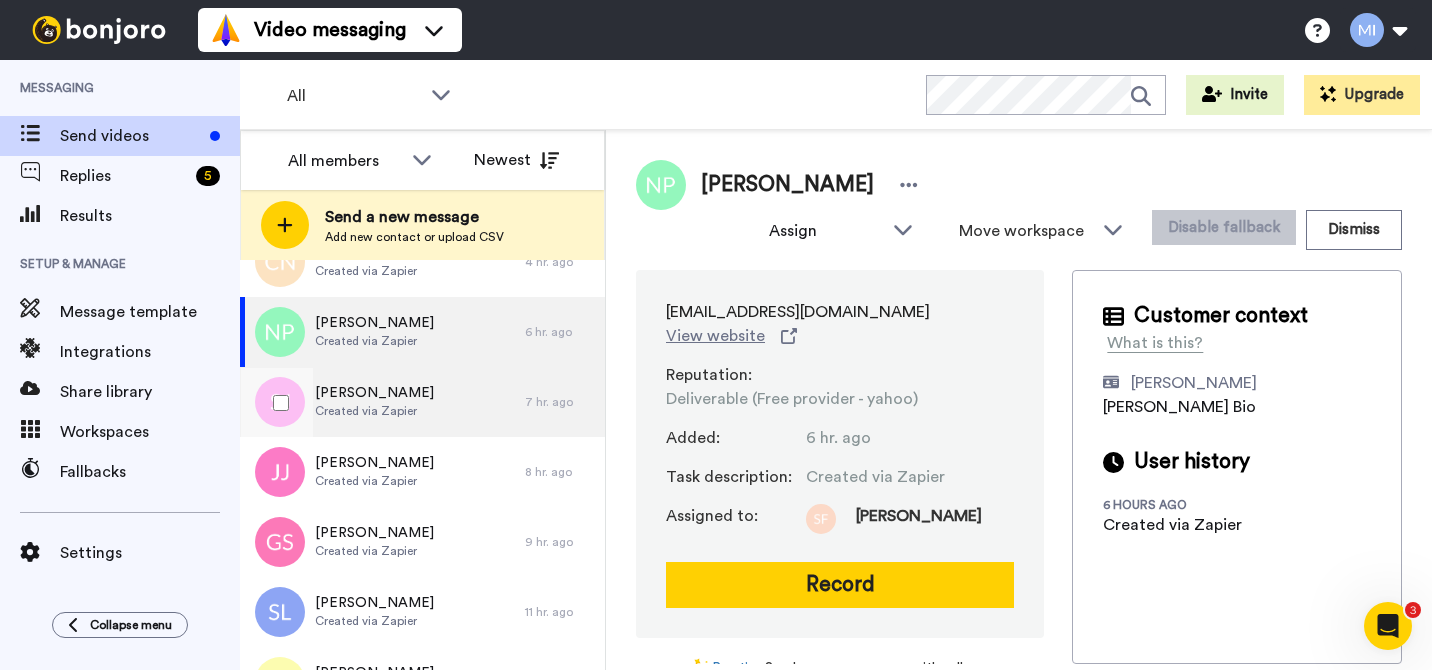 click on "Shakeema Jowers Created via Zapier" at bounding box center (382, 402) 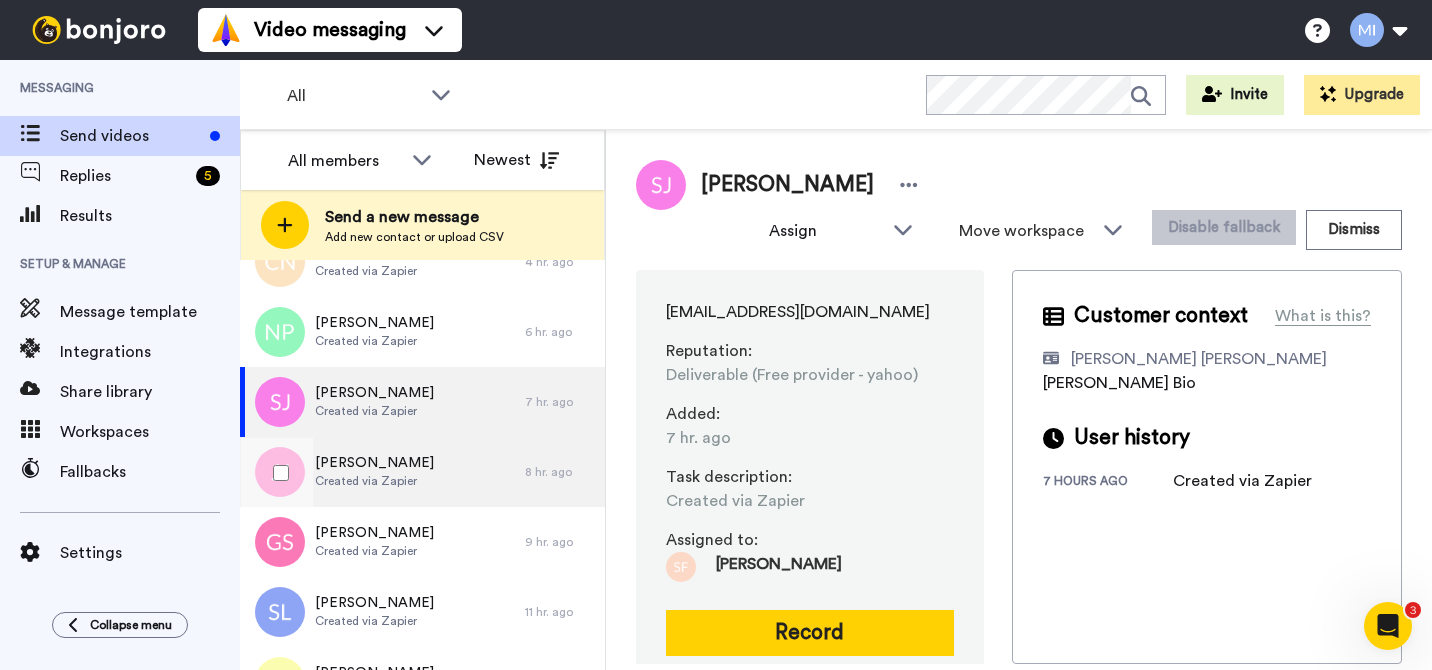 click on "Jen J Created via Zapier" at bounding box center [382, 472] 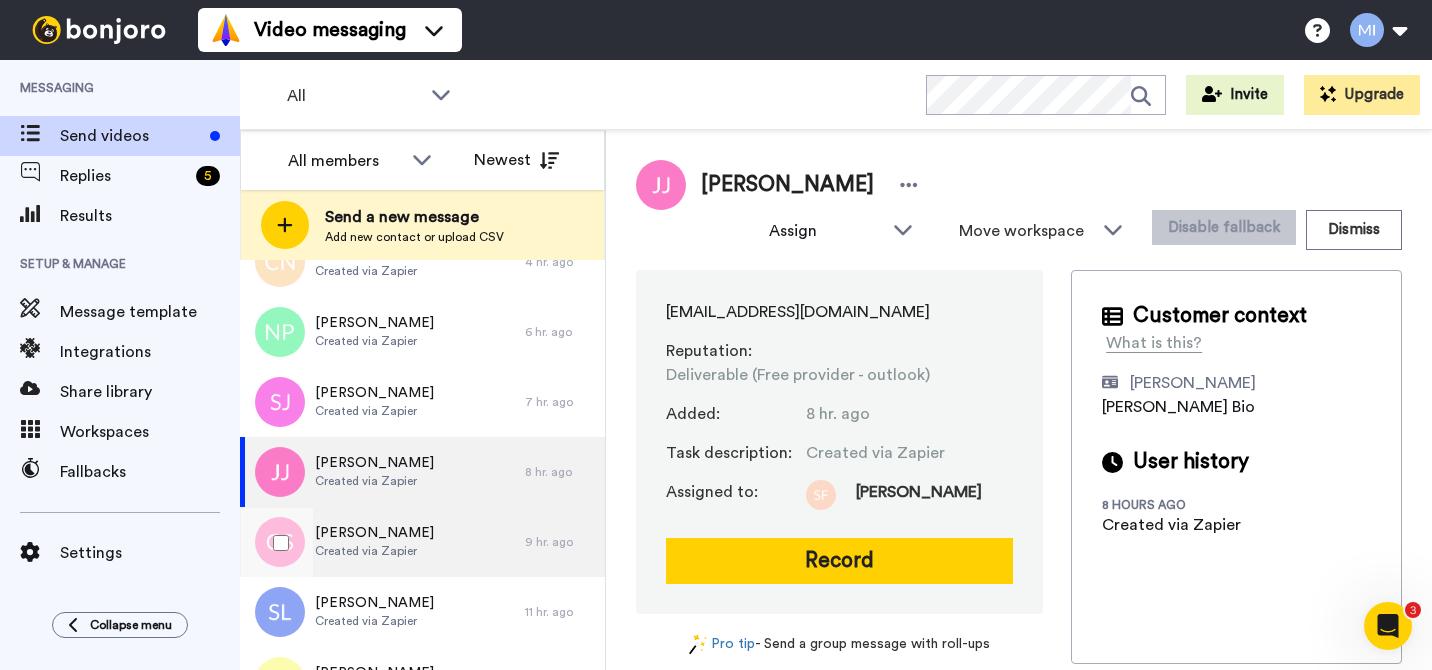 click on "George Silos Created via Zapier" at bounding box center [382, 542] 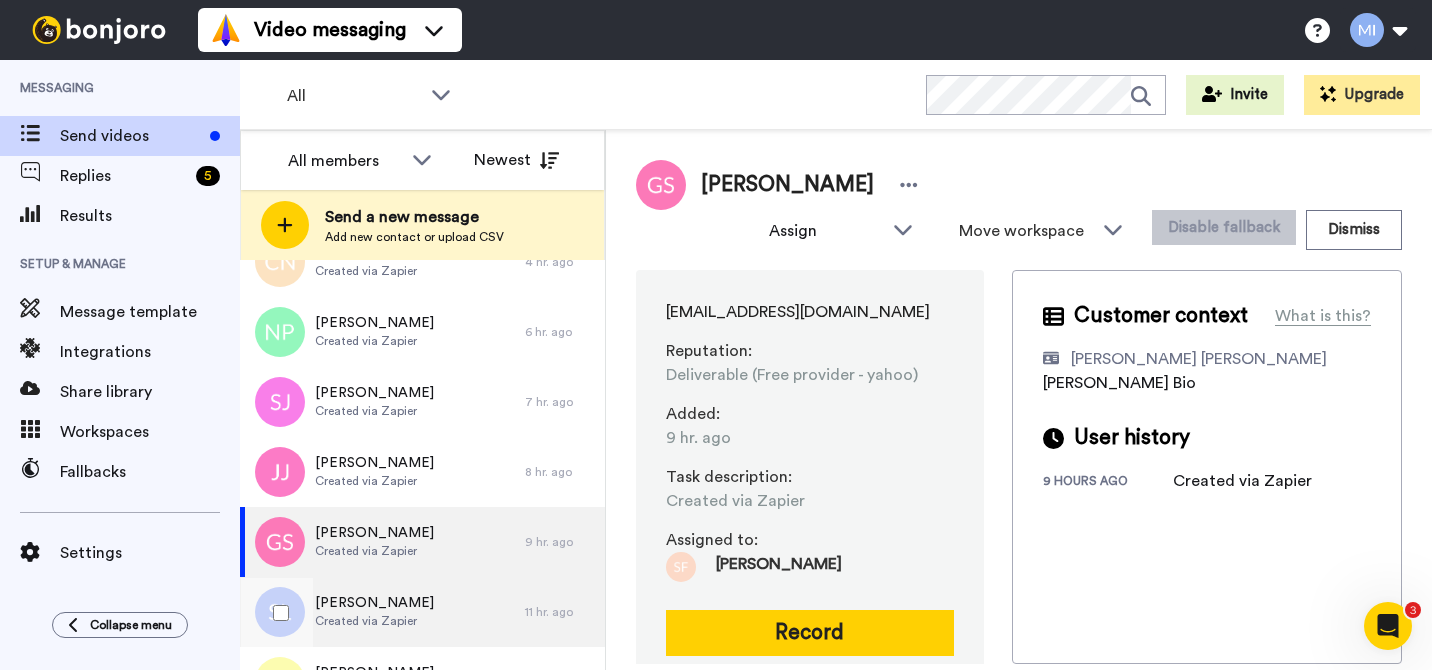 click on "Shannon Lynch Created via Zapier" at bounding box center [382, 612] 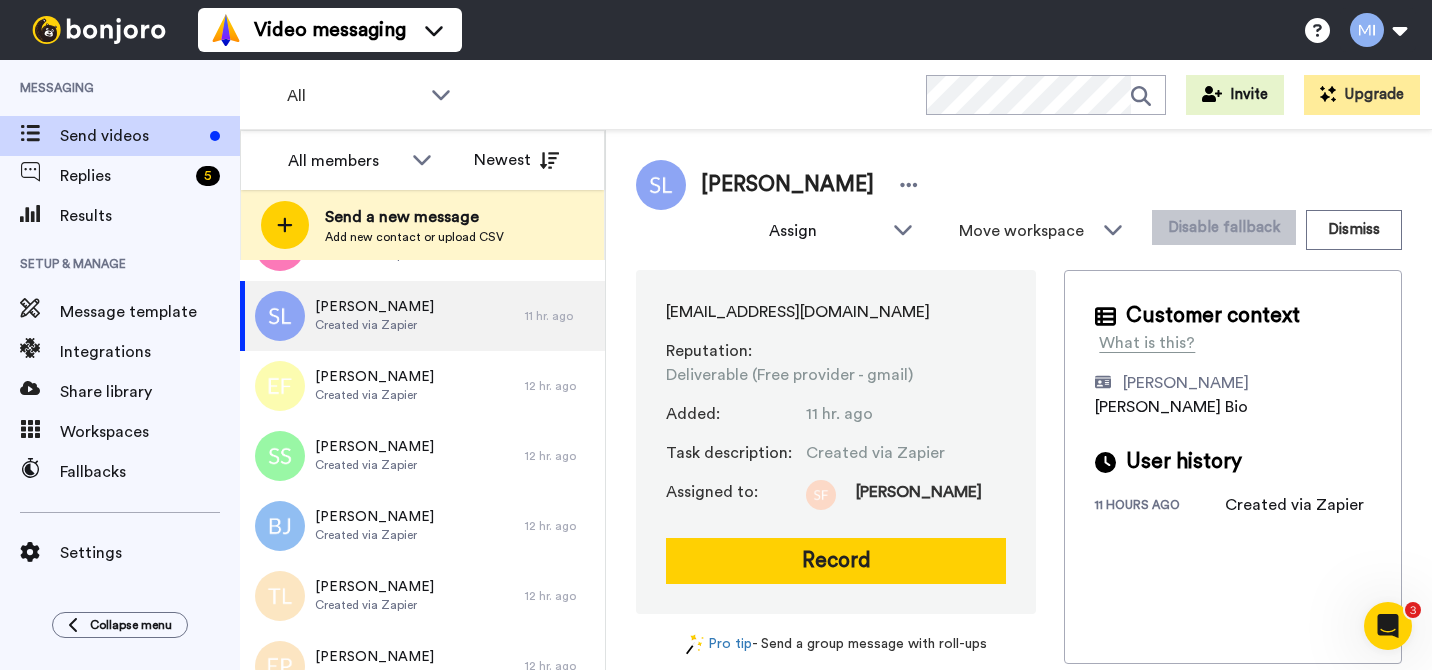 scroll, scrollTop: 640, scrollLeft: 0, axis: vertical 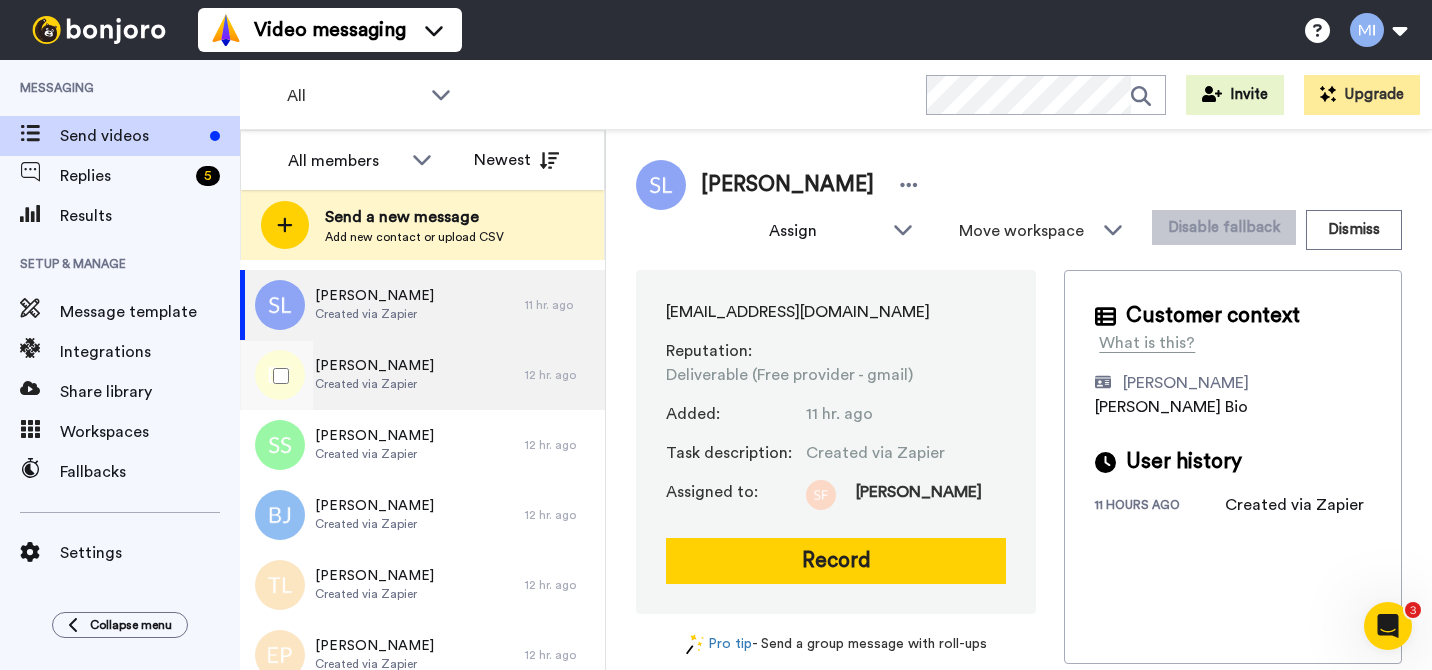 click on "Elizabeth Fleming Created via Zapier" at bounding box center (382, 375) 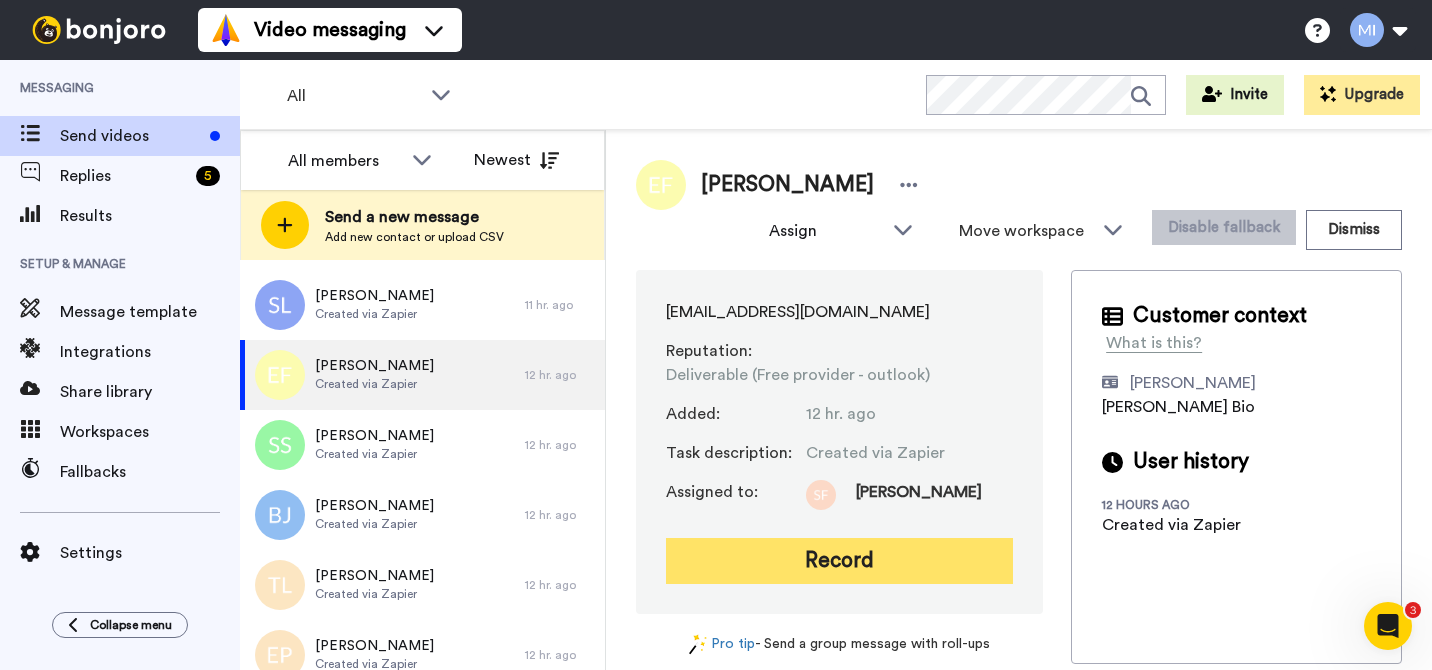 click on "Record" at bounding box center (839, 561) 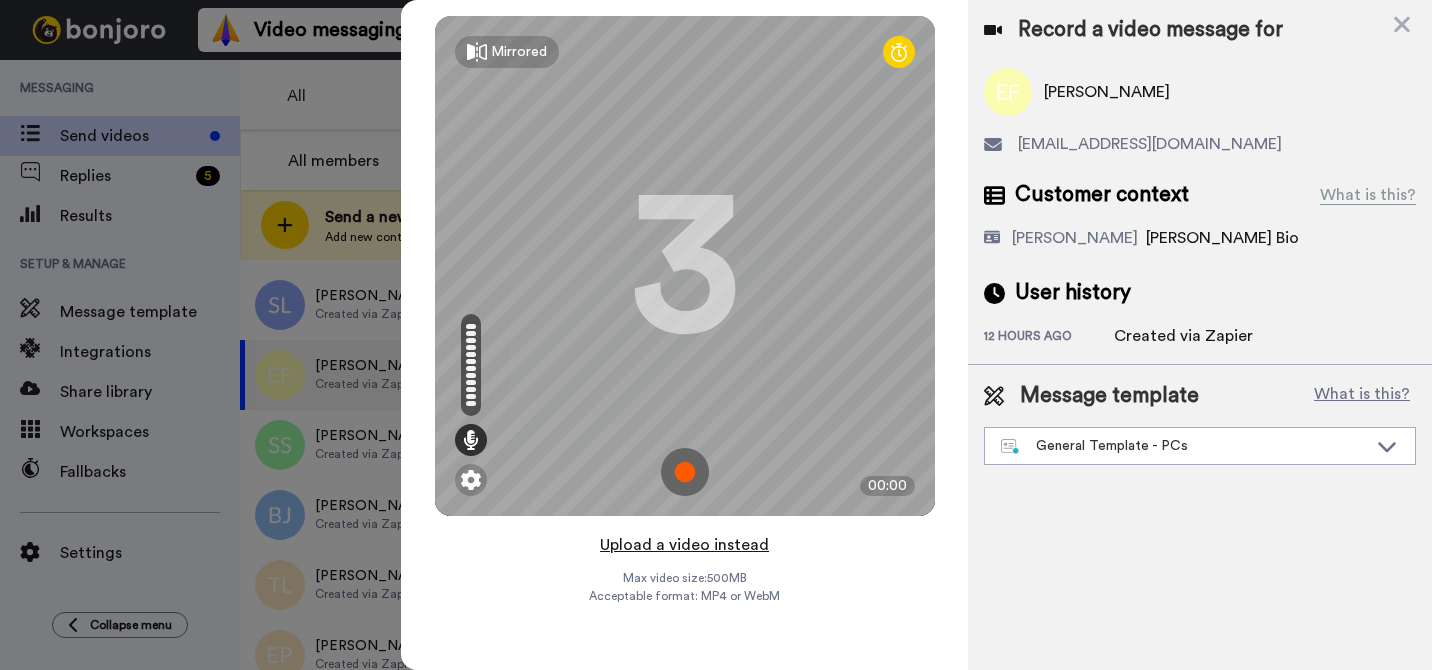 click on "Upload a video instead" at bounding box center [684, 545] 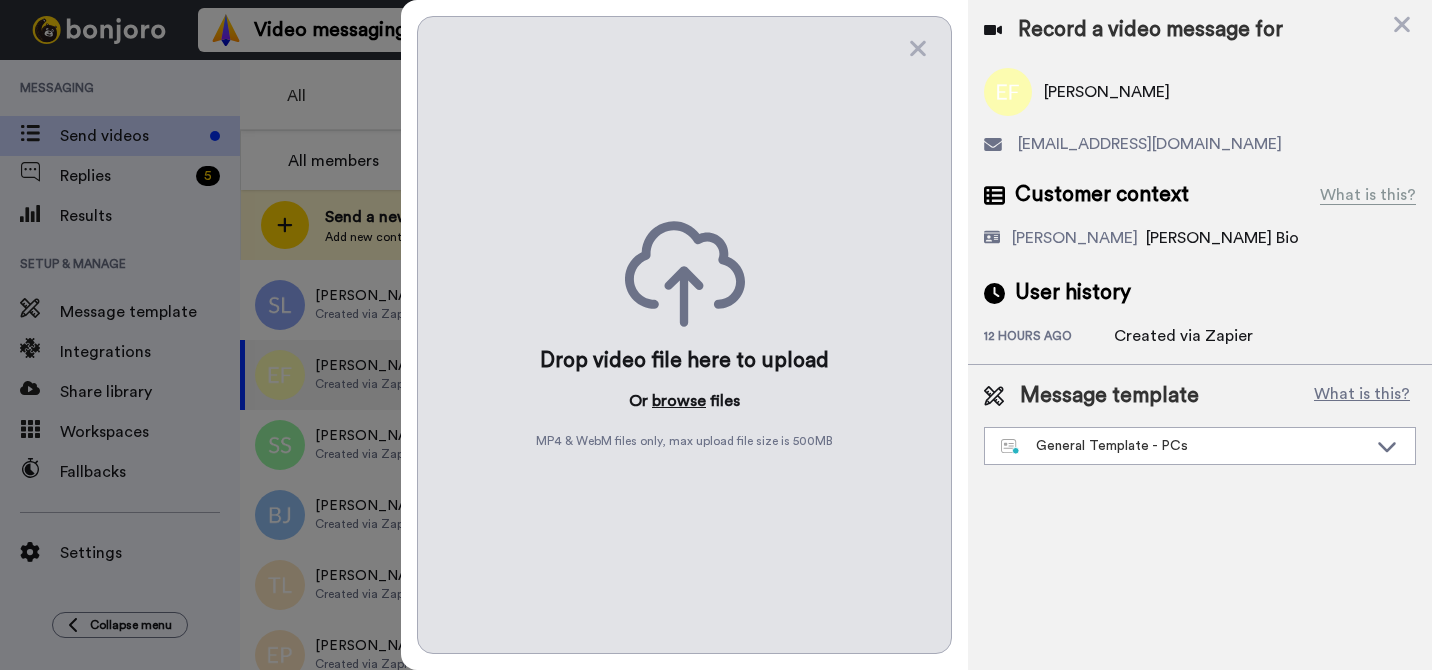 click on "browse" at bounding box center (679, 401) 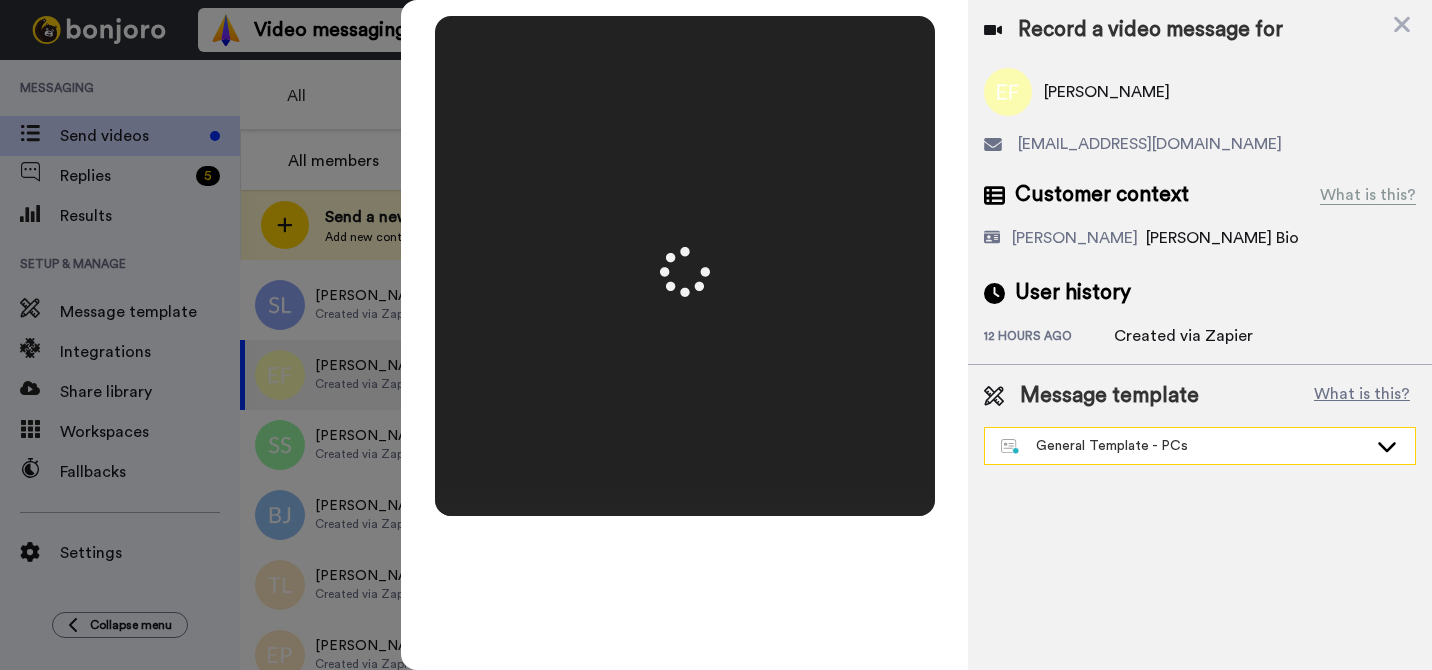 click on "General Template - PCs" at bounding box center (1184, 446) 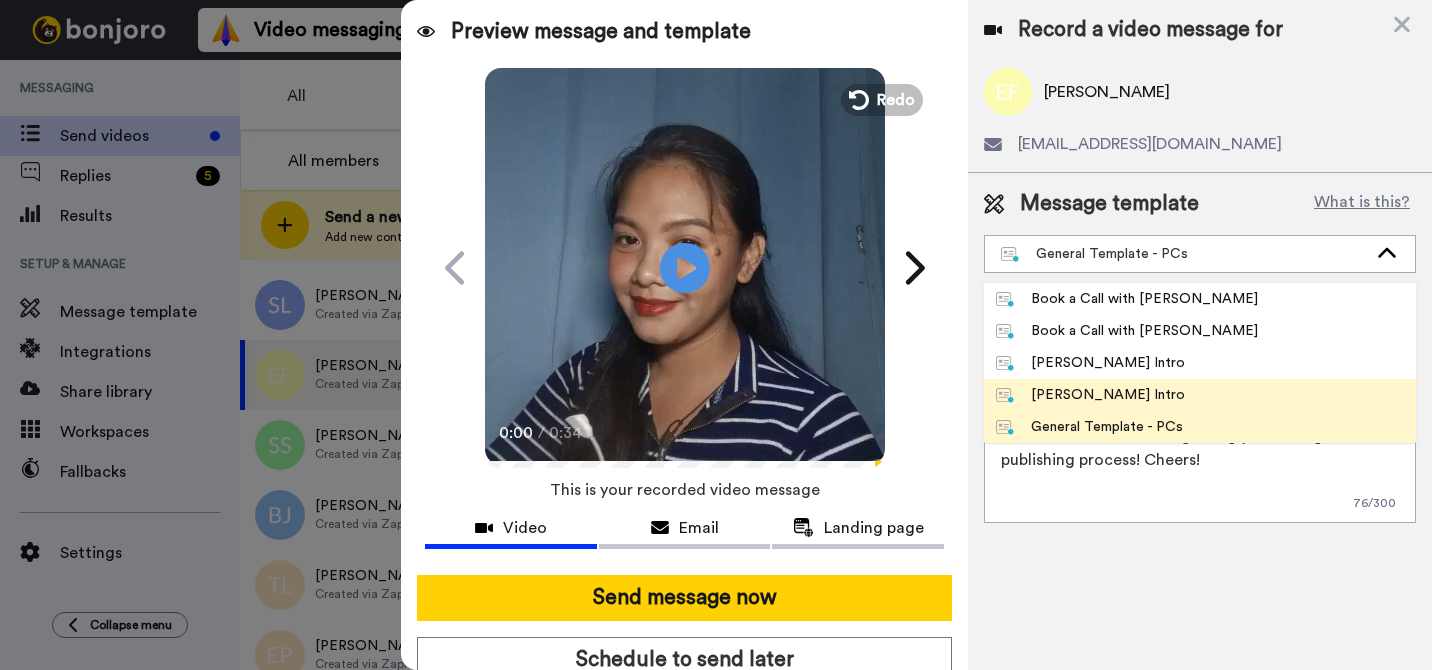 click on "[PERSON_NAME] Intro" at bounding box center [1090, 395] 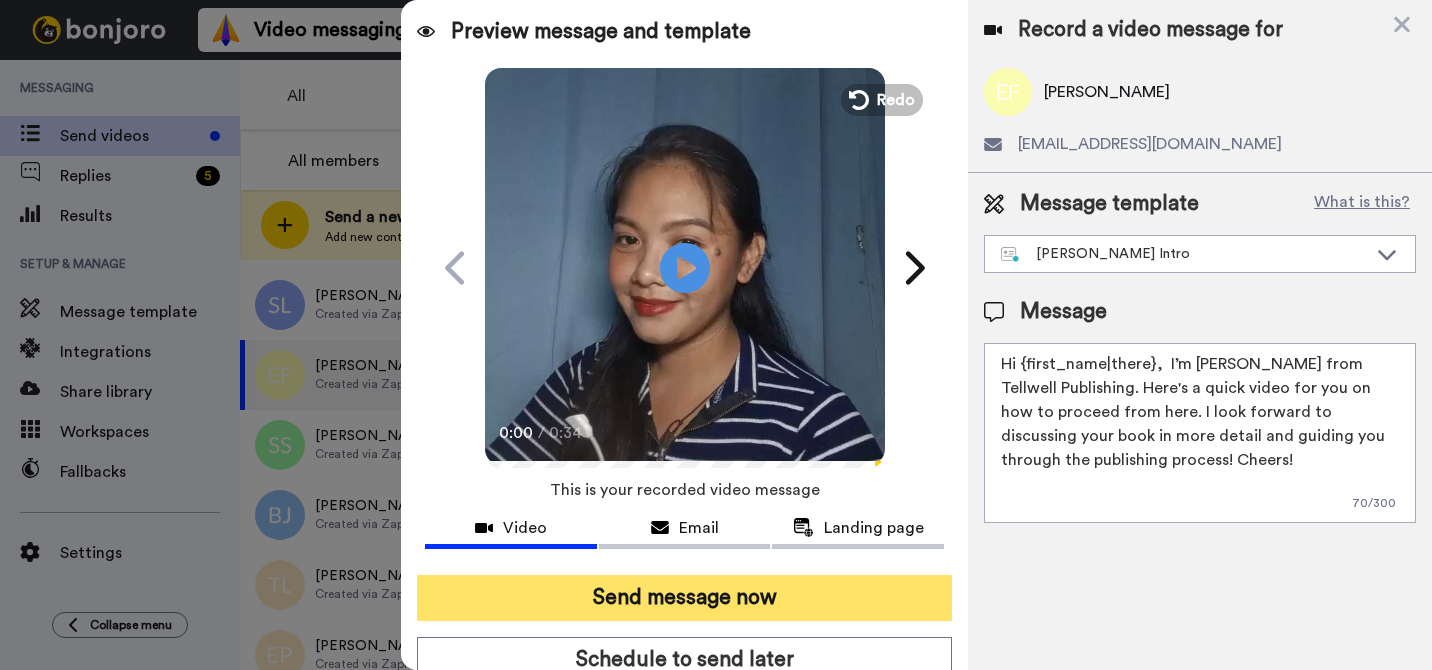 click on "Send message now" at bounding box center (684, 598) 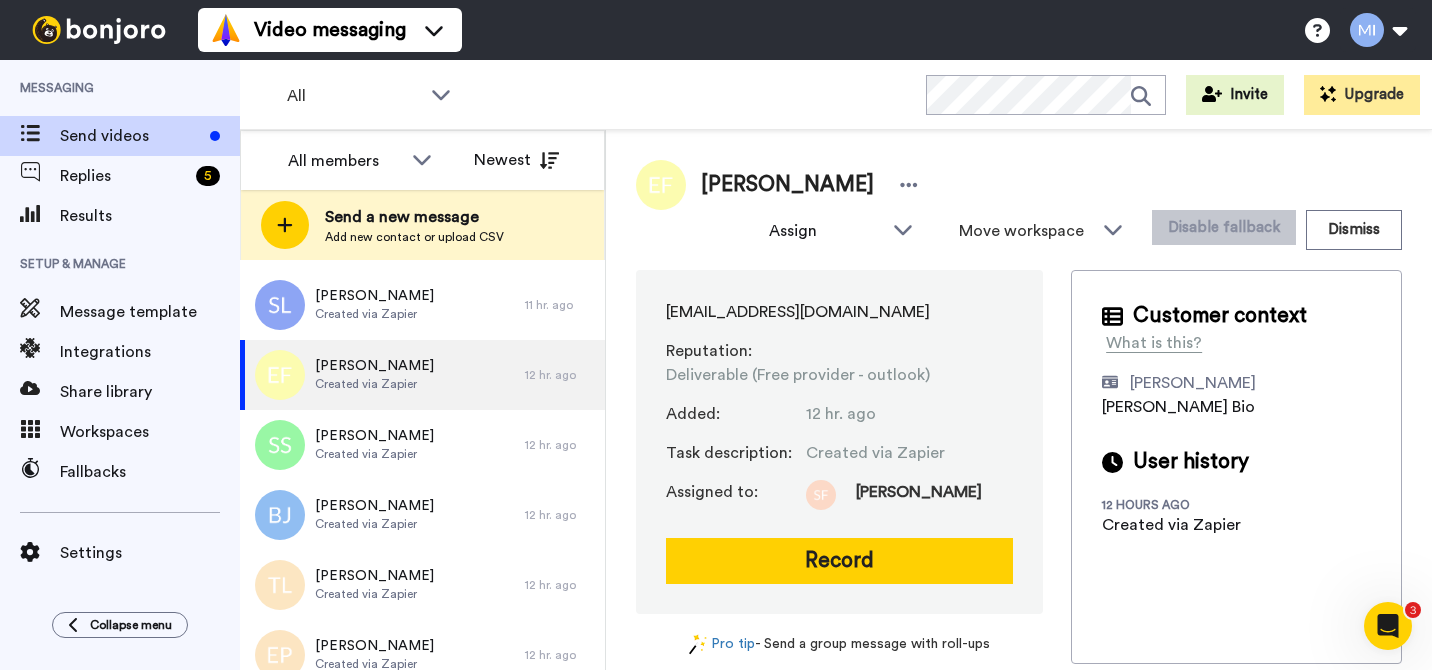 scroll, scrollTop: 0, scrollLeft: 0, axis: both 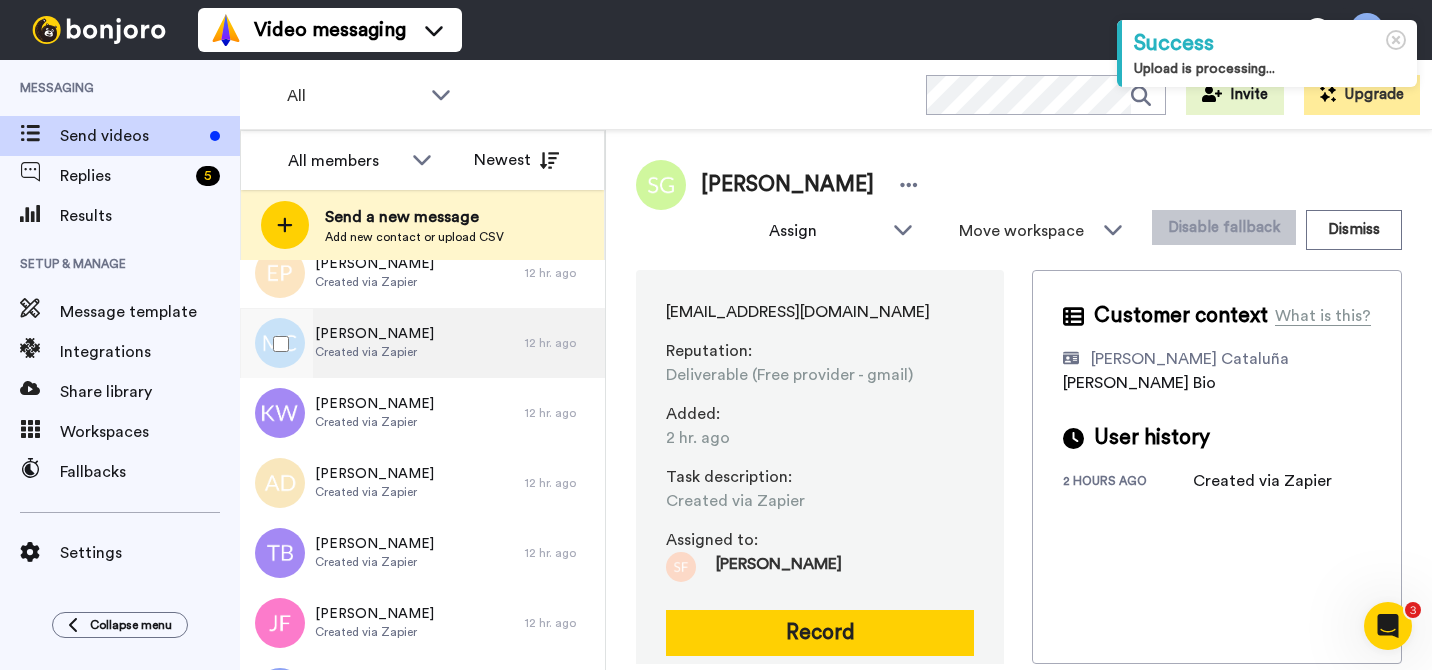 click on "Mark Cole Created via Zapier 12 hr. ago" at bounding box center [422, 343] 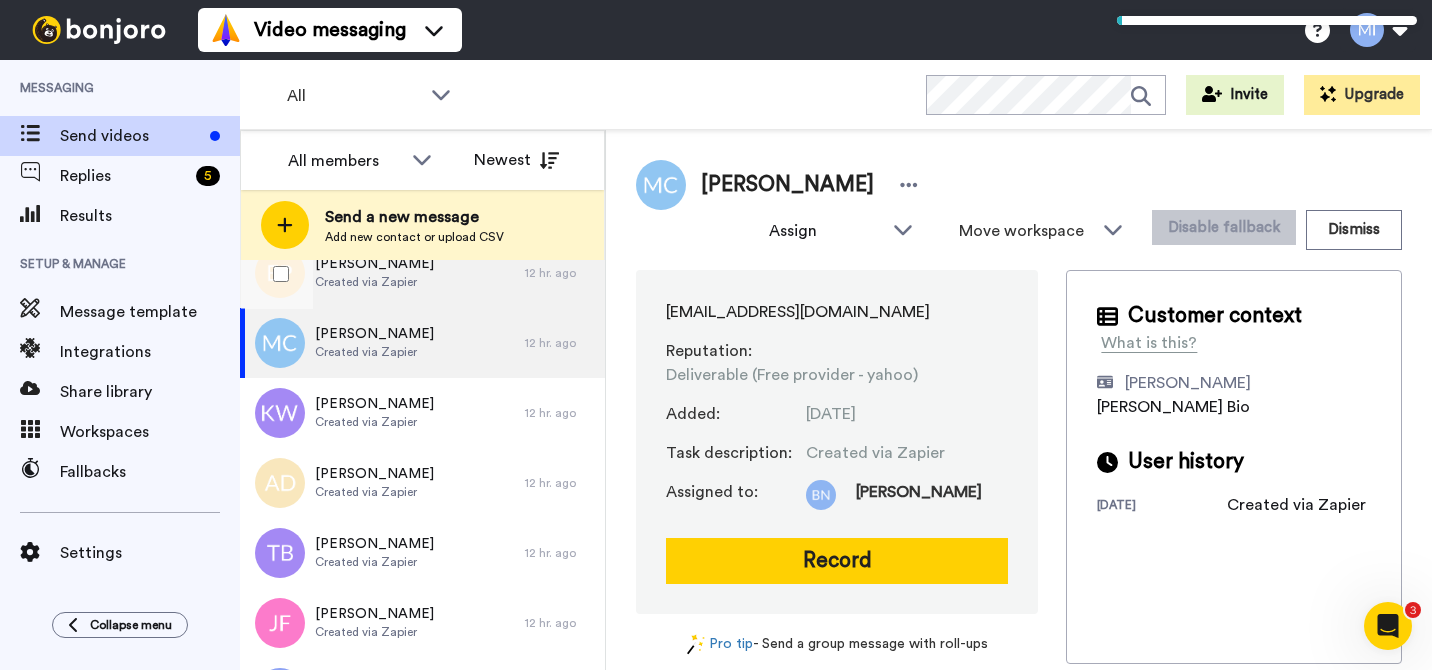 click on "Ester Dinorah Portillo Anderson Created via Zapier" at bounding box center [382, 273] 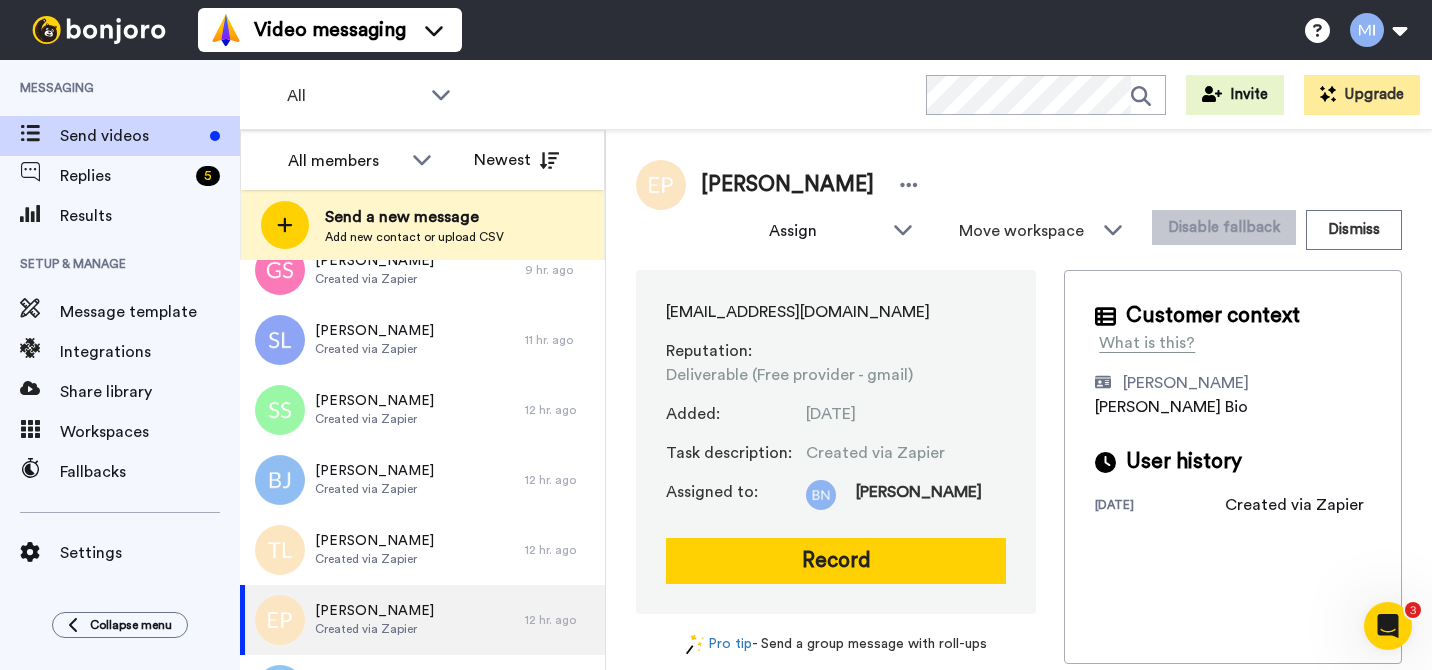 scroll, scrollTop: 608, scrollLeft: 0, axis: vertical 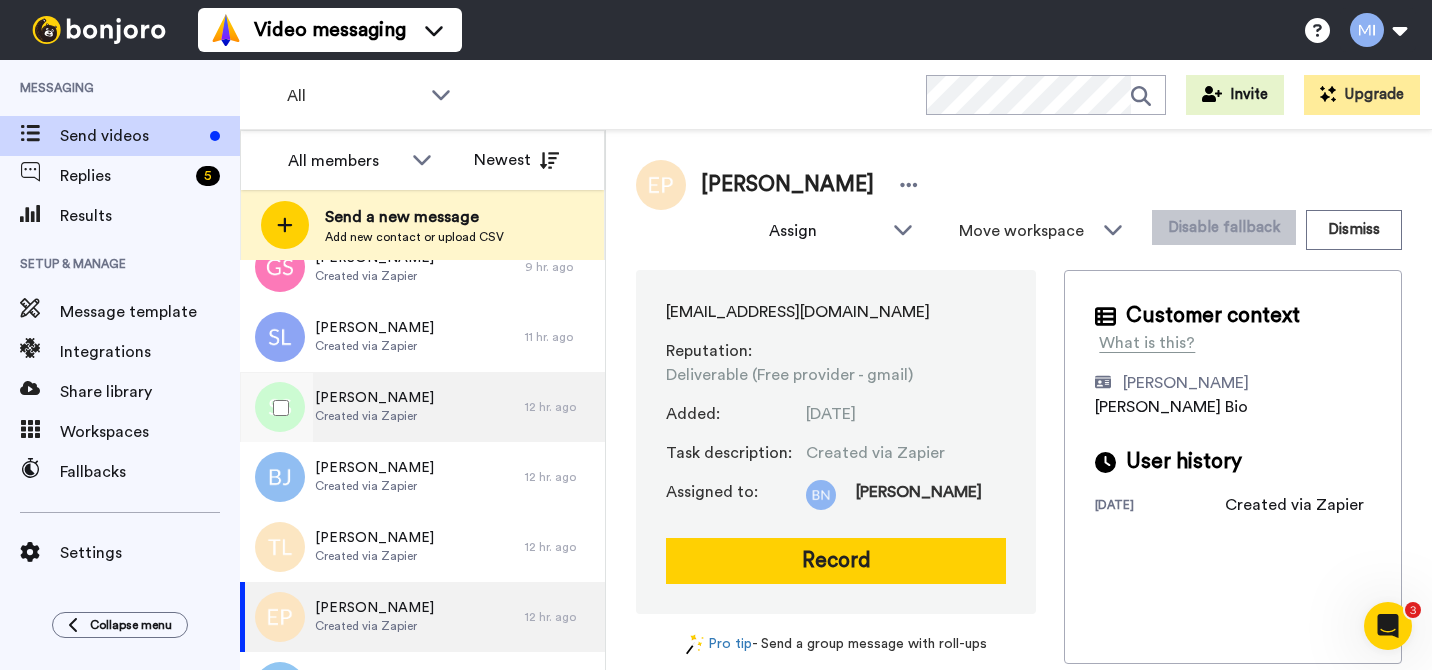 click on "Simmie Stephens Created via Zapier" at bounding box center (382, 407) 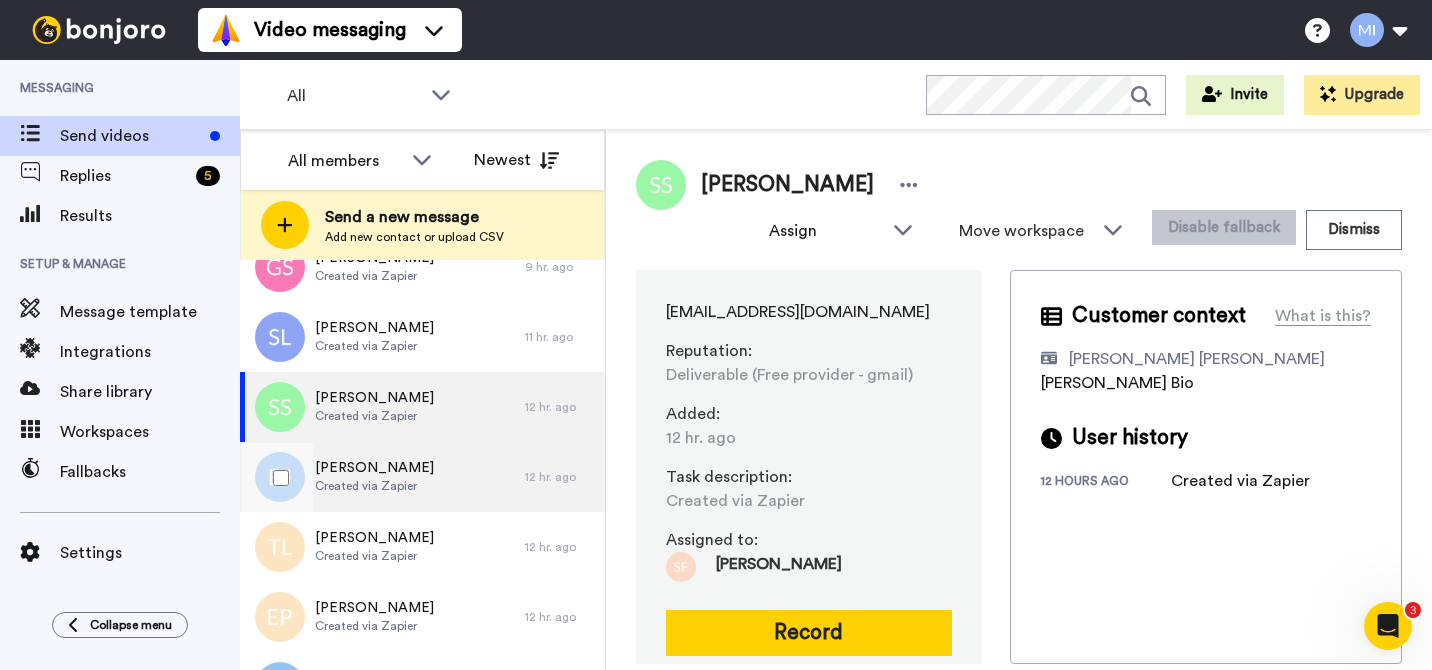 click on "Bonita Jones Created via Zapier" at bounding box center [382, 477] 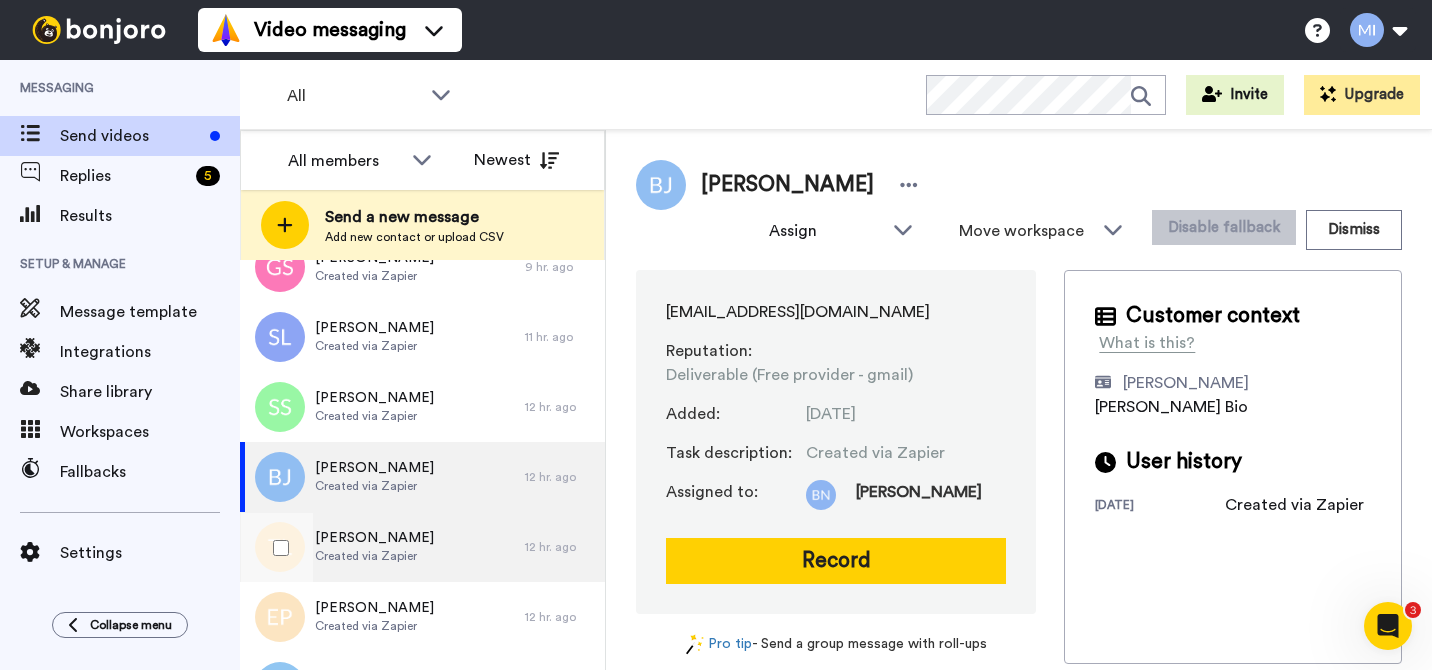 click on "Teressa Lucas Created via Zapier" at bounding box center (382, 547) 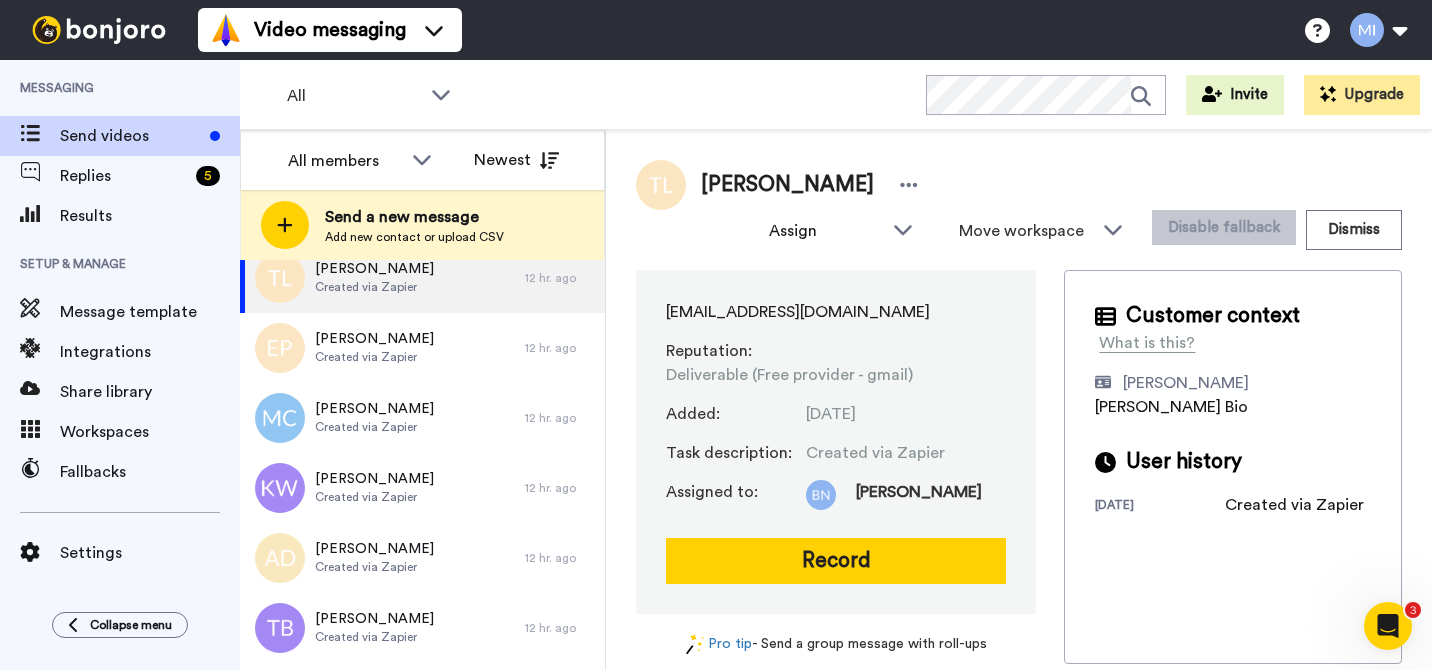scroll, scrollTop: 927, scrollLeft: 0, axis: vertical 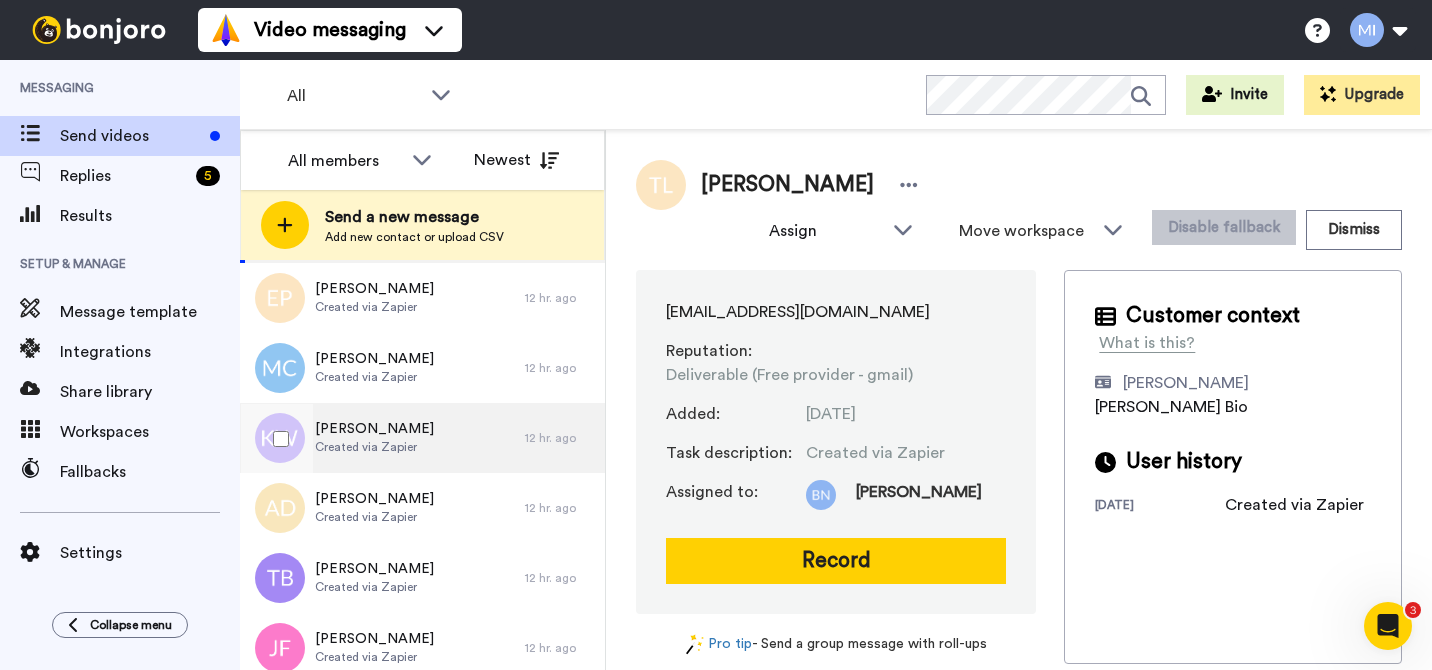 click on "Kenia Wilson Created via Zapier" at bounding box center (382, 438) 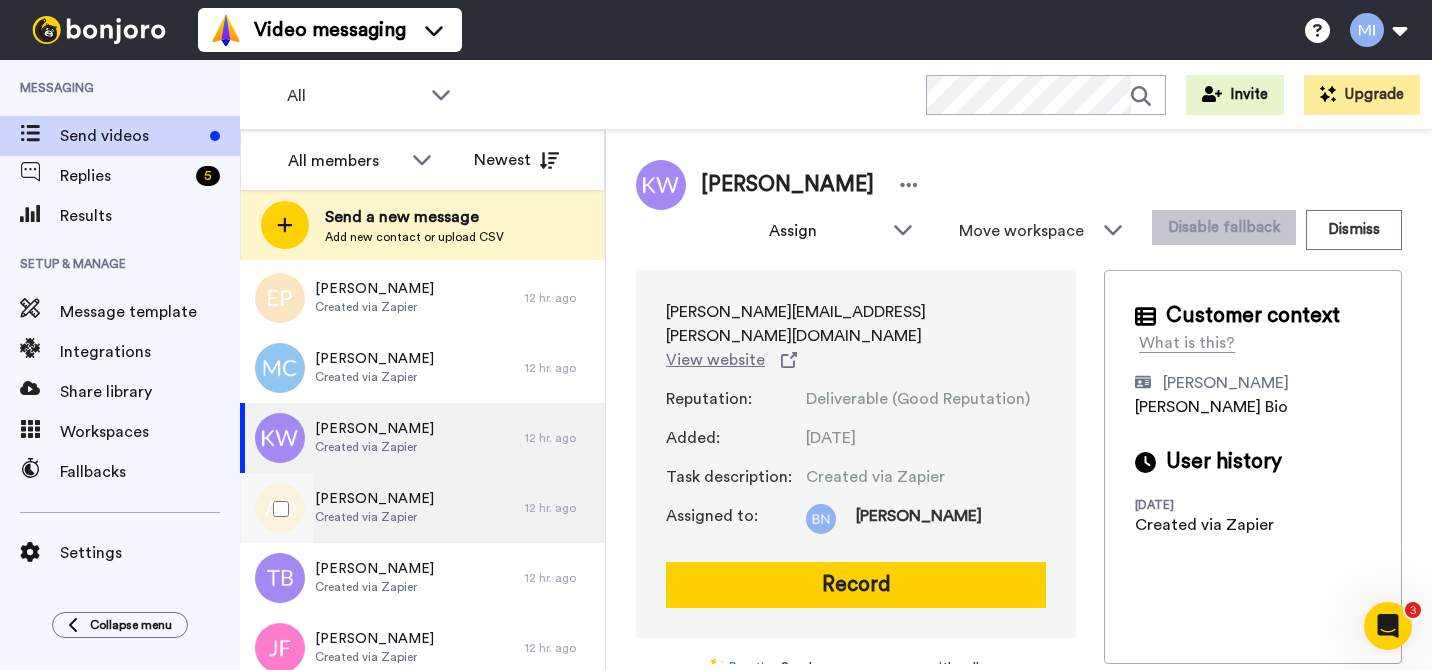 click on "Andrea Davis Created via Zapier" at bounding box center (382, 508) 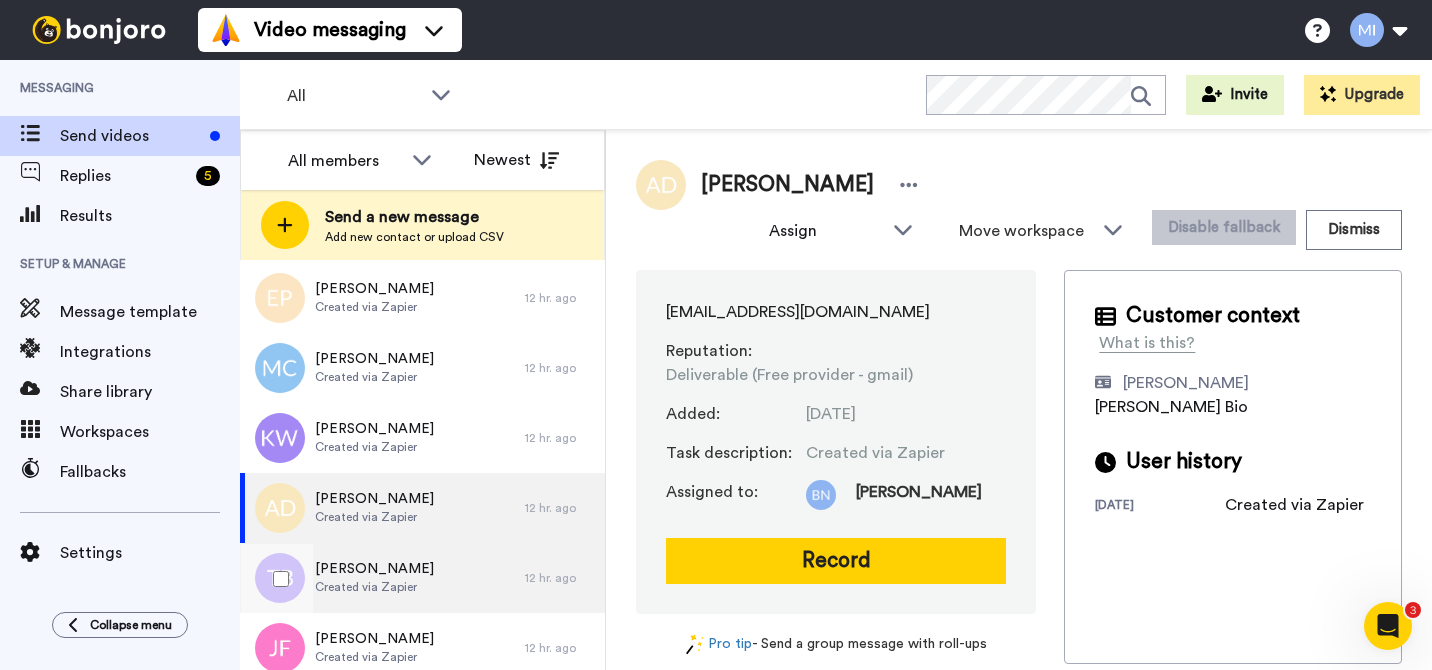 click on "Therese Bracy Bracy Created via Zapier" at bounding box center (382, 578) 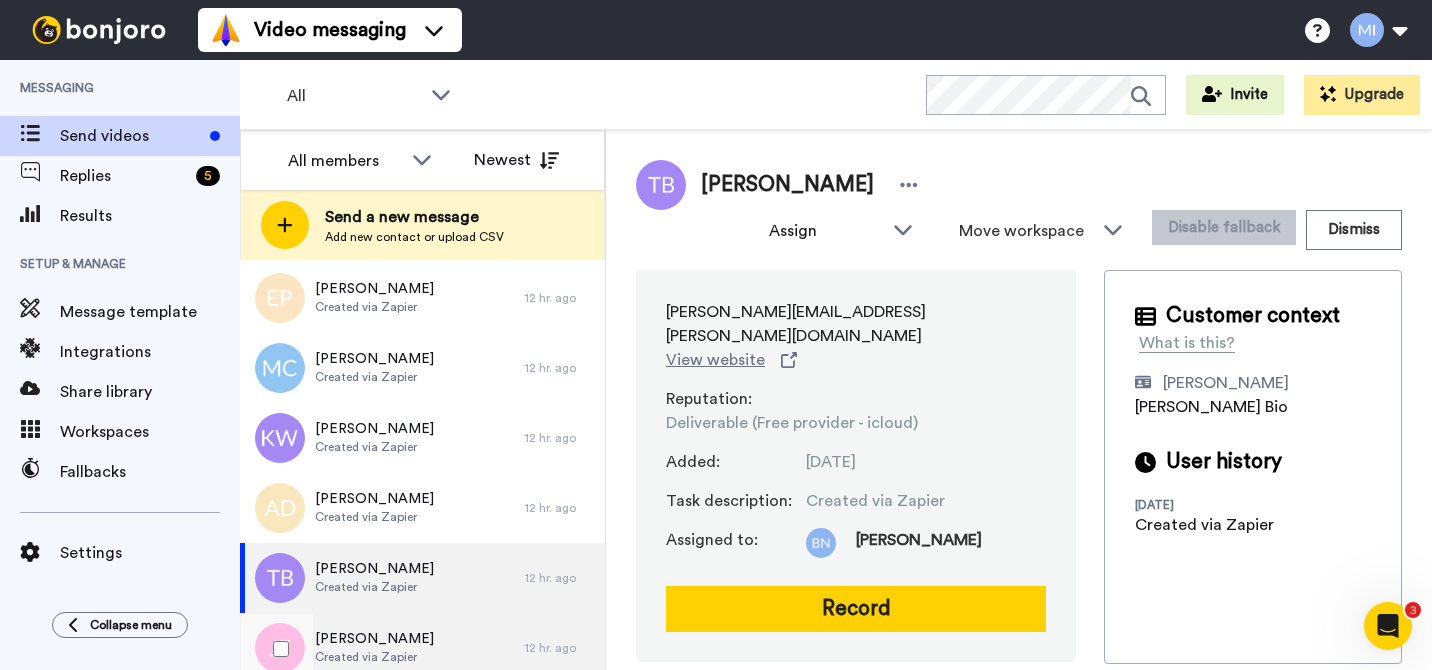 click on "Joan Floyd Created via Zapier" at bounding box center [382, 648] 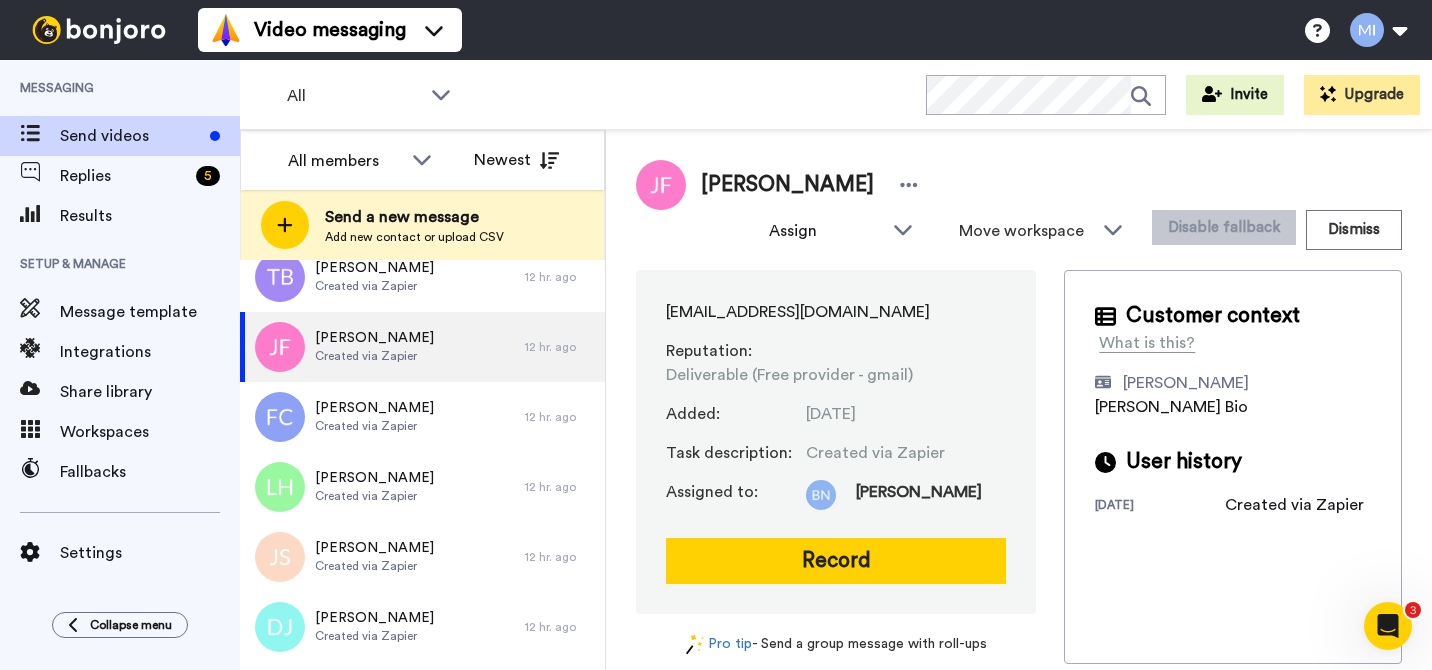 scroll, scrollTop: 1239, scrollLeft: 0, axis: vertical 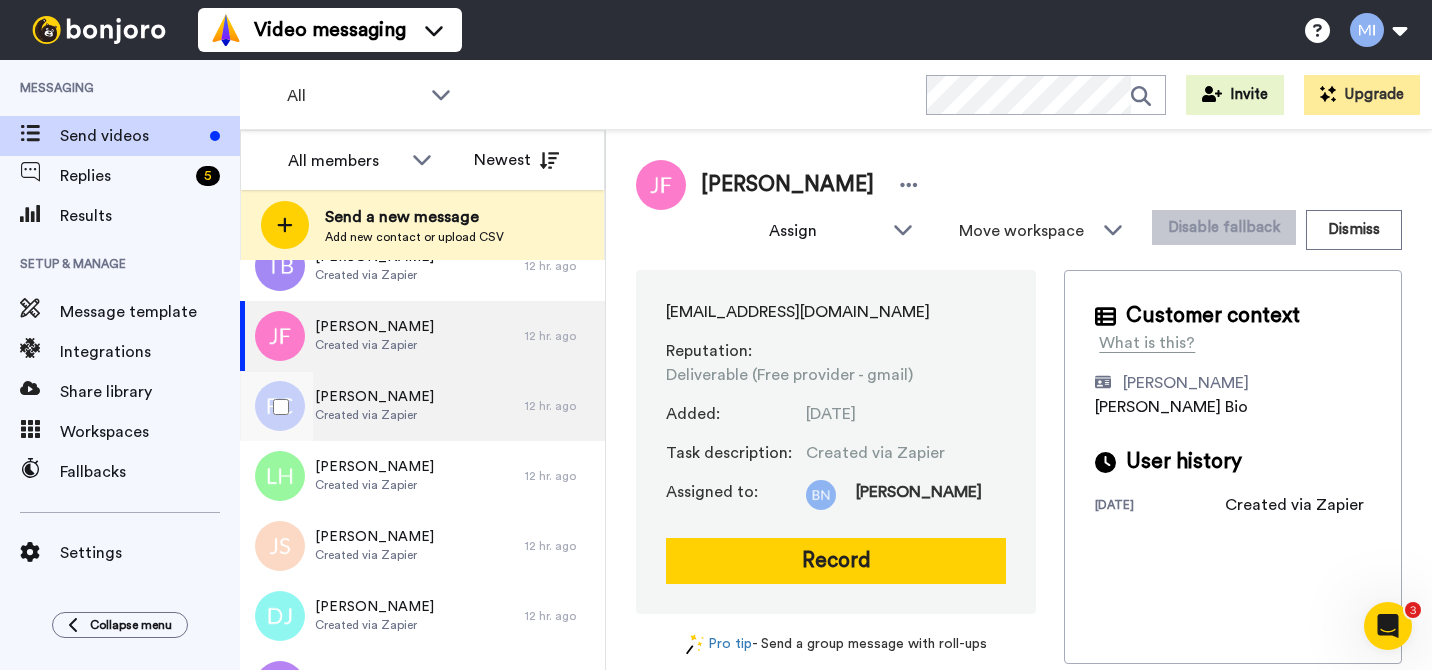 click on "Felecia Cunningham Created via Zapier" at bounding box center [382, 406] 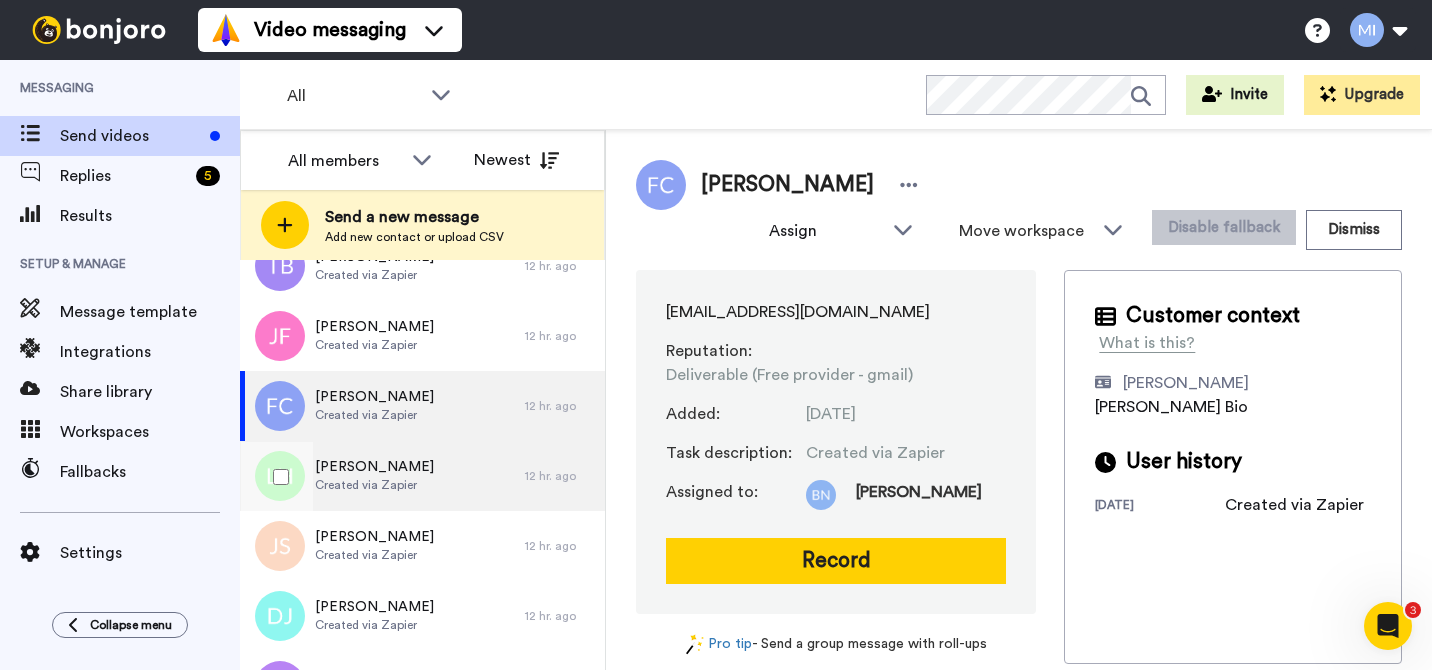 click on "Lisa Hayes Created via Zapier" at bounding box center [382, 476] 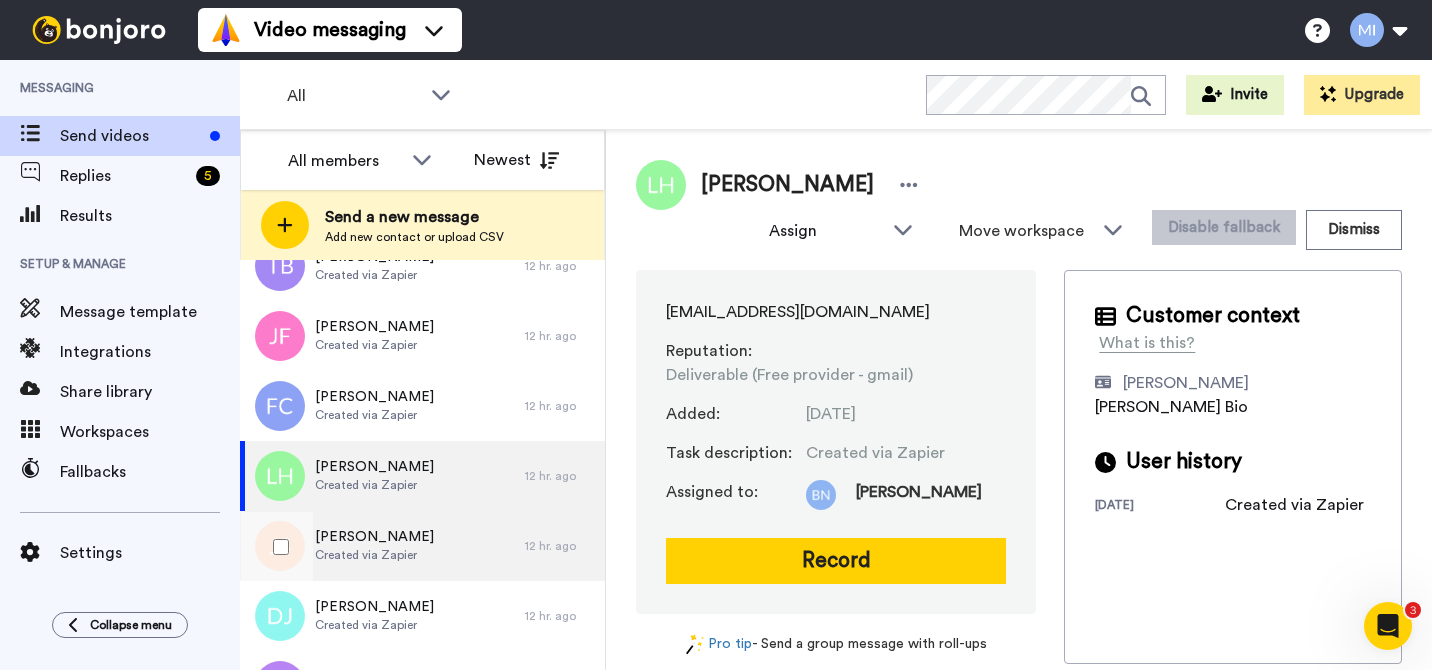 click on "Jennifer Scaggs Created via Zapier" at bounding box center [382, 546] 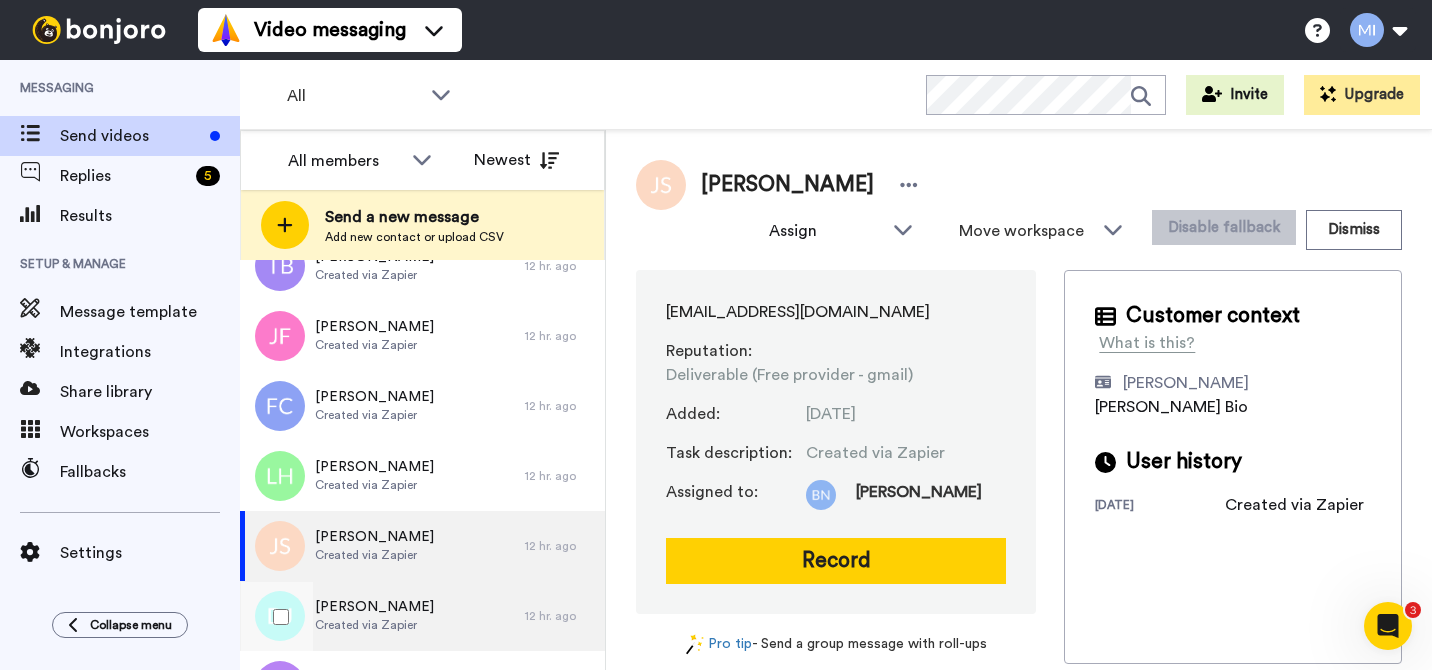 click on "DeShani Jones Created via Zapier" at bounding box center [382, 616] 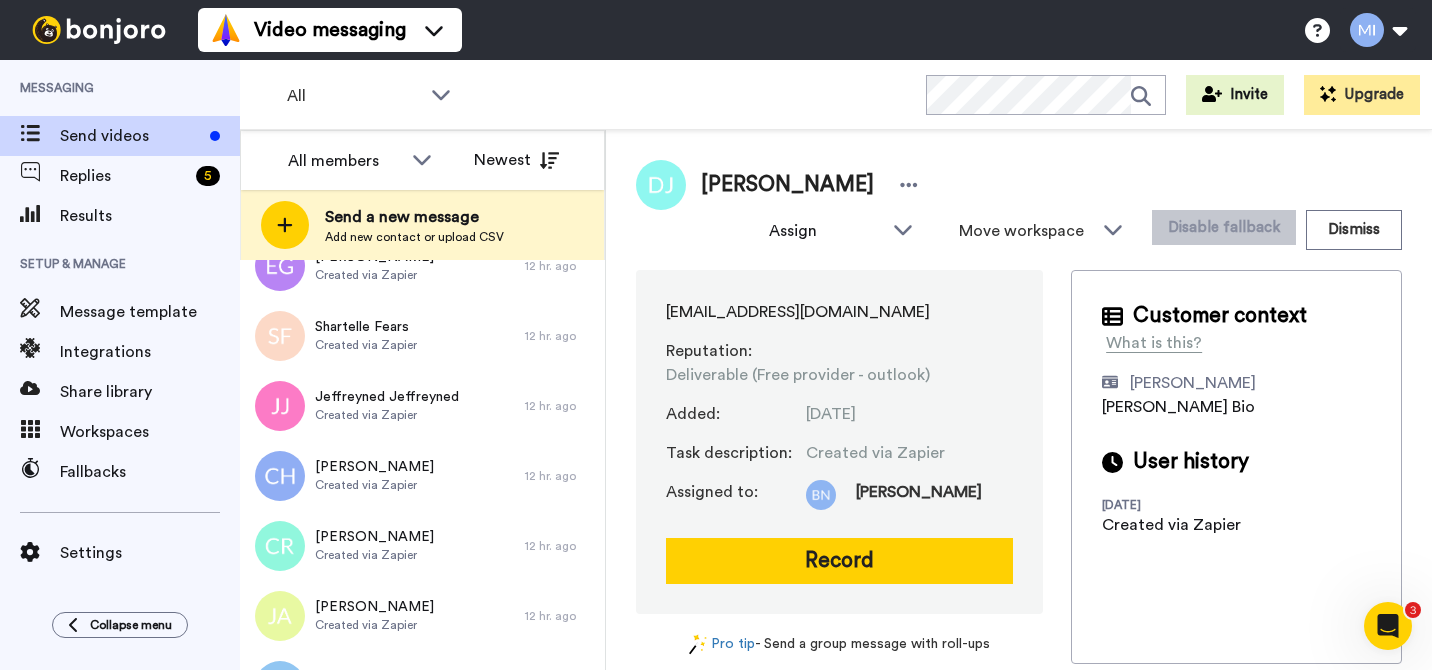 scroll, scrollTop: 1667, scrollLeft: 0, axis: vertical 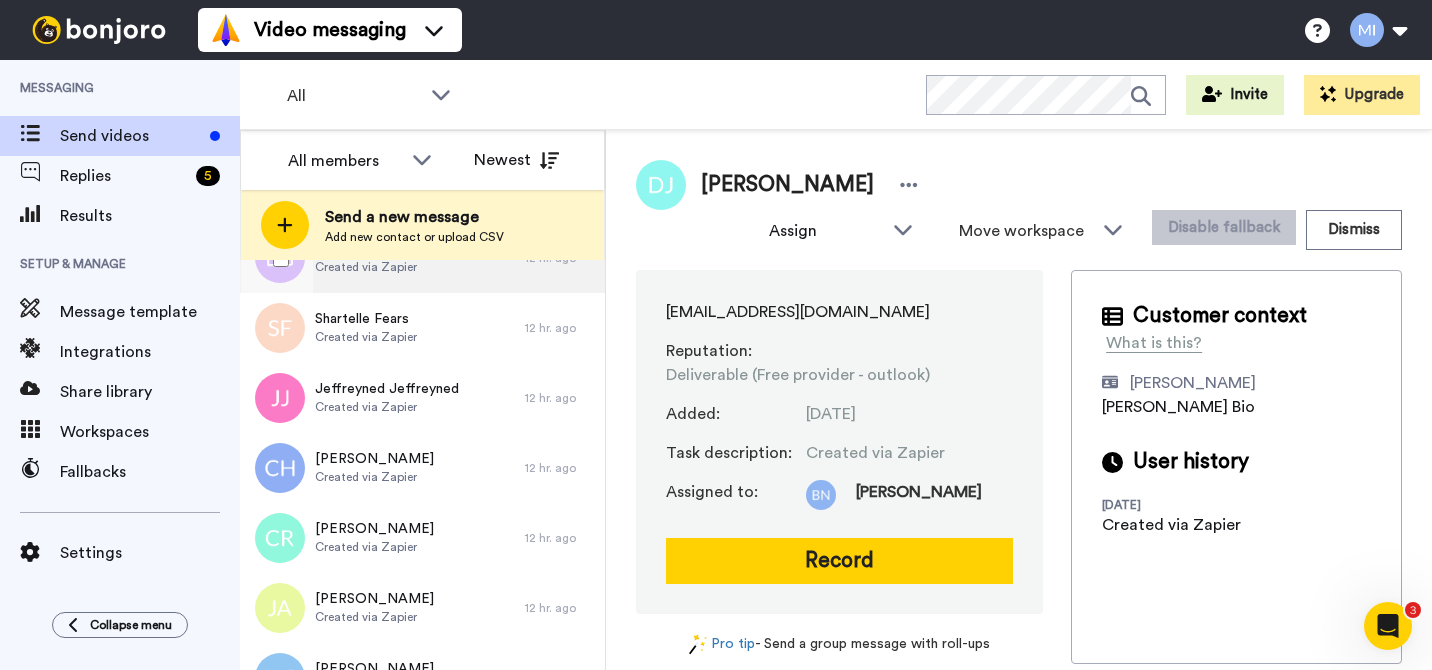 click on "Eugene Girard Created via Zapier" at bounding box center [382, 258] 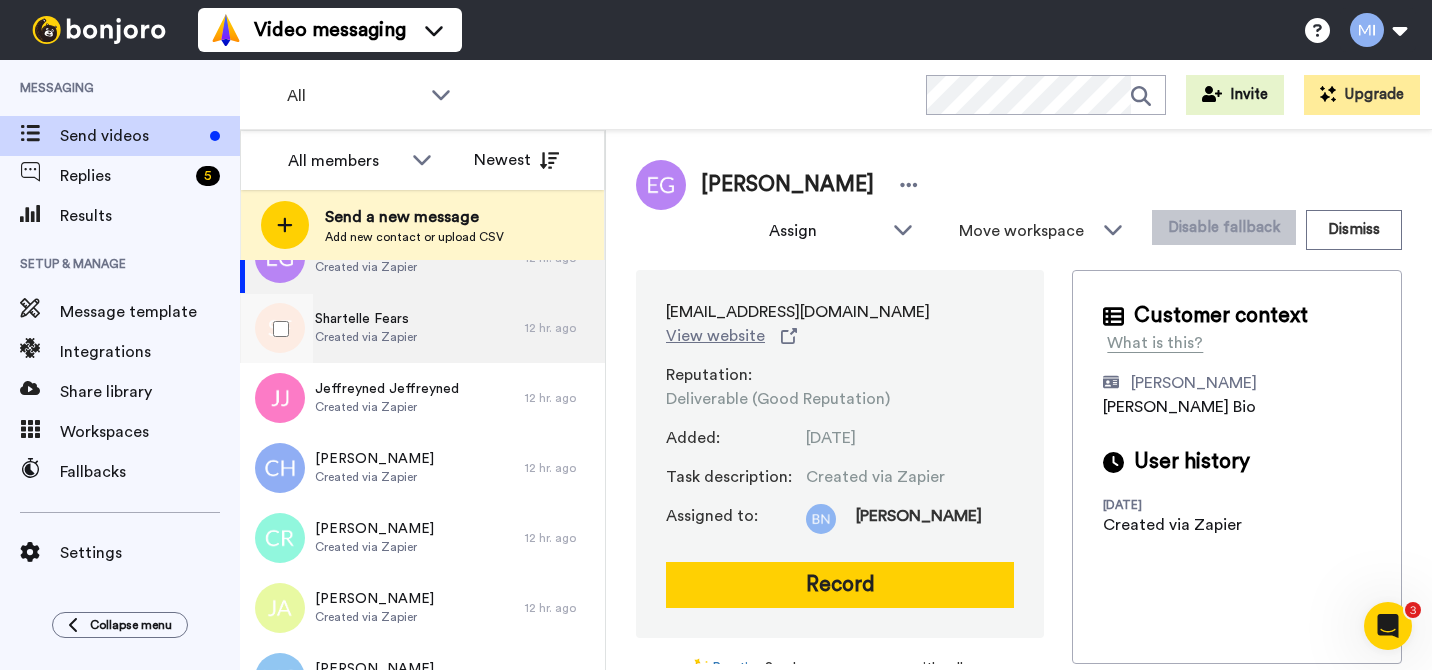click on "Shartelle Fears Created via Zapier" at bounding box center (382, 328) 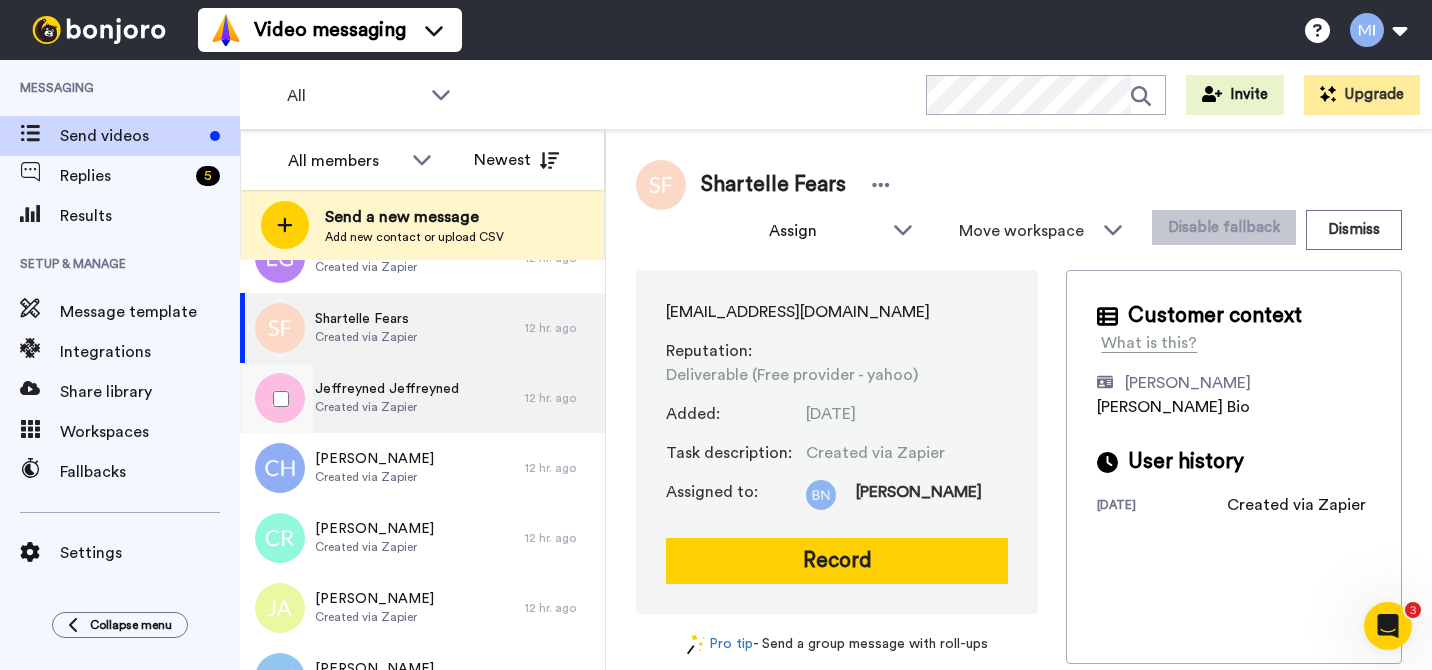 click on "Jeffreyned Jeffreyned Created via Zapier" at bounding box center (382, 398) 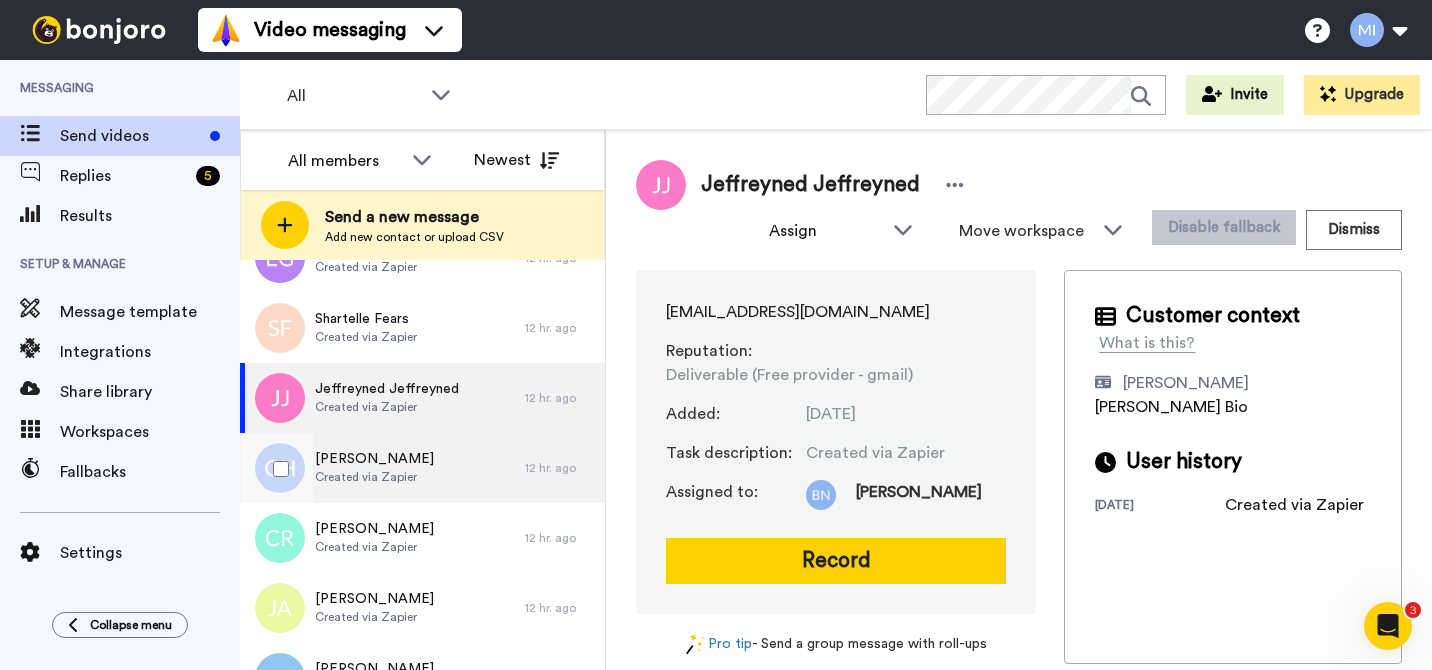 click on "Cara Harmon Created via Zapier" at bounding box center [382, 468] 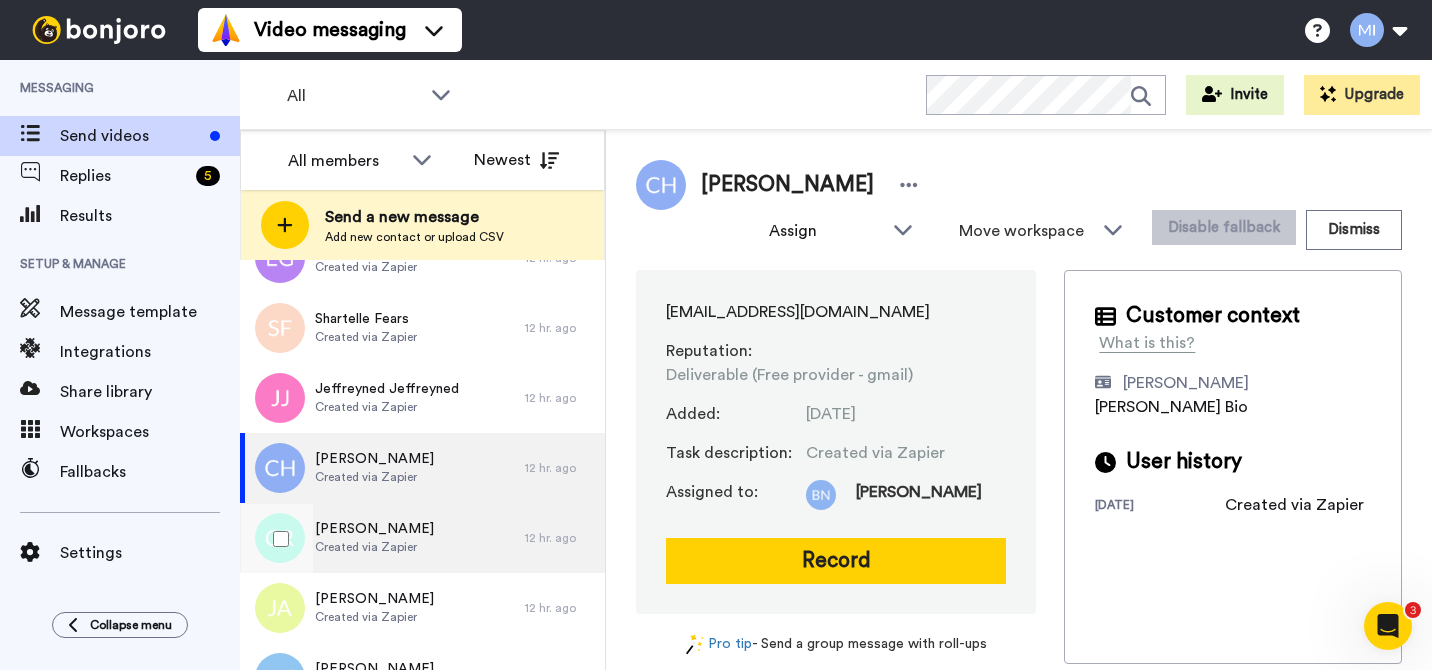 click on "Christina Roberts Created via Zapier" at bounding box center (382, 538) 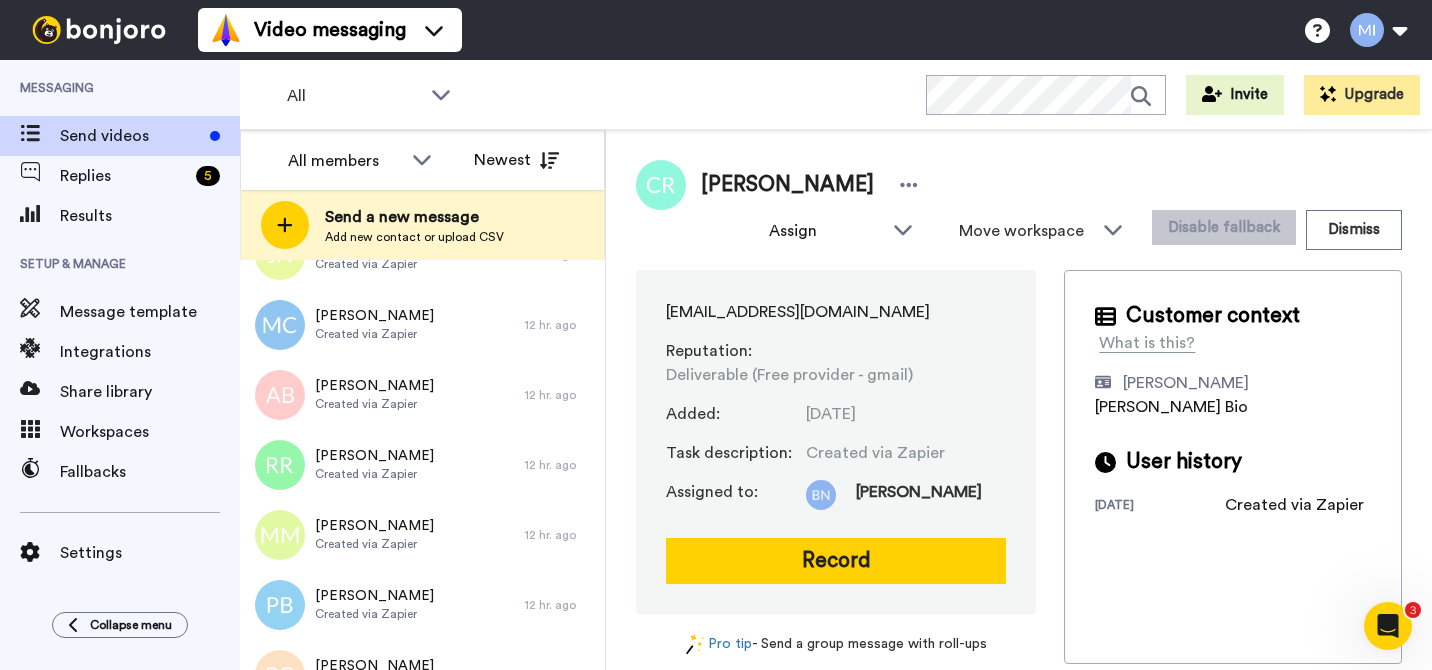 scroll, scrollTop: 2068, scrollLeft: 0, axis: vertical 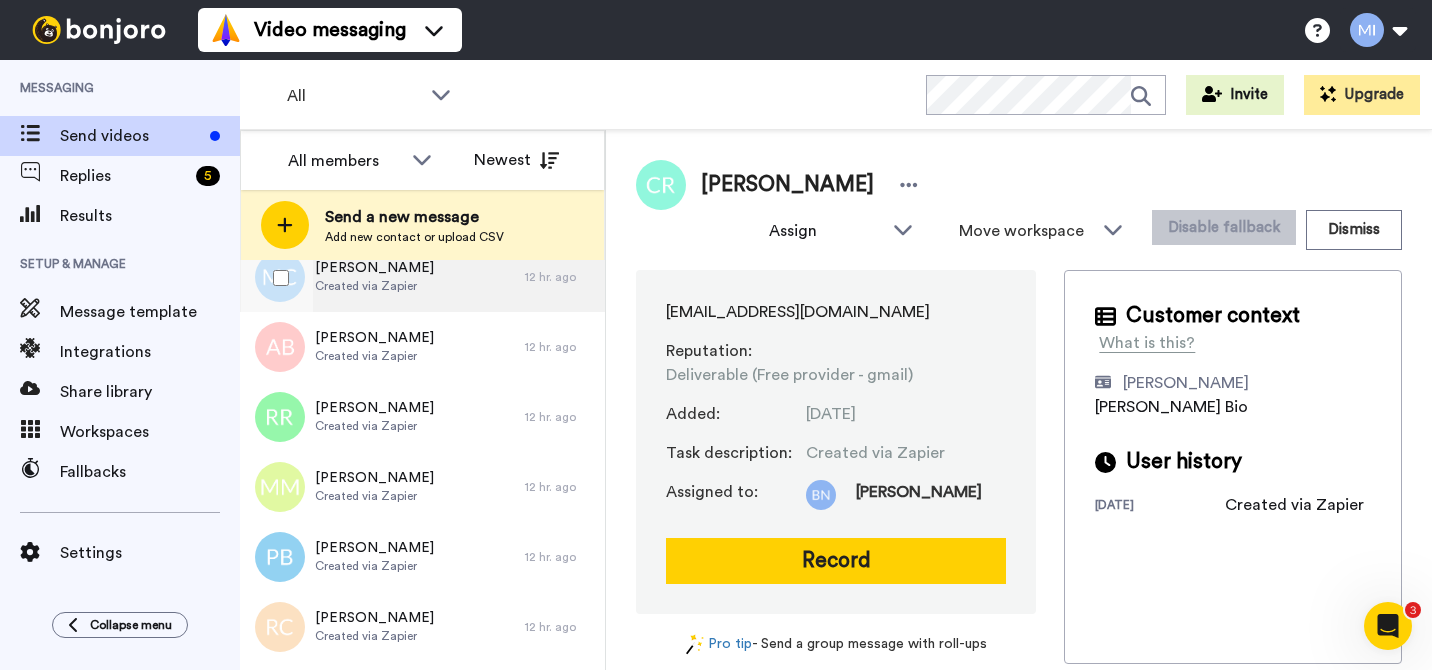 click on "Macy Cooper Created via Zapier" at bounding box center (382, 277) 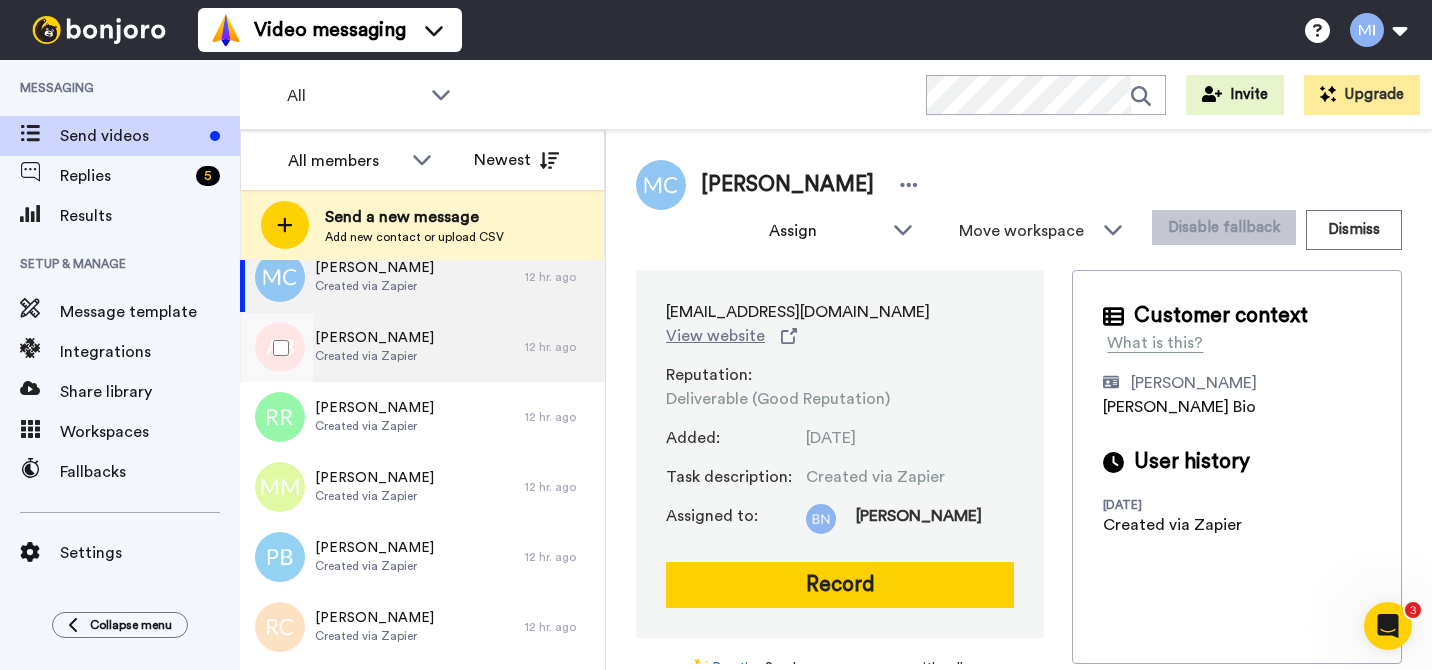 click on "Alexandra Brankovich Created via Zapier" at bounding box center (382, 347) 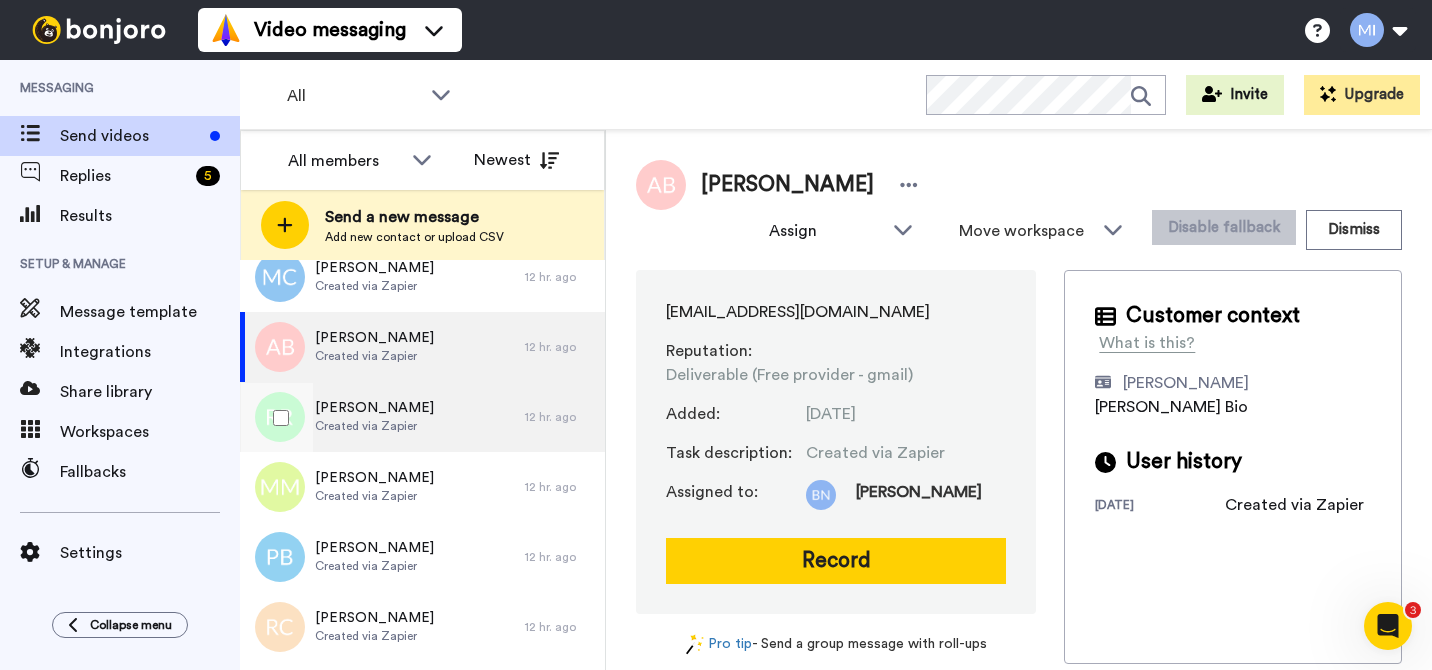 click on "Rachel Ramsey Created via Zapier" at bounding box center (382, 417) 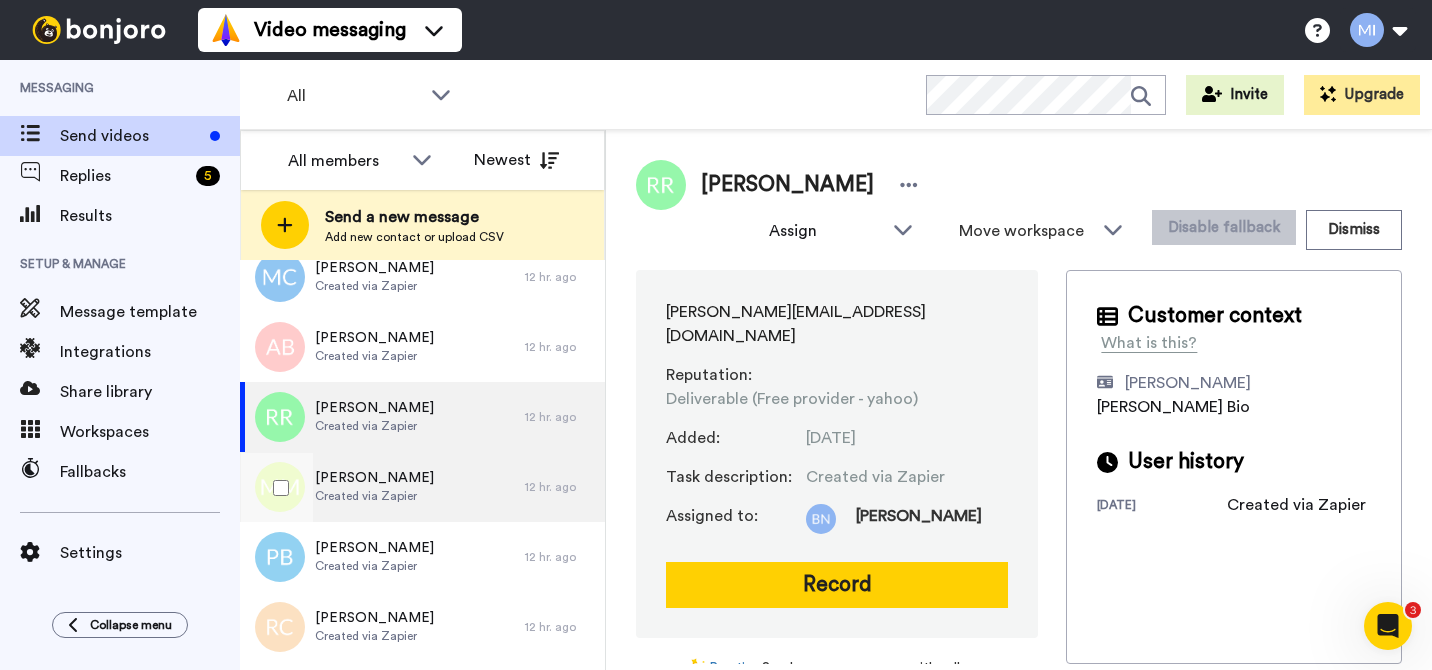 click on "Melody Moulton Created via Zapier" at bounding box center [382, 487] 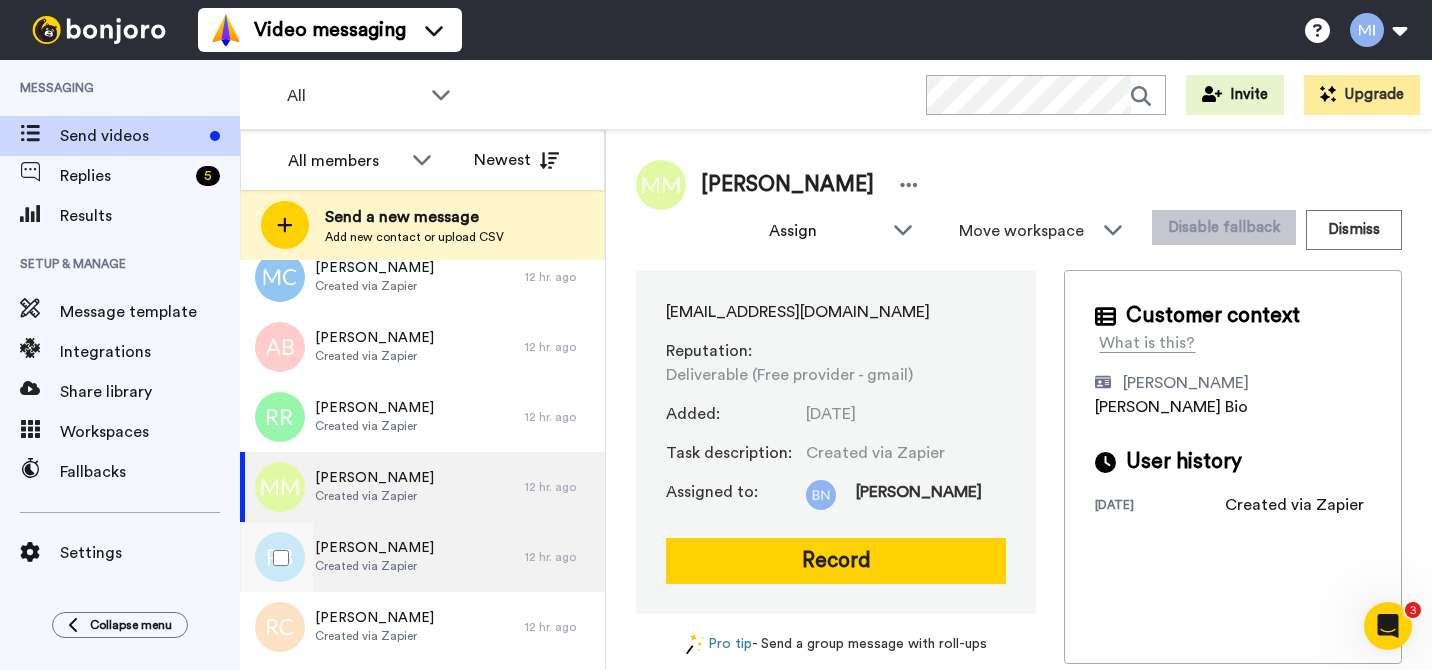 click on "Patricia Baxter Created via Zapier" at bounding box center [382, 557] 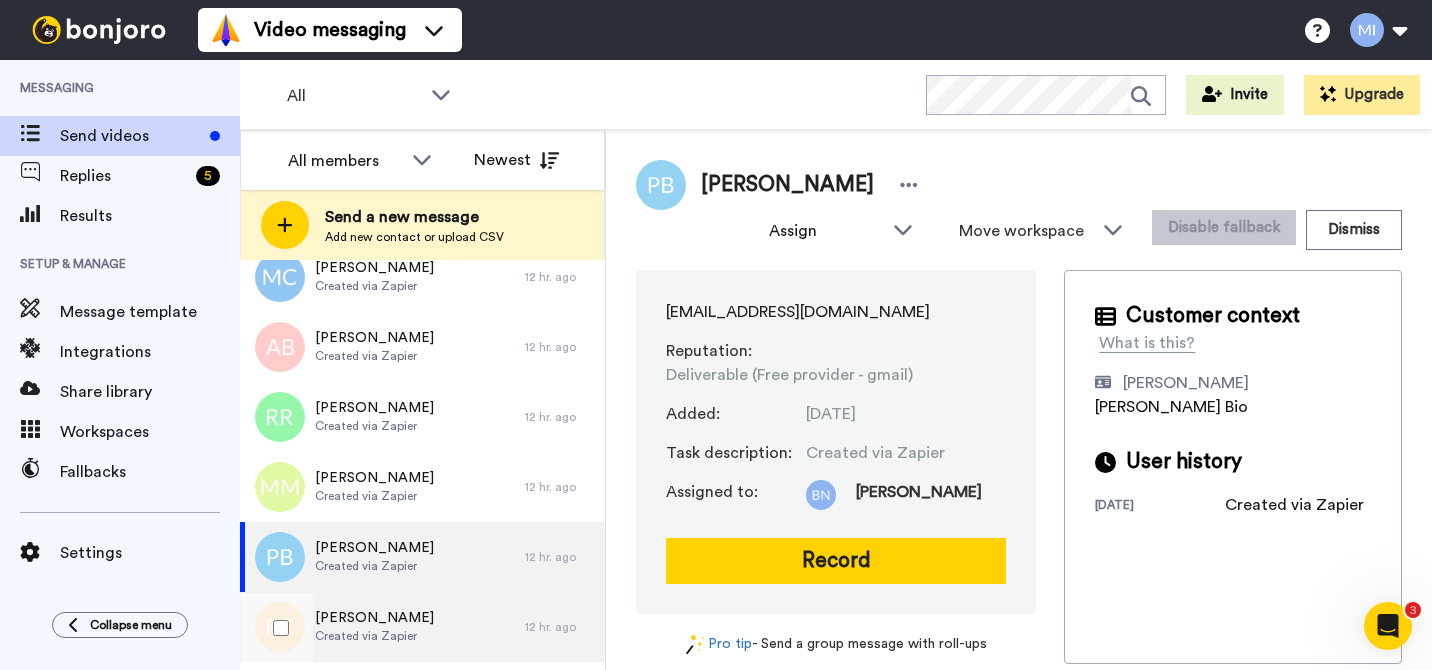 click on "Reneta Cox Created via Zapier" at bounding box center [382, 627] 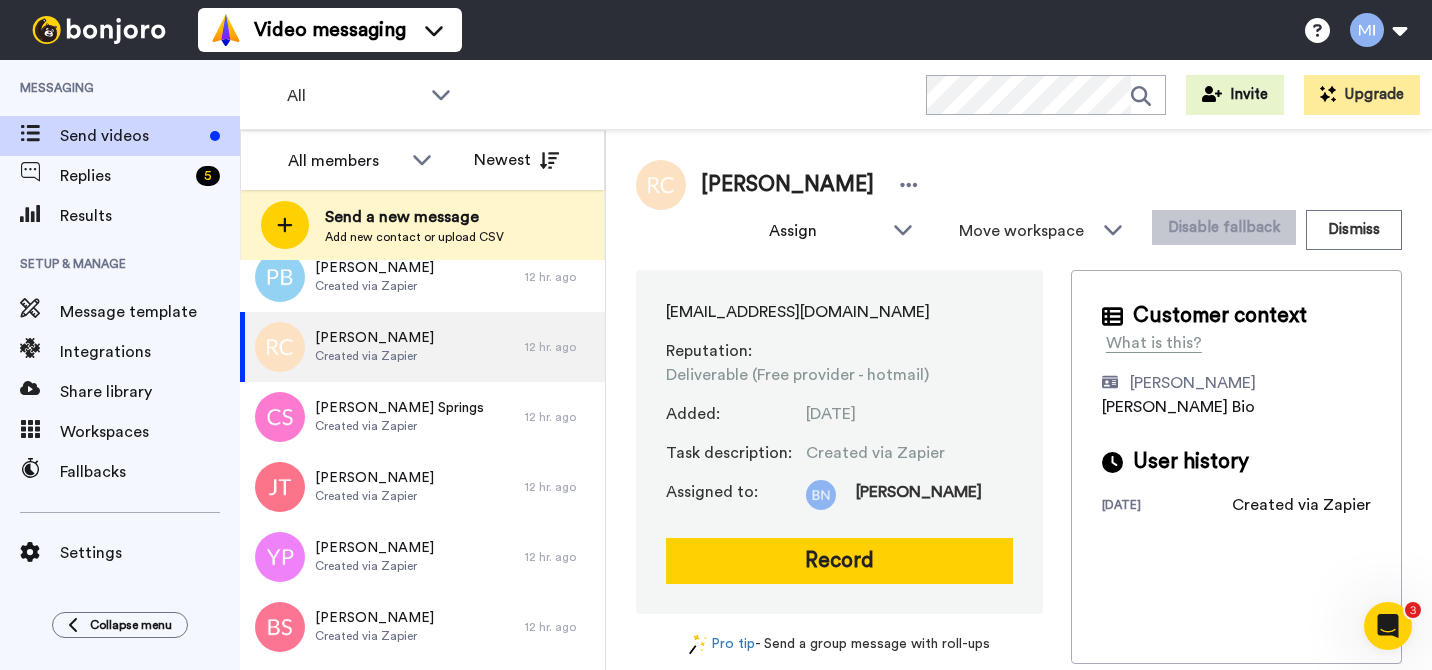 scroll, scrollTop: 2357, scrollLeft: 0, axis: vertical 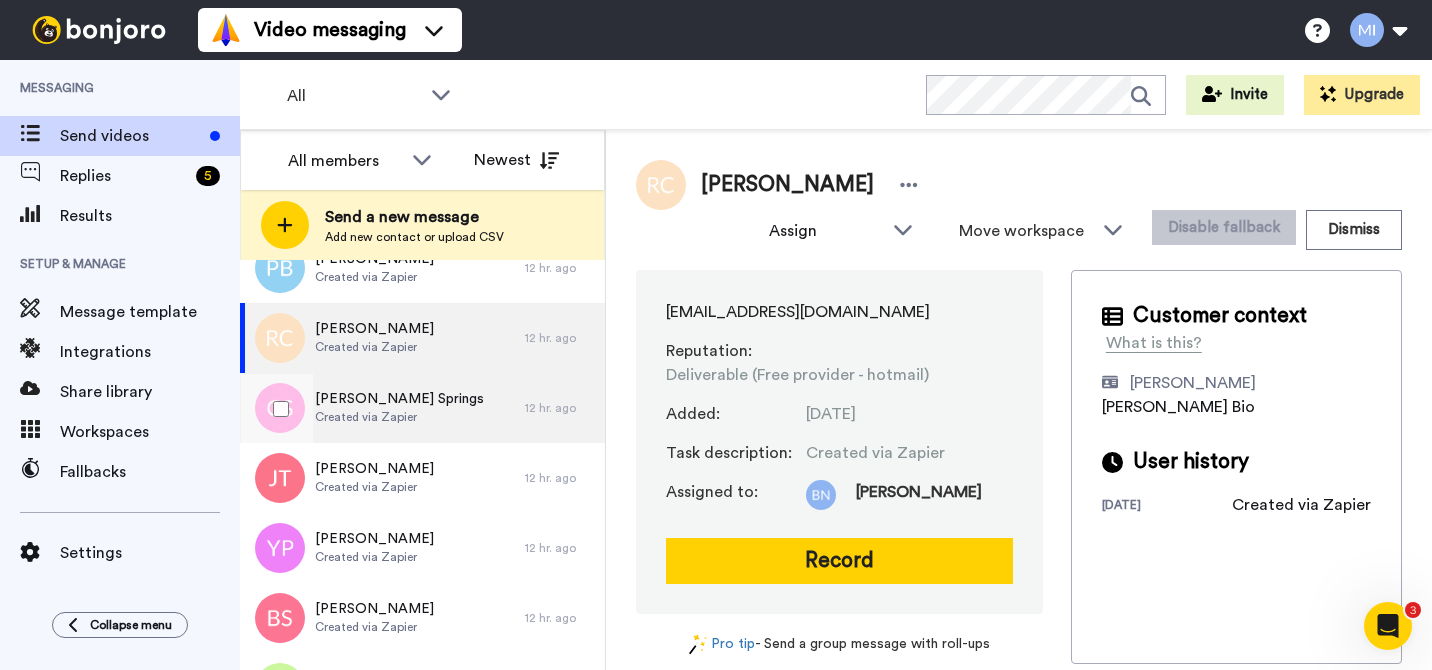 click on "Connie Springs Created via Zapier" at bounding box center [382, 408] 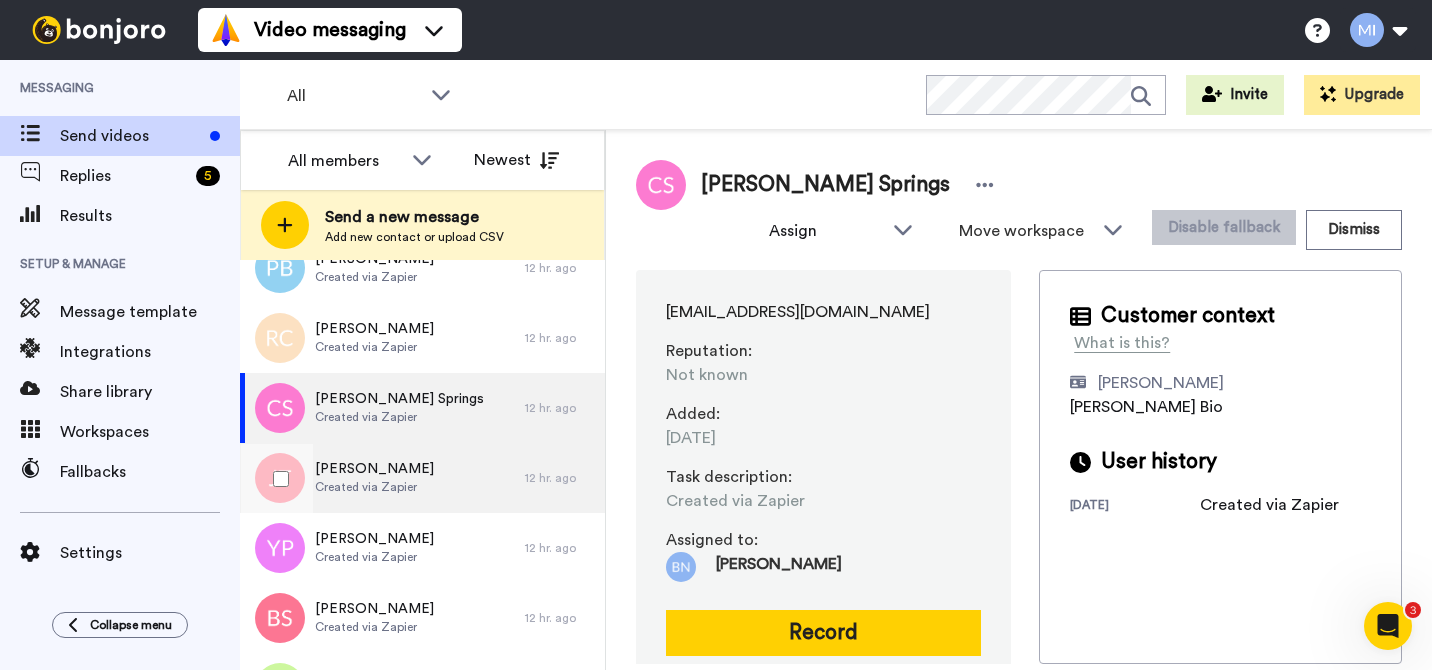 click on "Janice Thomas Created via Zapier" at bounding box center (382, 478) 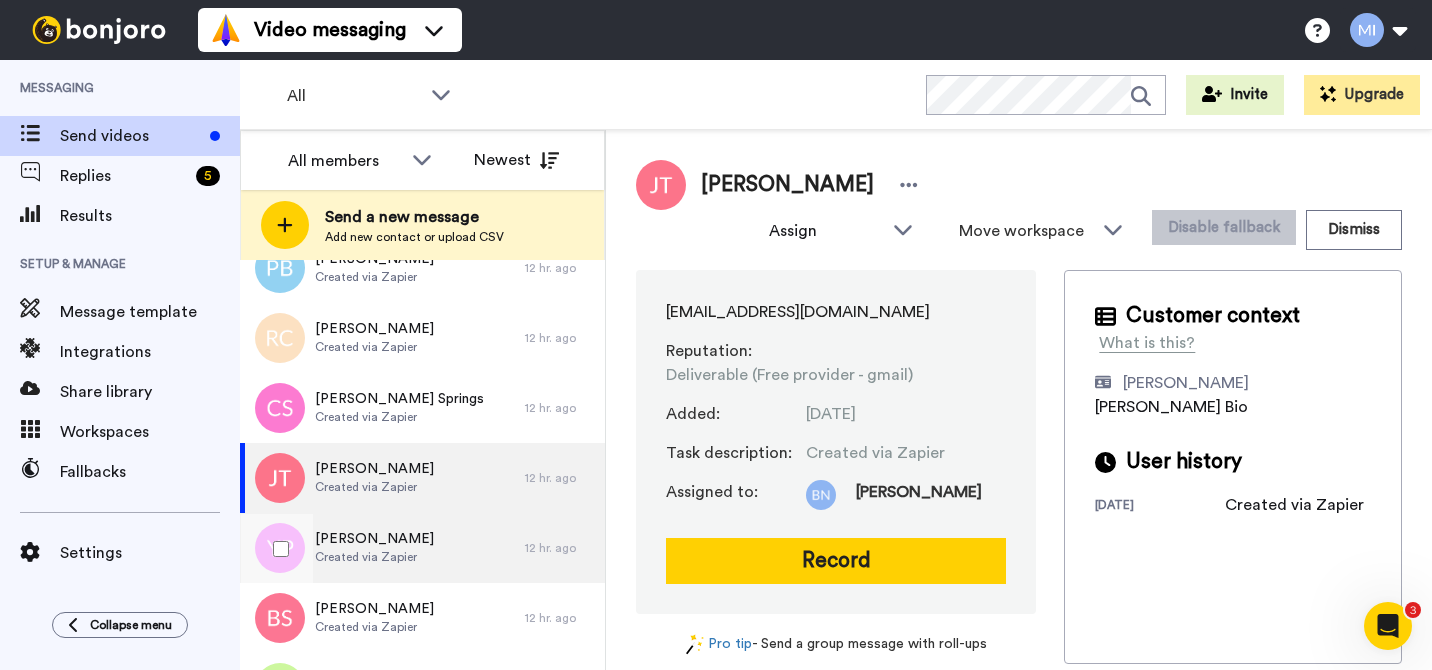 click on "Yolanda Prescott Created via Zapier" at bounding box center (382, 548) 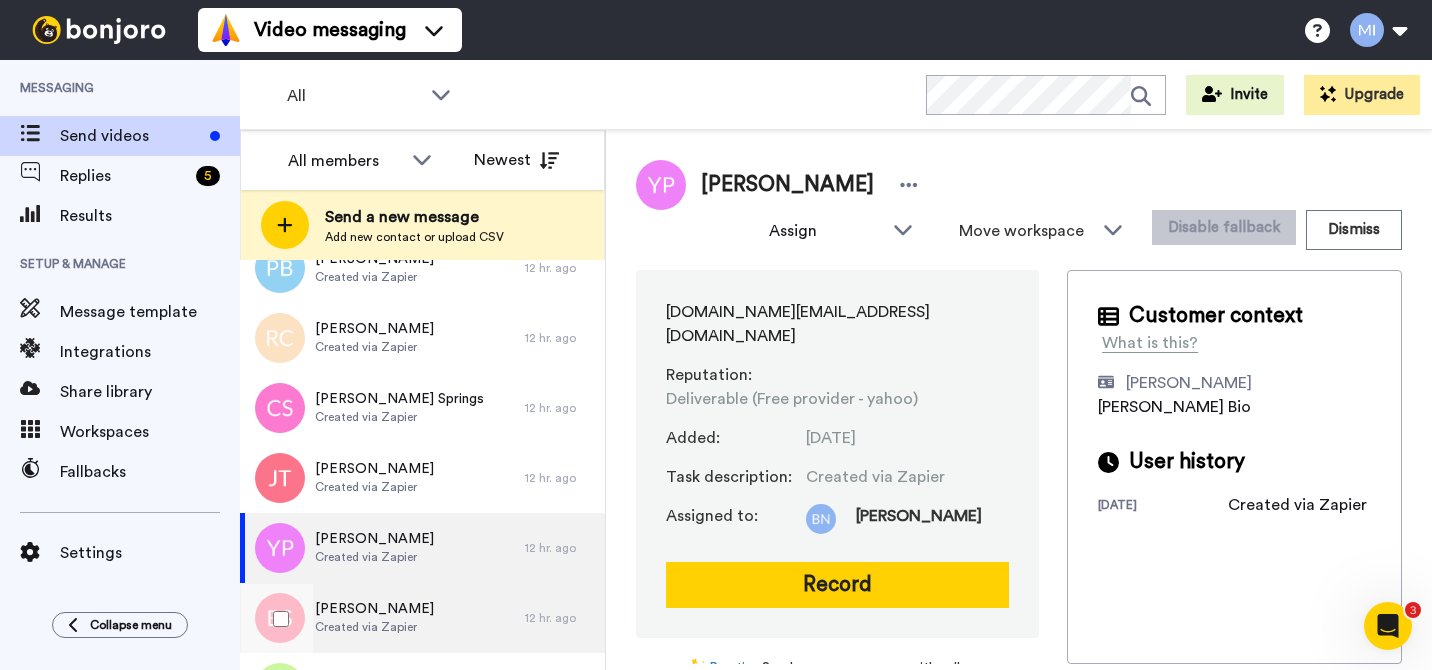 click on "Barbara Sullivan Created via Zapier" at bounding box center [382, 618] 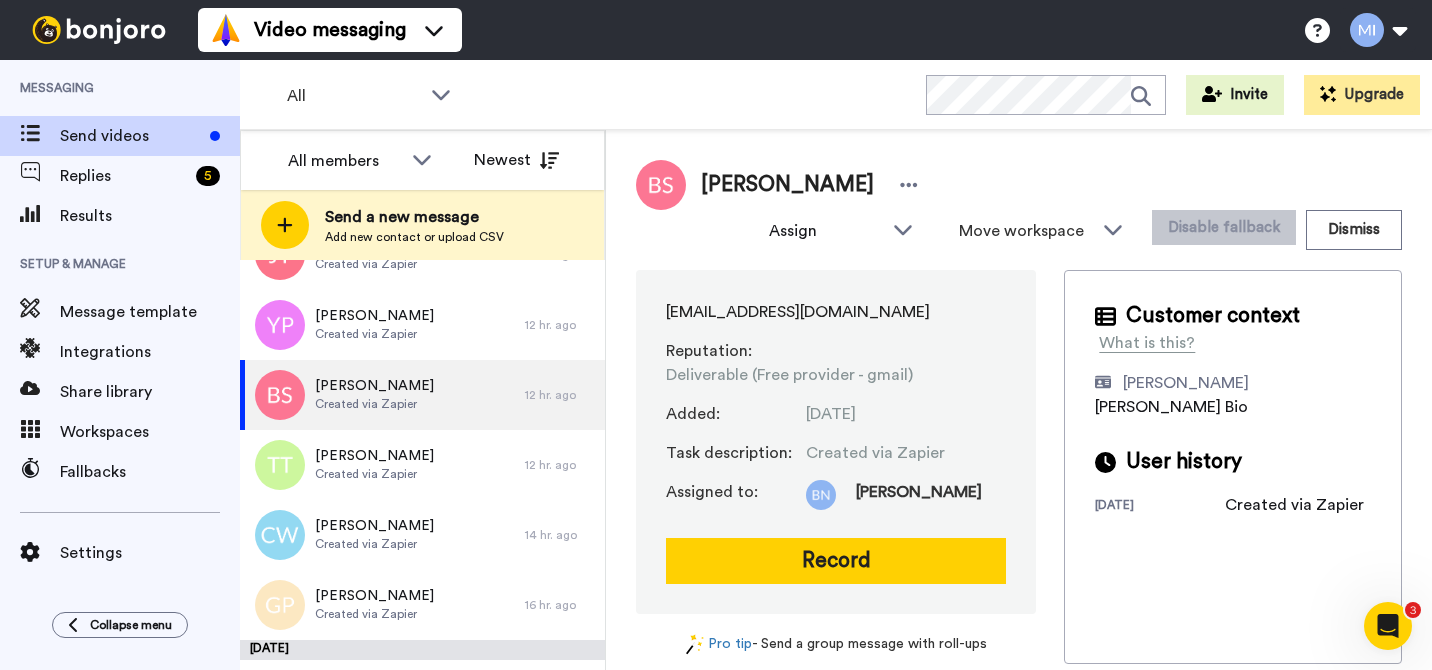 scroll, scrollTop: 2597, scrollLeft: 0, axis: vertical 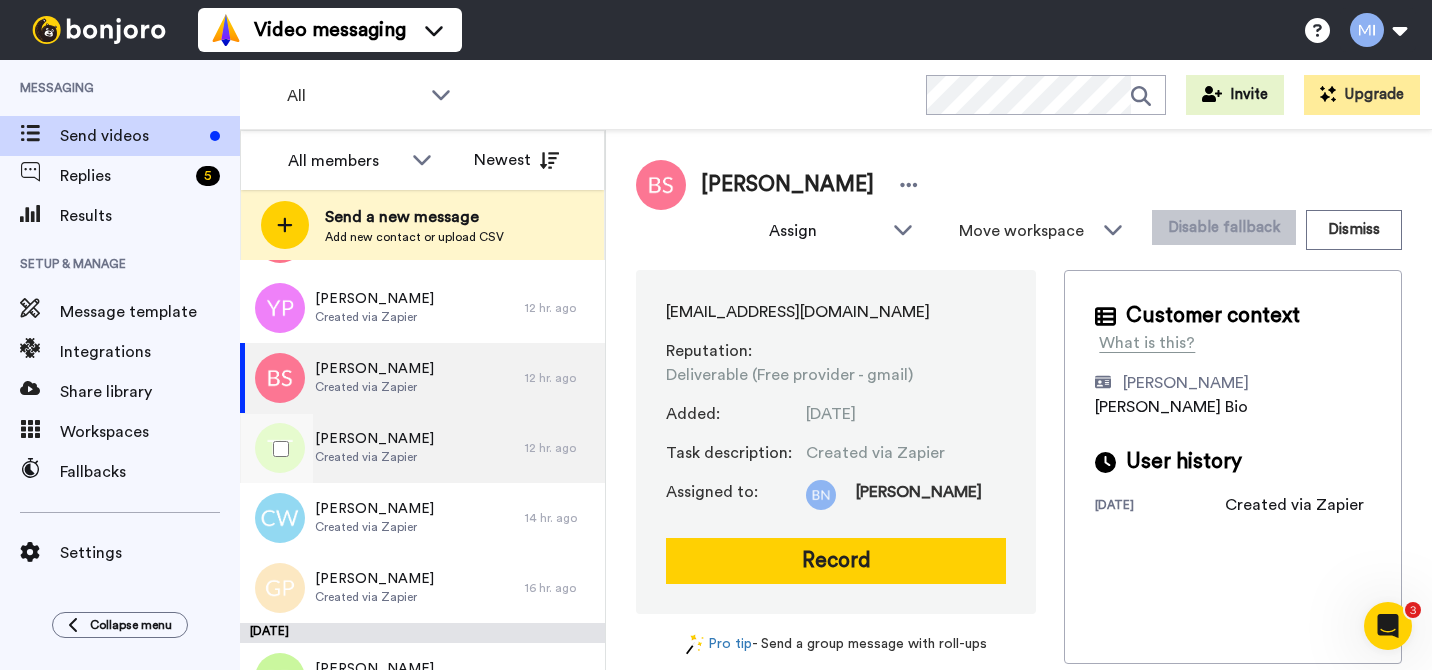 click on "Terry Thompson Created via Zapier" at bounding box center [382, 448] 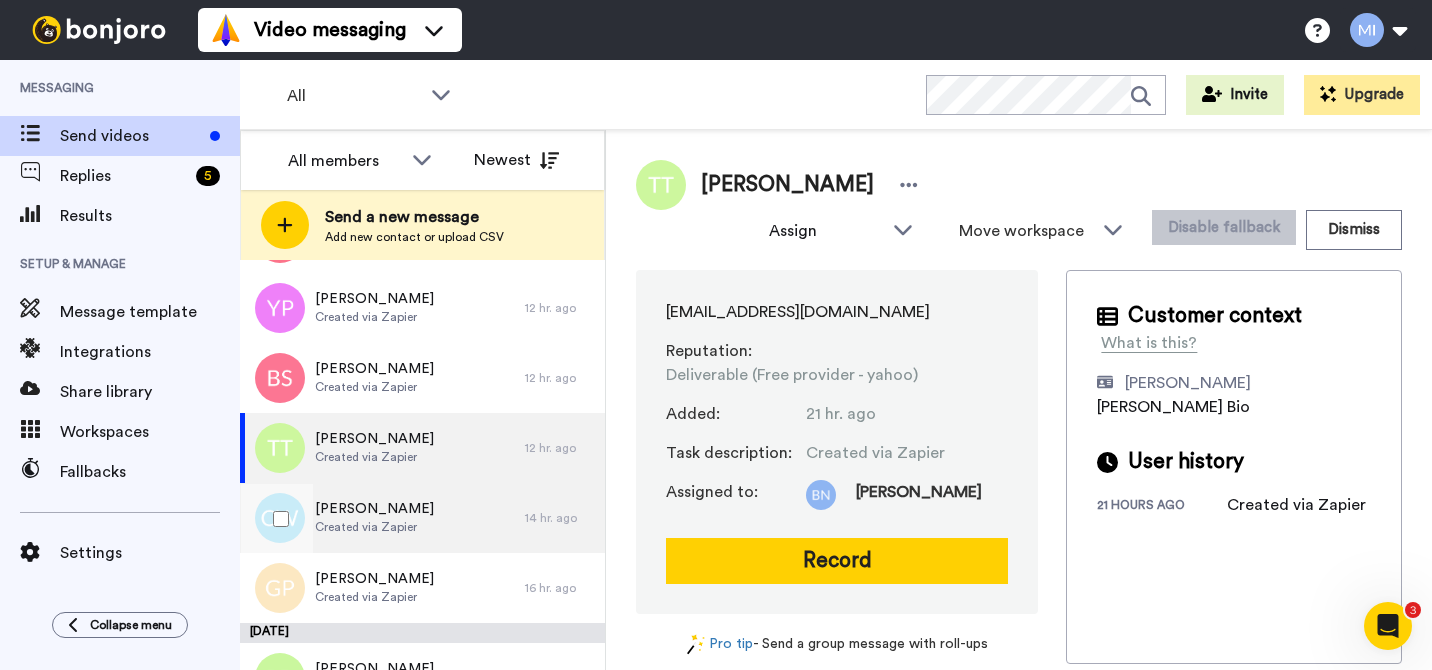 click on "Charles Warr Created via Zapier" at bounding box center [382, 518] 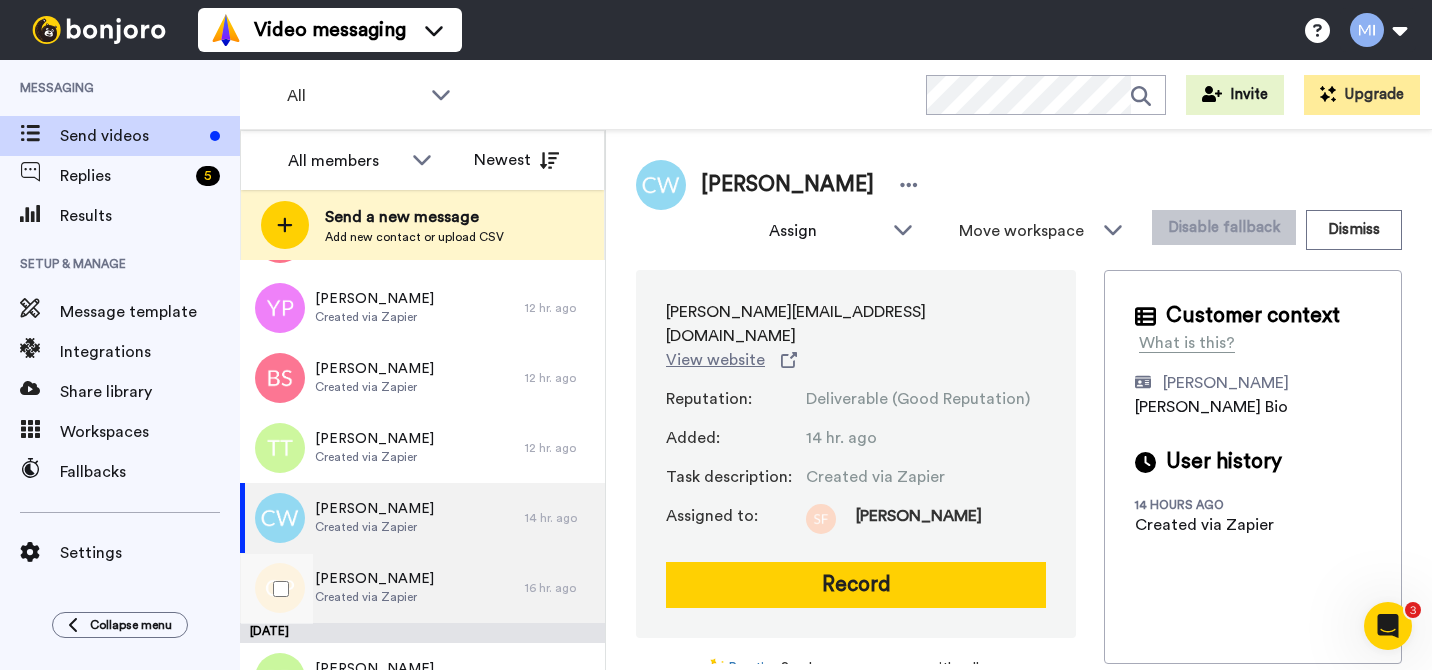 click on "Grace Prater Created via Zapier" at bounding box center [382, 588] 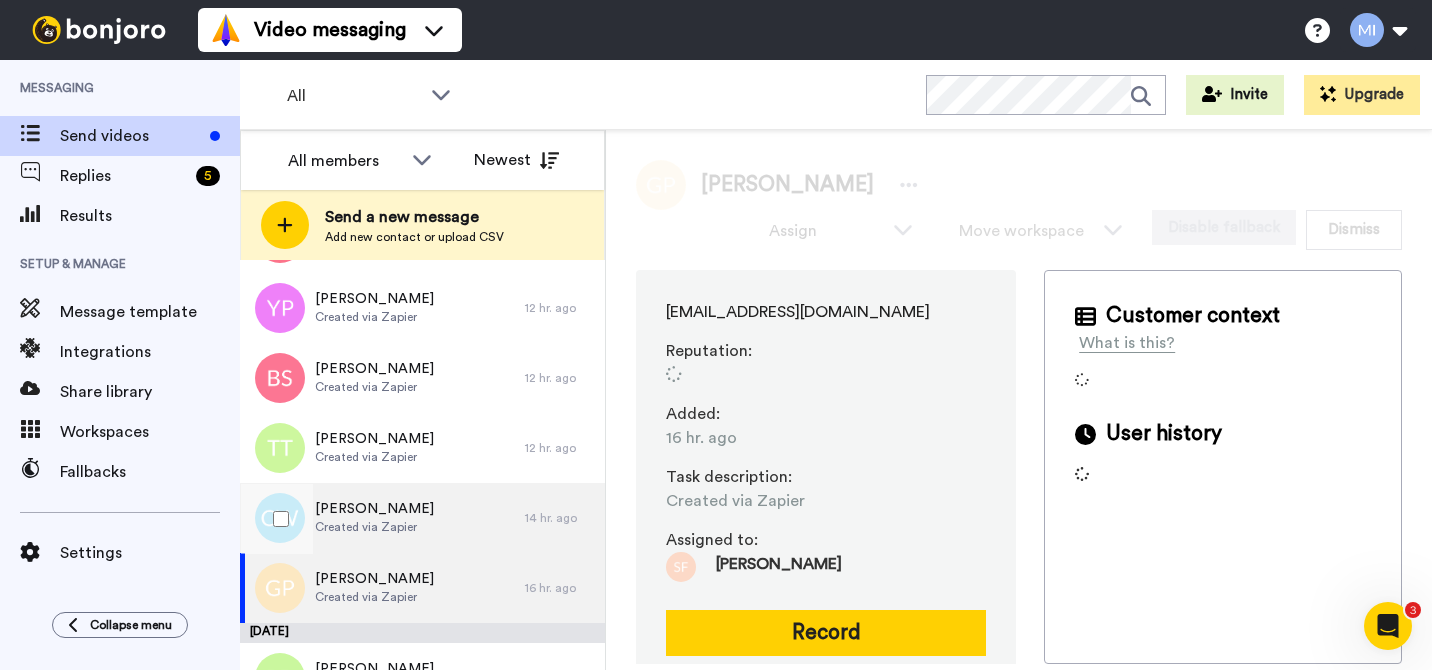 click on "Charles Warr Created via Zapier" at bounding box center [382, 518] 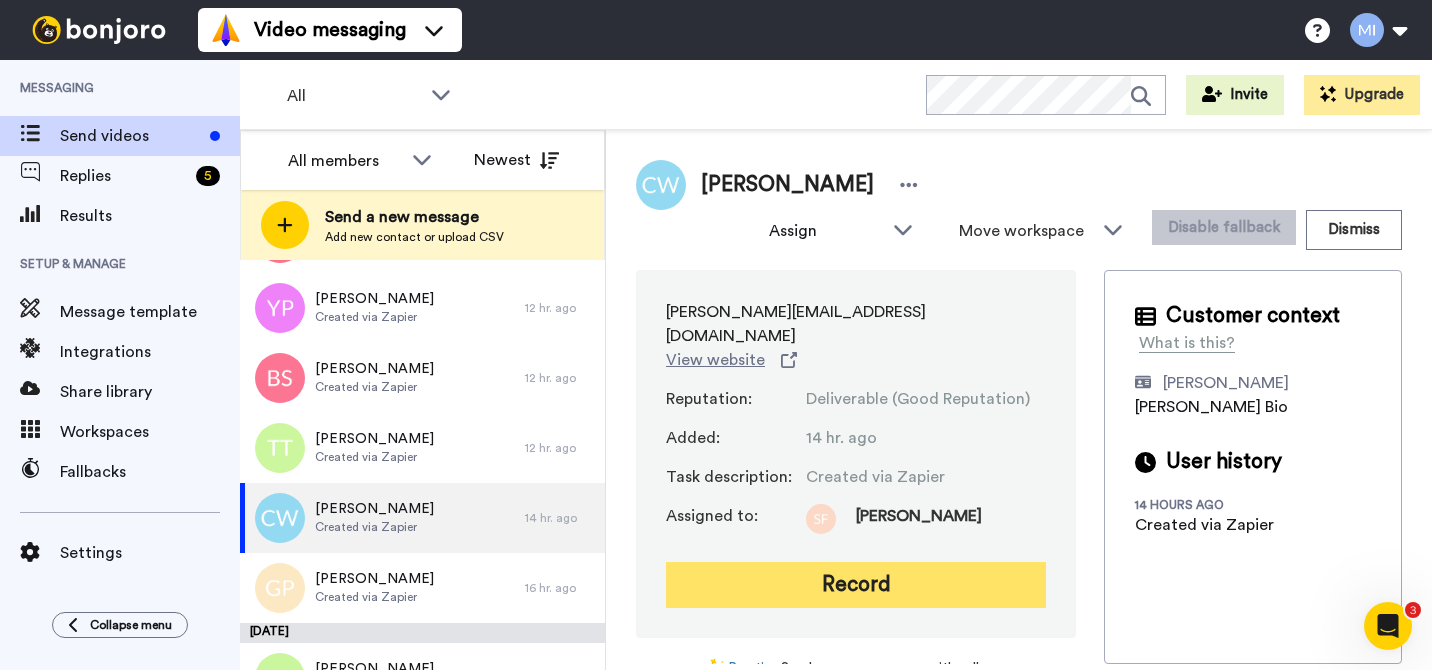 click on "Record" at bounding box center [856, 585] 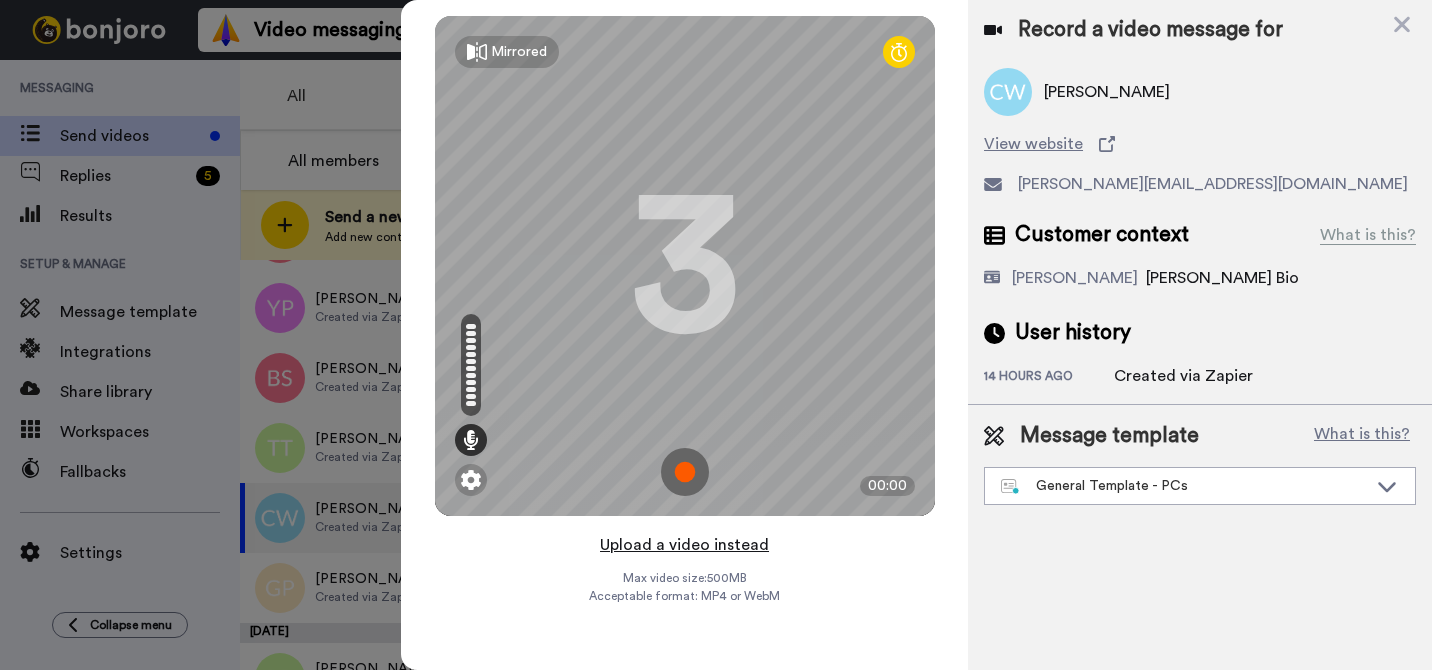 click on "Upload a video instead" at bounding box center [684, 545] 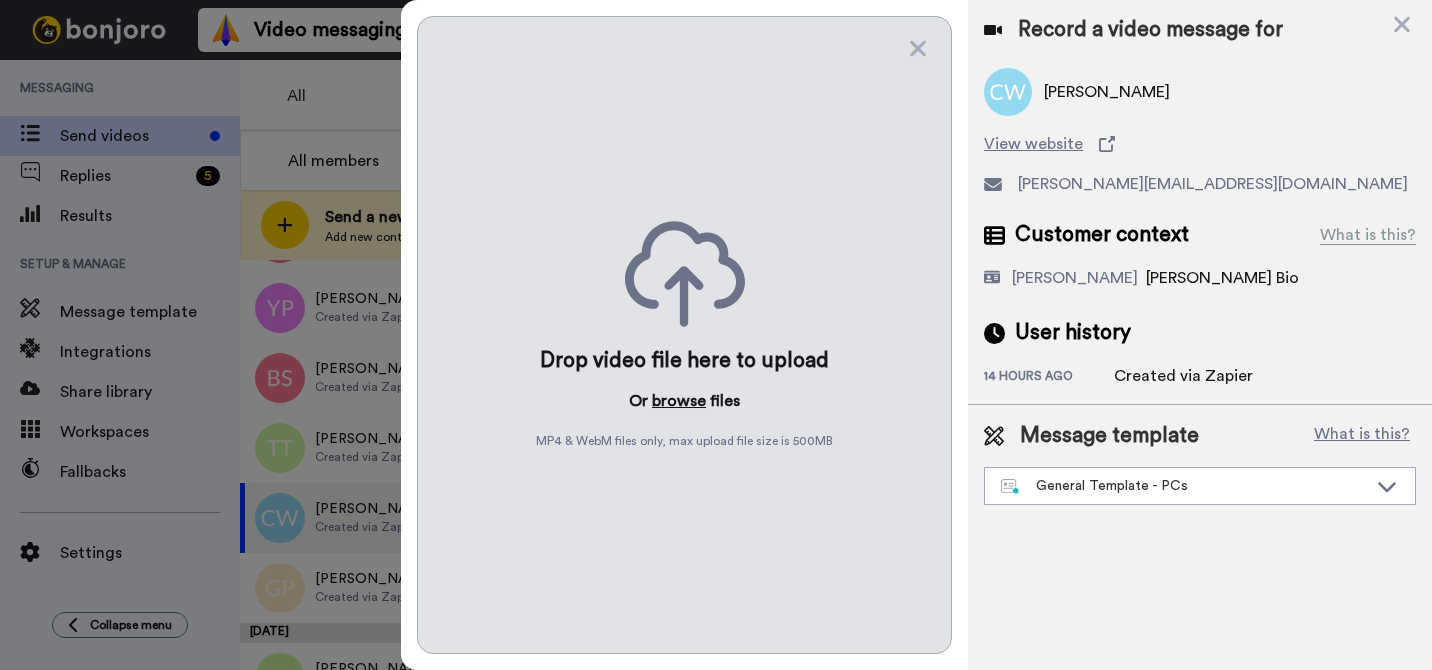 click on "browse" at bounding box center [679, 401] 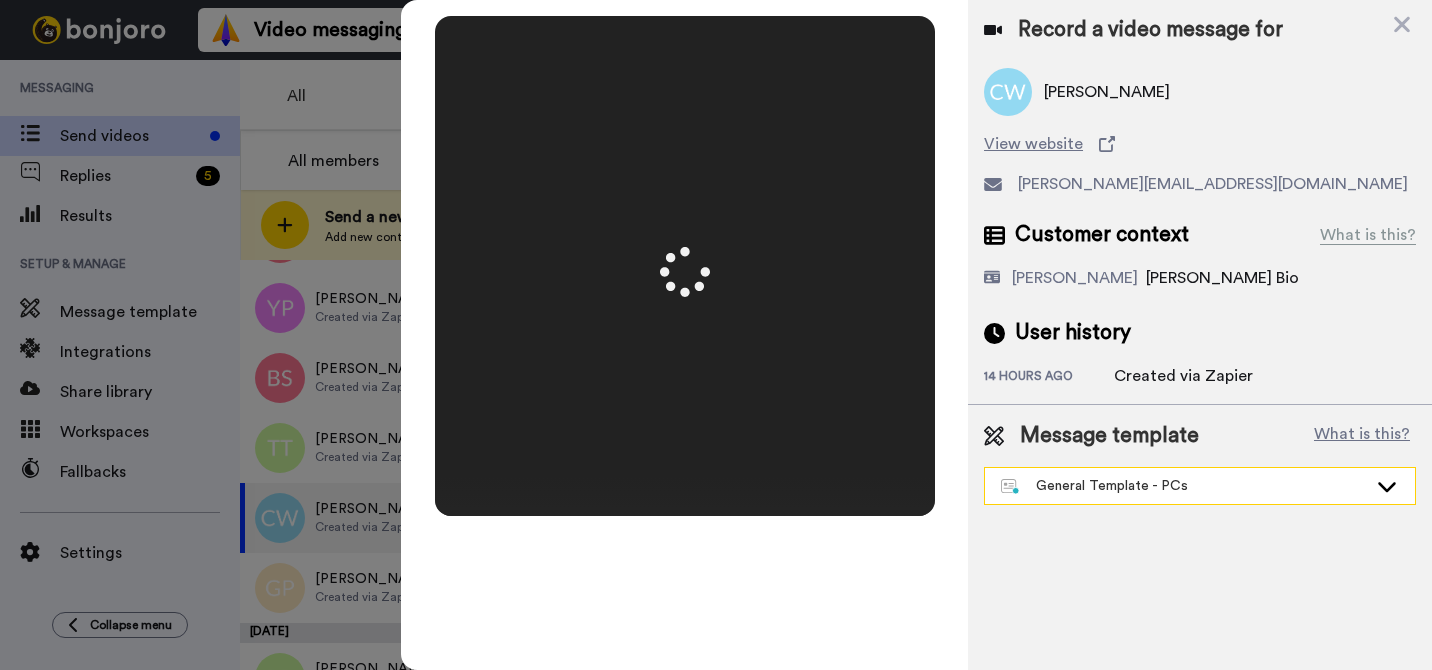 click on "General Template - PCs" at bounding box center (1184, 486) 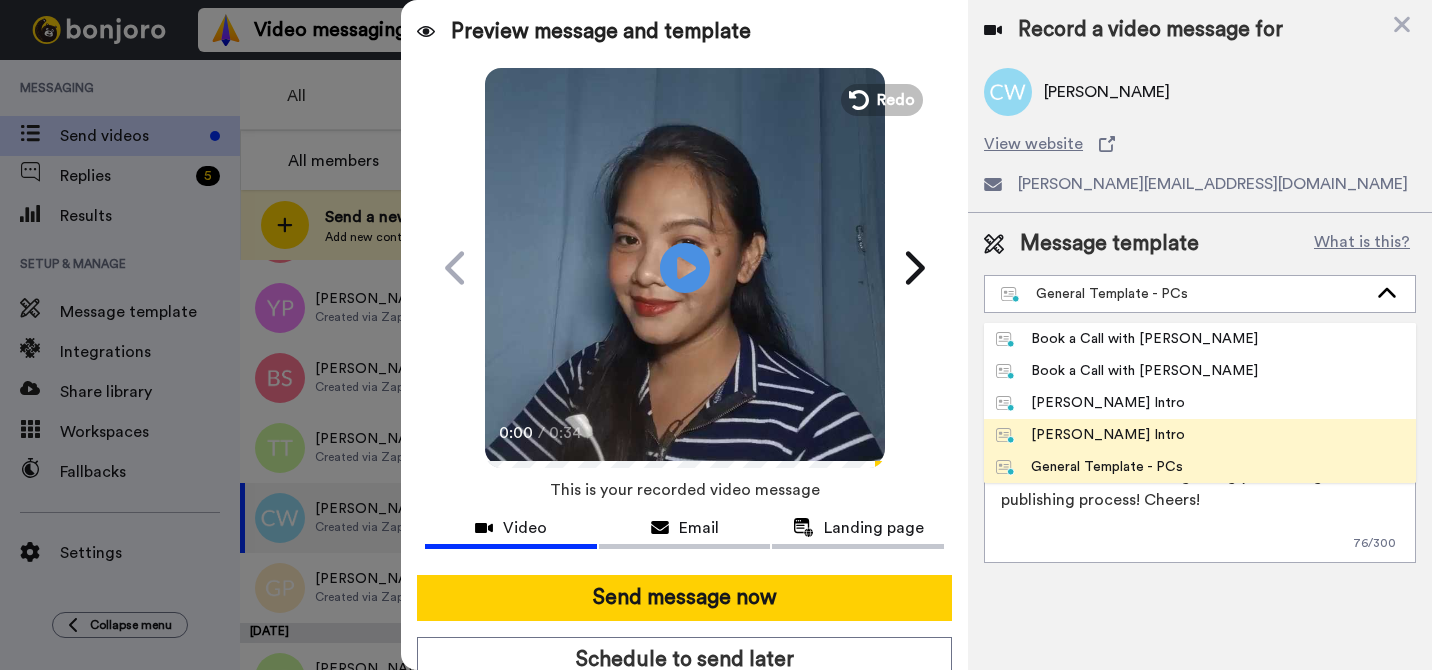 click on "[PERSON_NAME] Intro" at bounding box center (1090, 435) 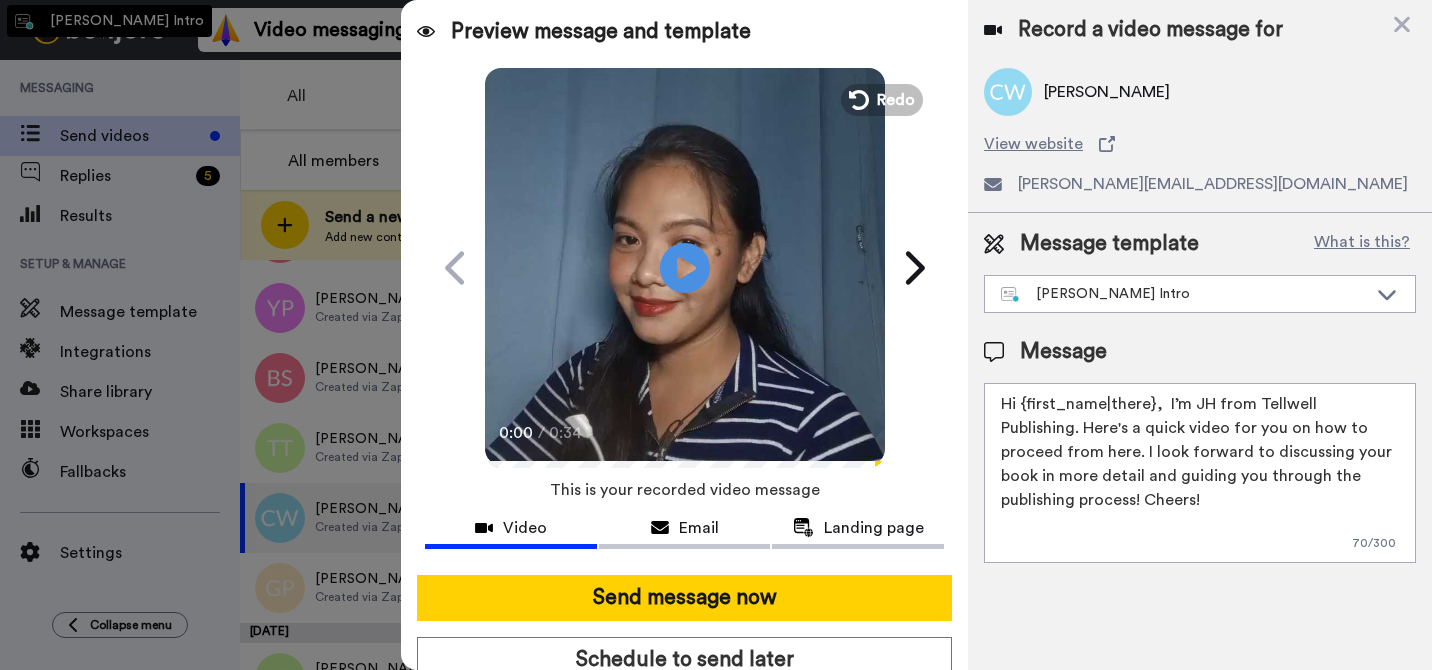 type on "Hi {first_name|there},  I’m Marjorie from Tellwell Publishing. Here's a quick video for you on how to proceed from here. I look forward to discussing your book in more detail and guiding you through the publishing process! Cheers!" 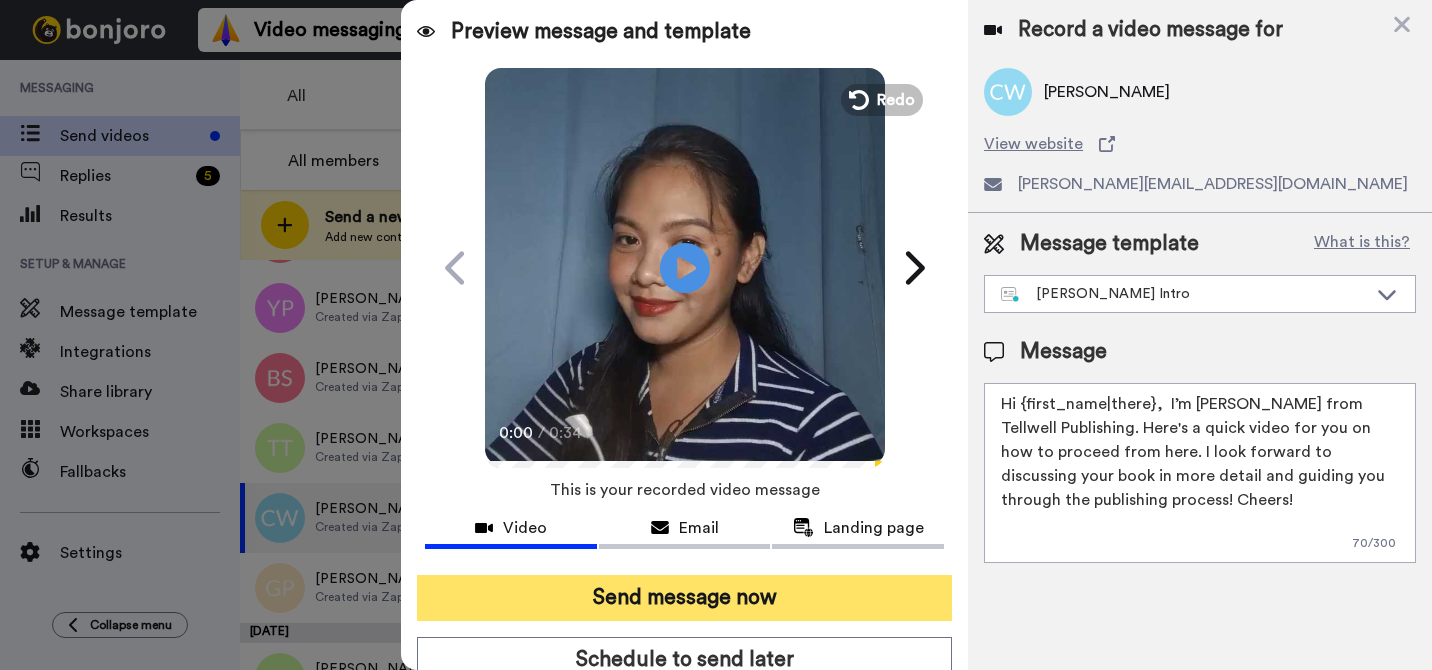 click on "Send message now" at bounding box center (684, 598) 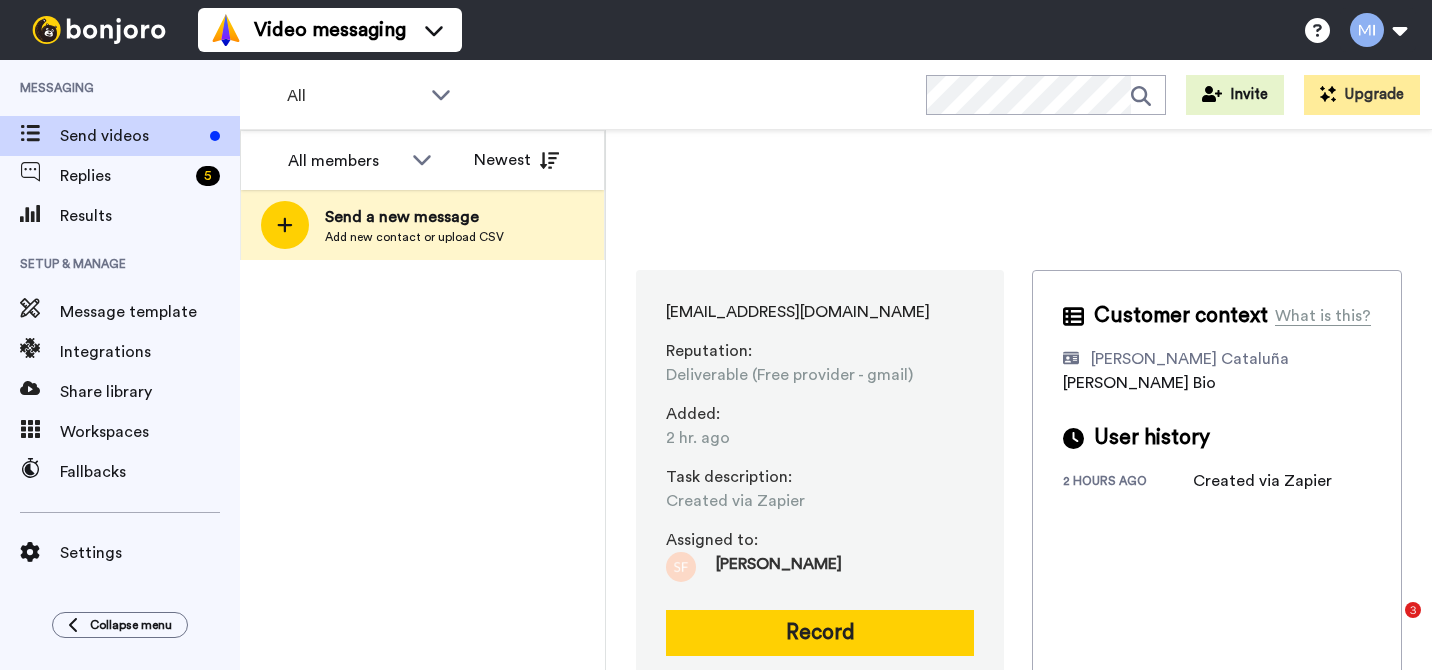 scroll, scrollTop: 0, scrollLeft: 0, axis: both 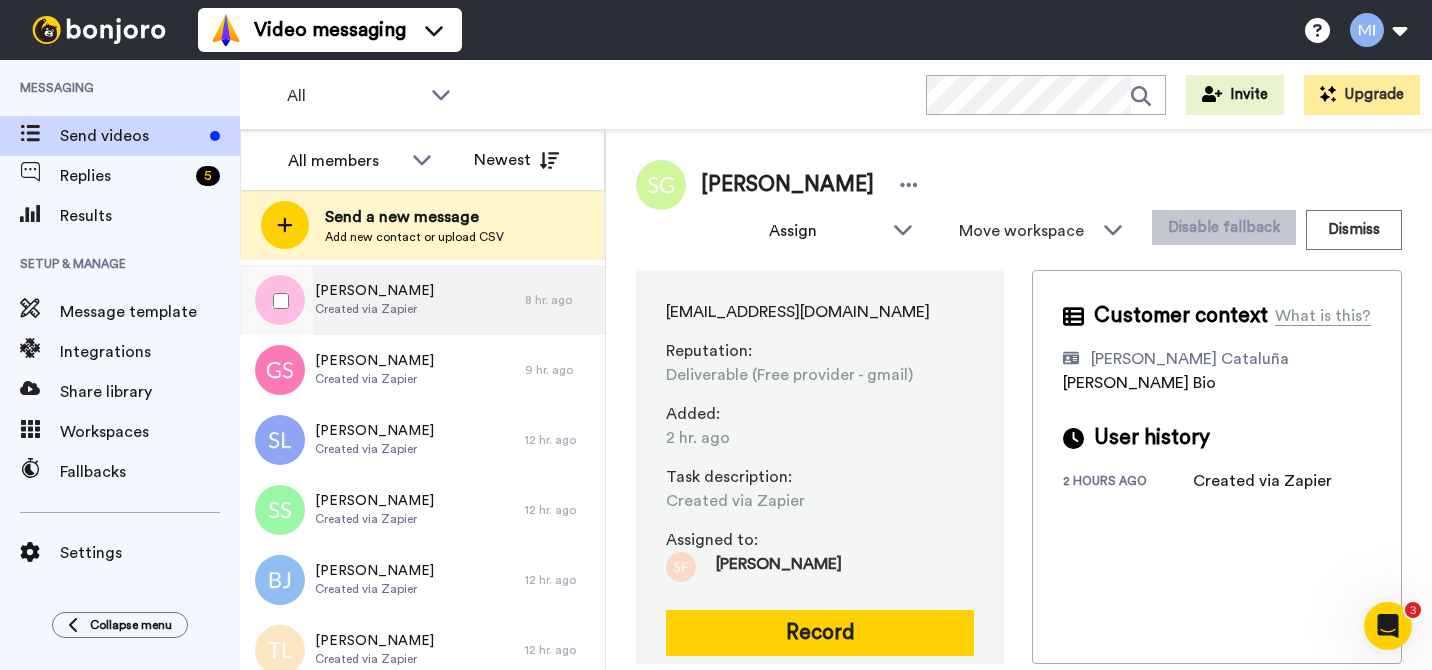 click on "Jen J Created via Zapier" at bounding box center [382, 300] 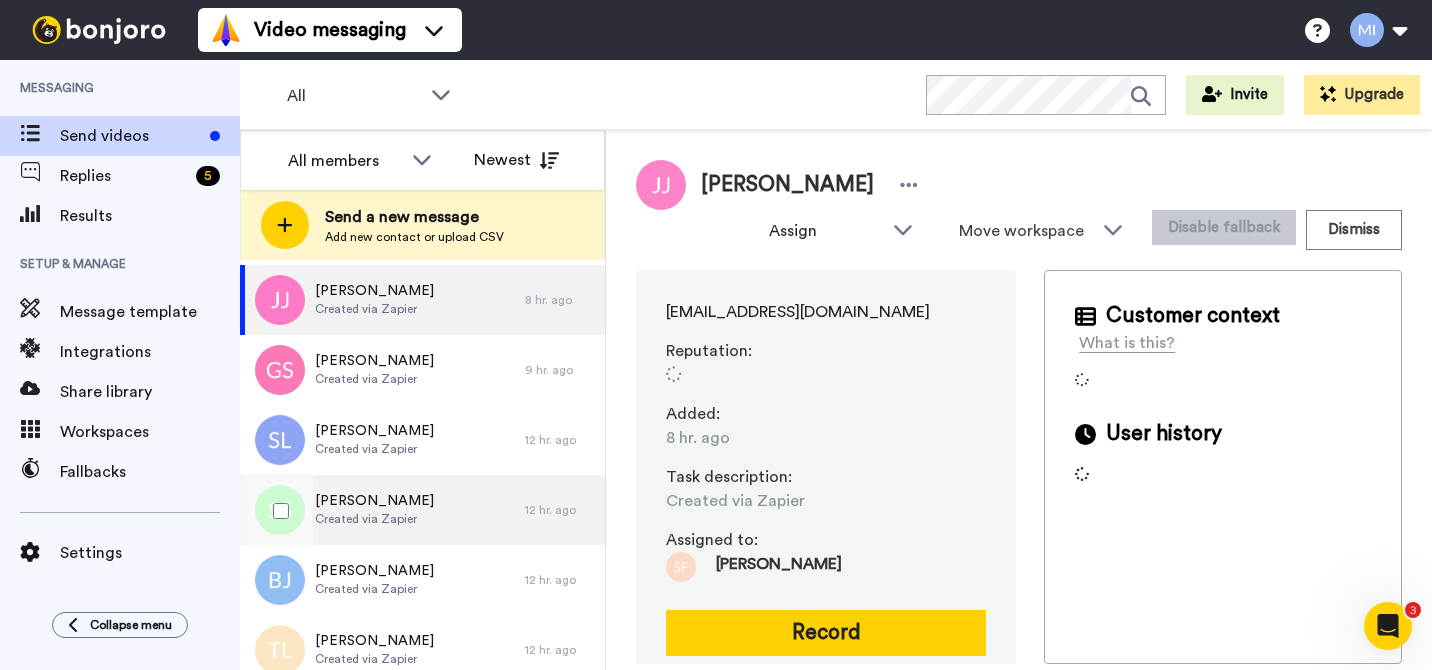click on "[PERSON_NAME]" at bounding box center (374, 501) 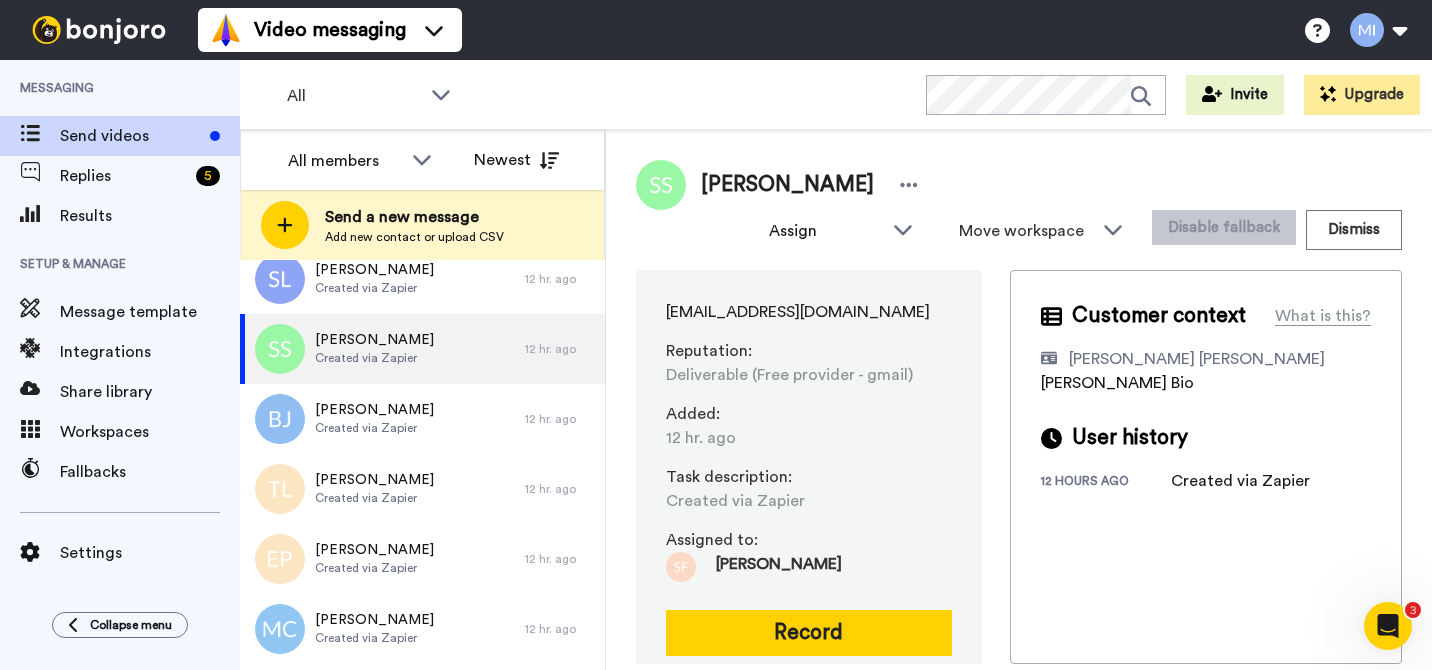 scroll, scrollTop: 674, scrollLeft: 0, axis: vertical 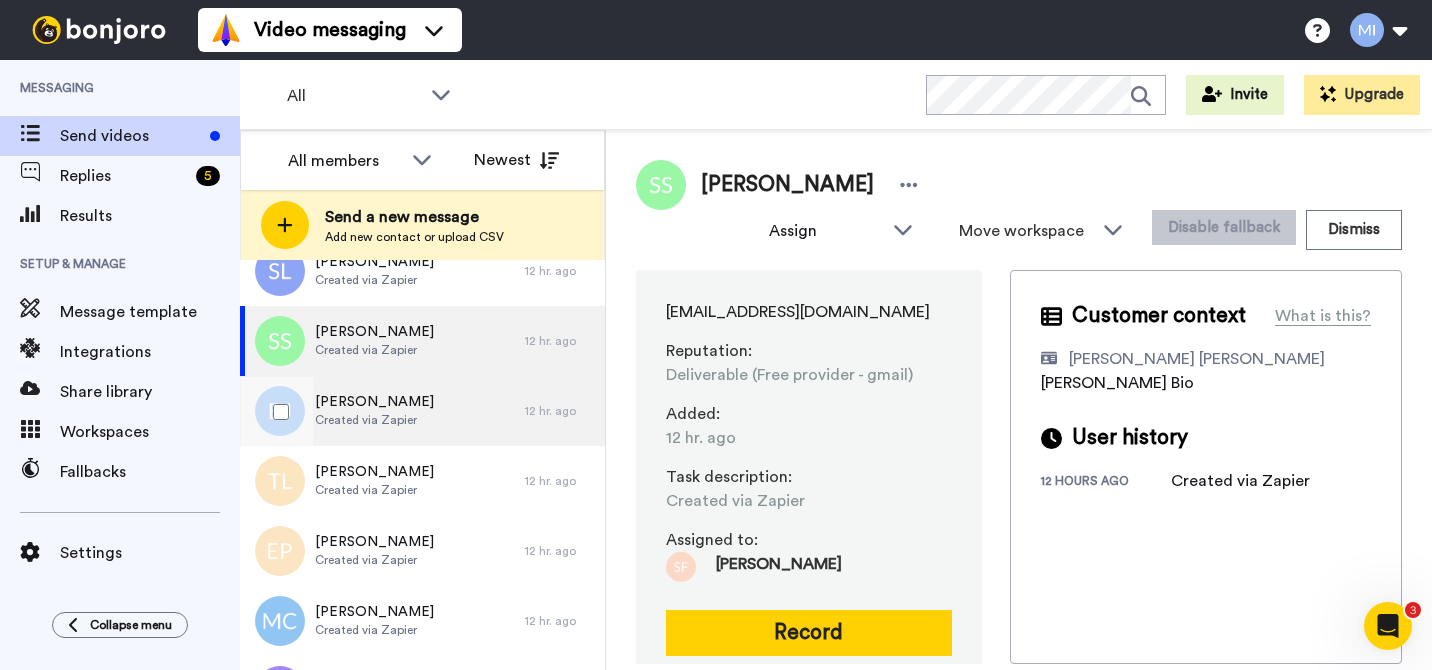 click on "Bonita Jones Created via Zapier" at bounding box center (382, 411) 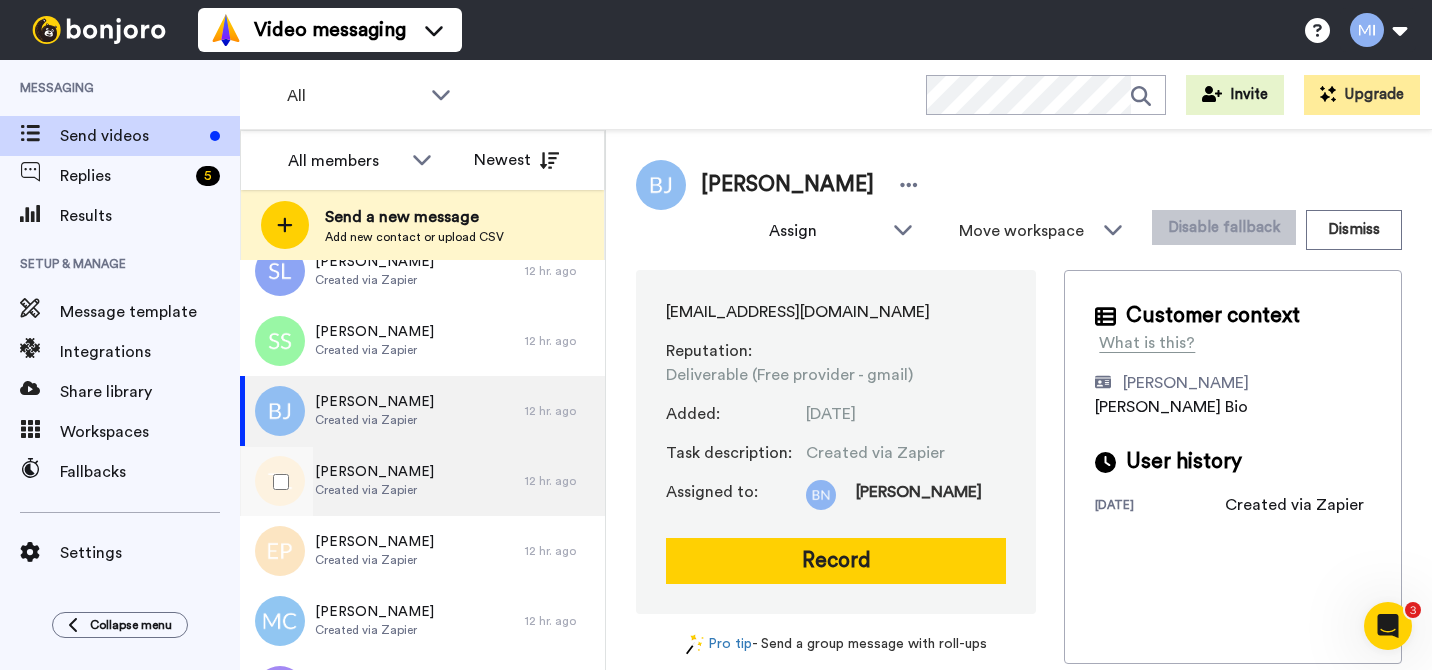 click on "Teressa Lucas Created via Zapier" at bounding box center [382, 481] 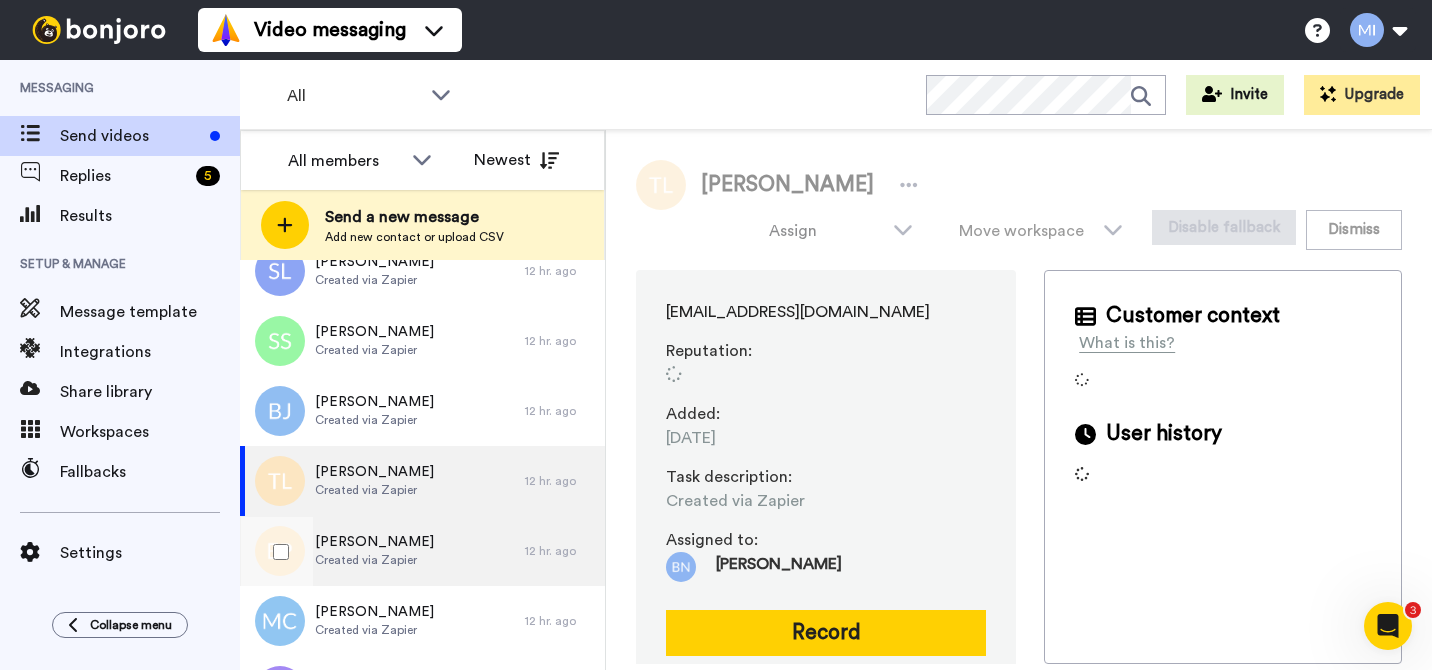 click on "Created via Zapier" at bounding box center [374, 560] 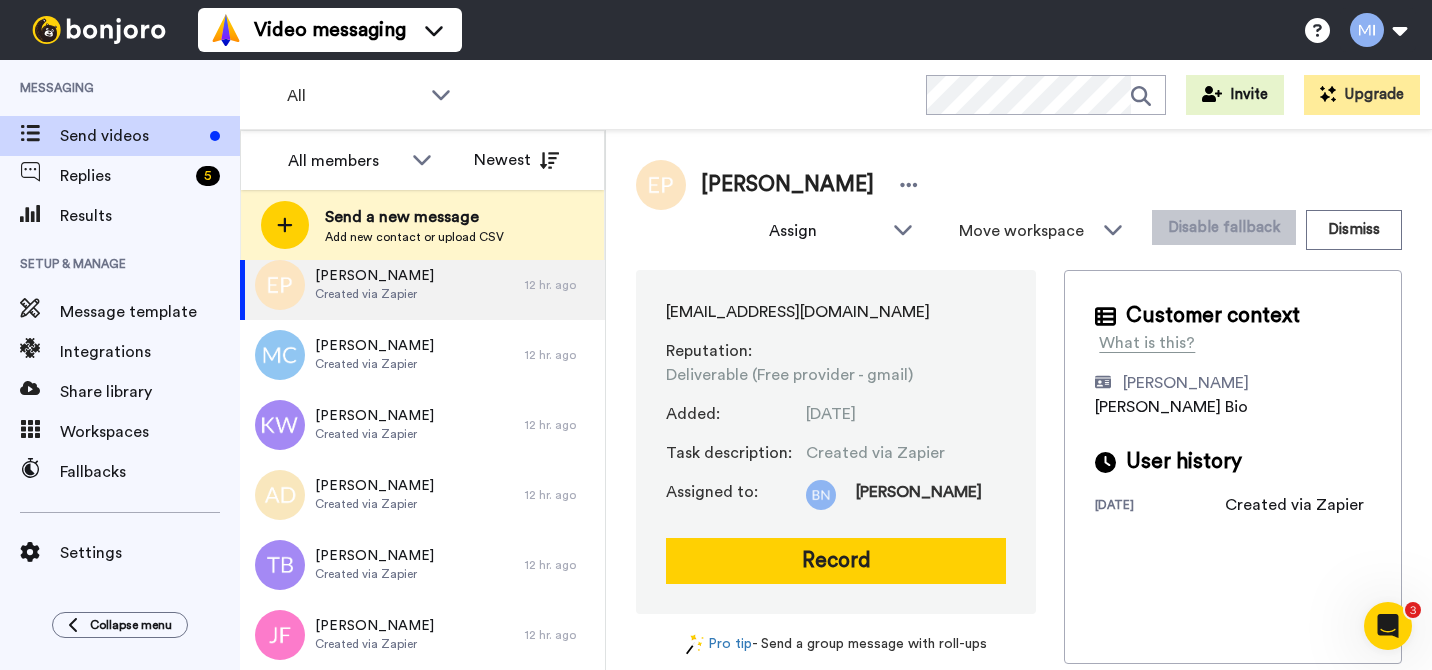 scroll, scrollTop: 947, scrollLeft: 0, axis: vertical 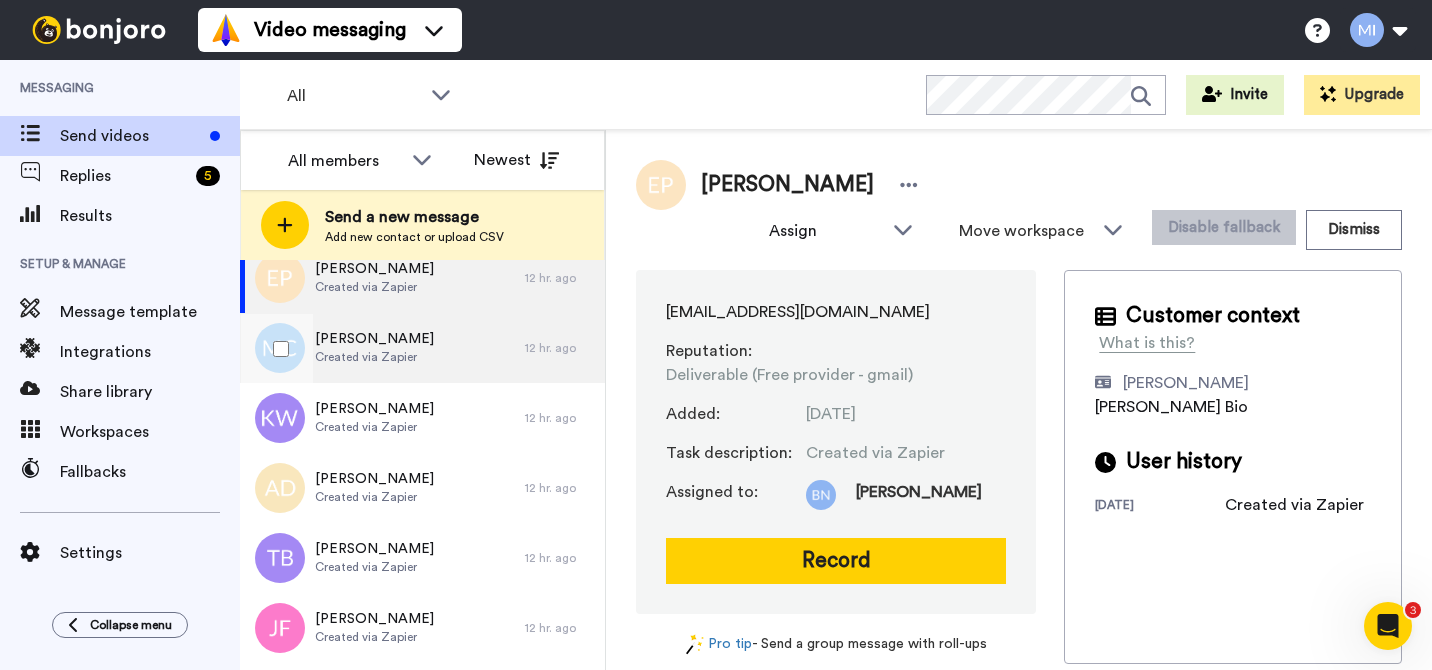 click on "Mark Cole Created via Zapier" at bounding box center [382, 348] 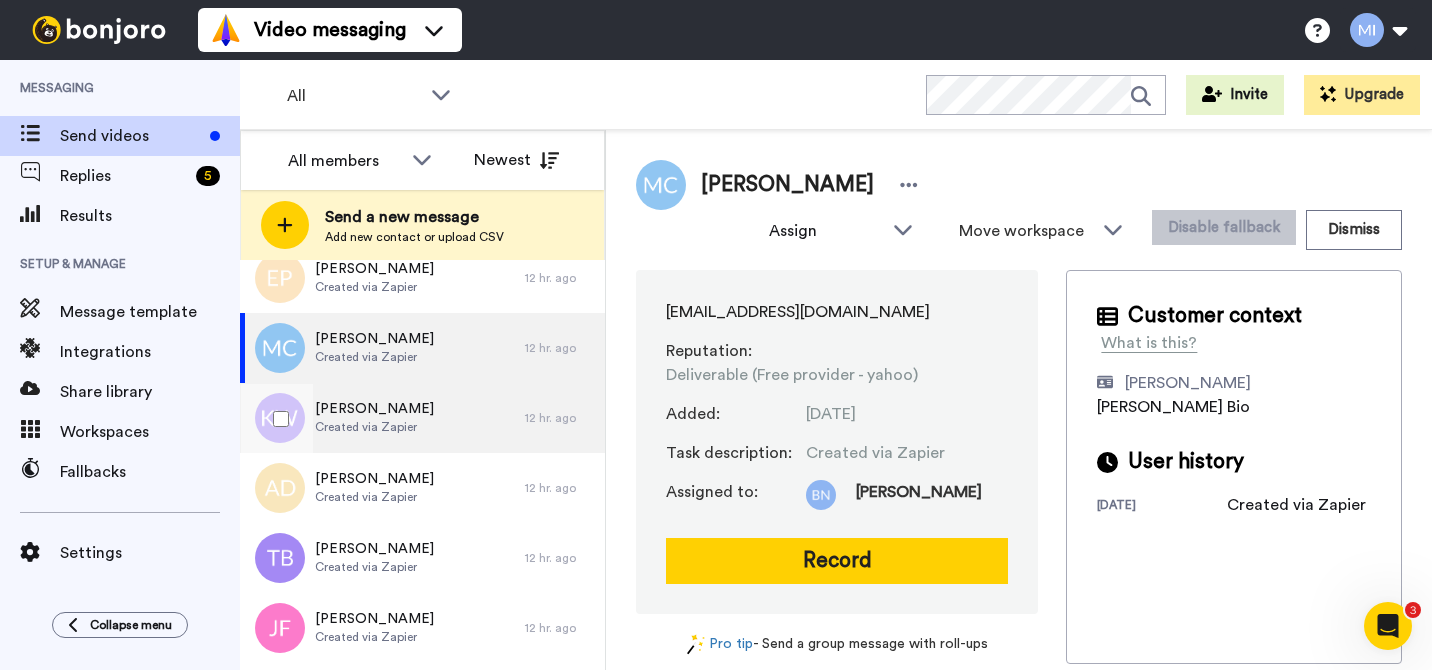 click on "Kenia Wilson Created via Zapier" at bounding box center [382, 418] 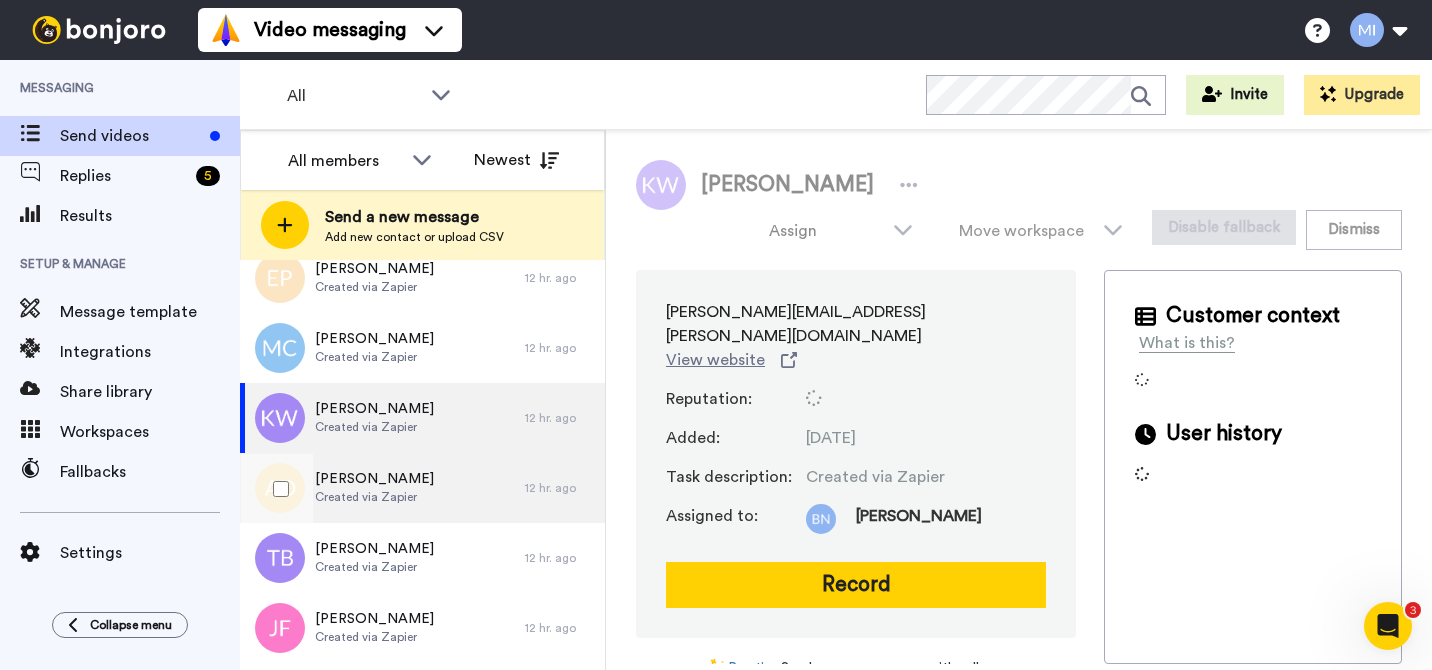 click on "Andrea Davis Created via Zapier" at bounding box center (382, 488) 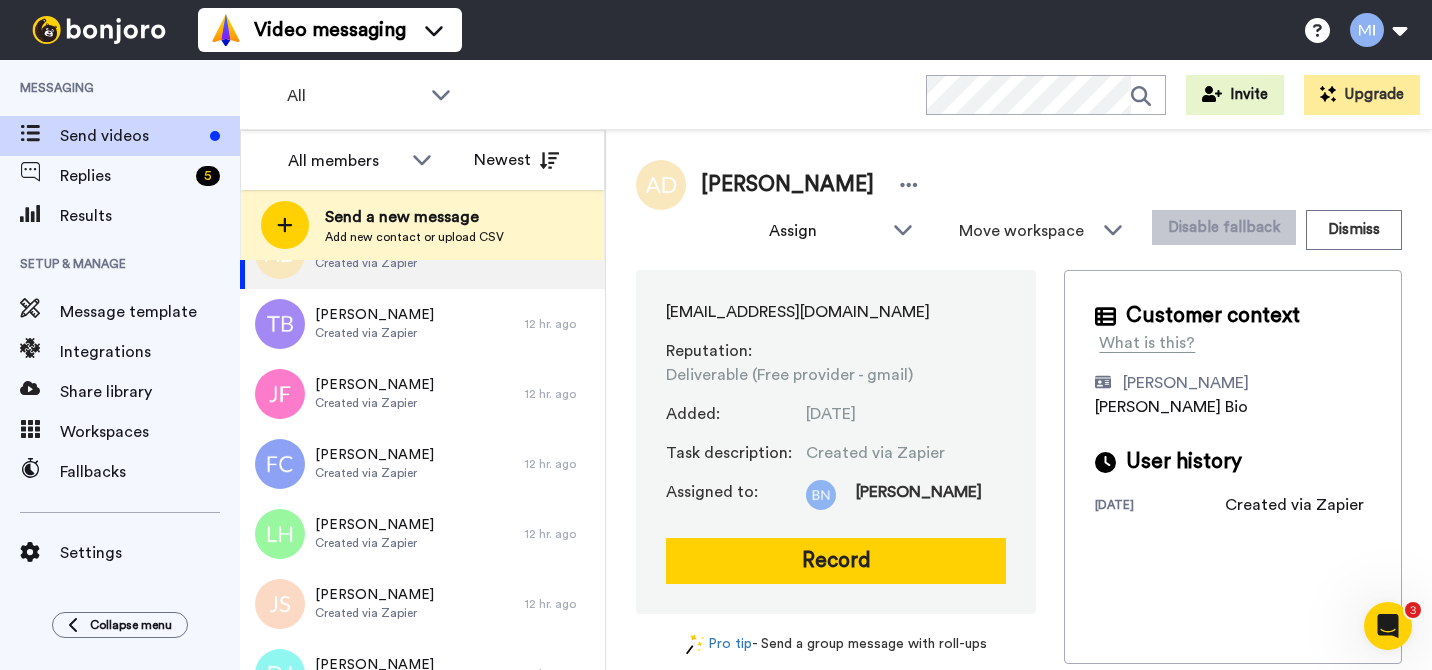 scroll, scrollTop: 1205, scrollLeft: 0, axis: vertical 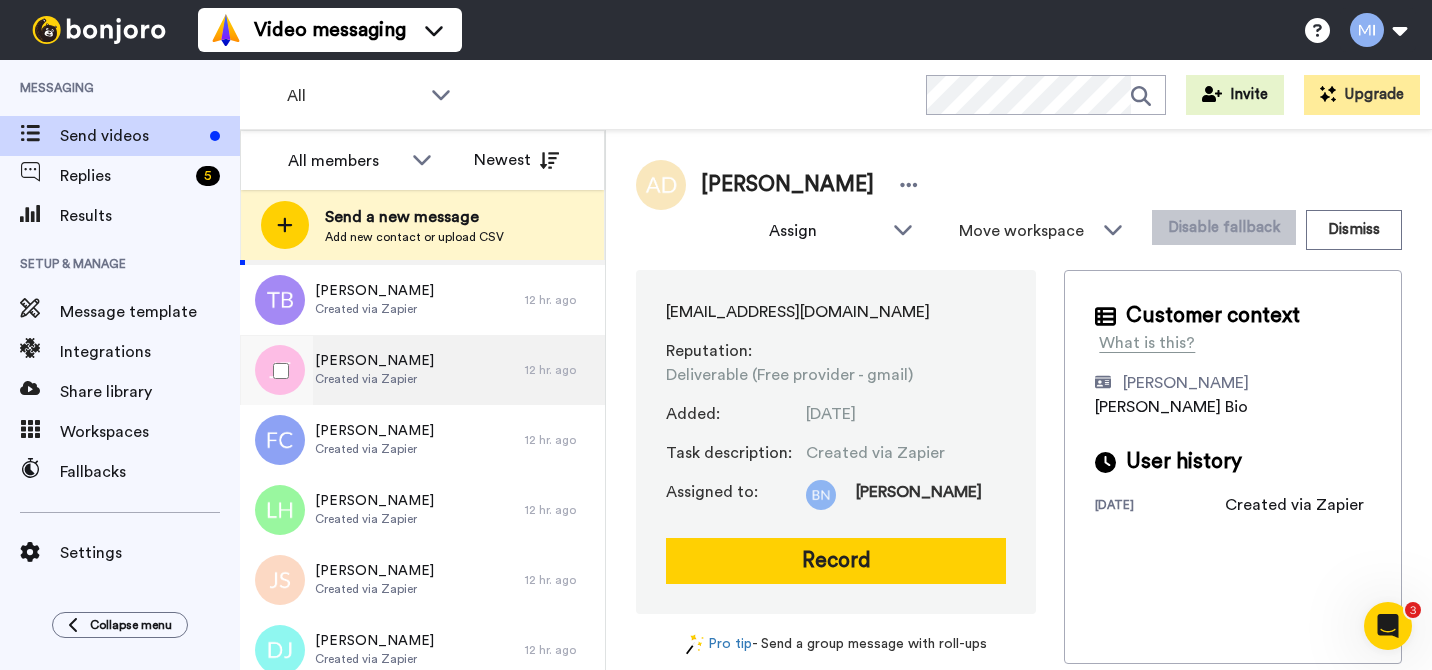 click on "Joan Floyd Created via Zapier" at bounding box center (382, 370) 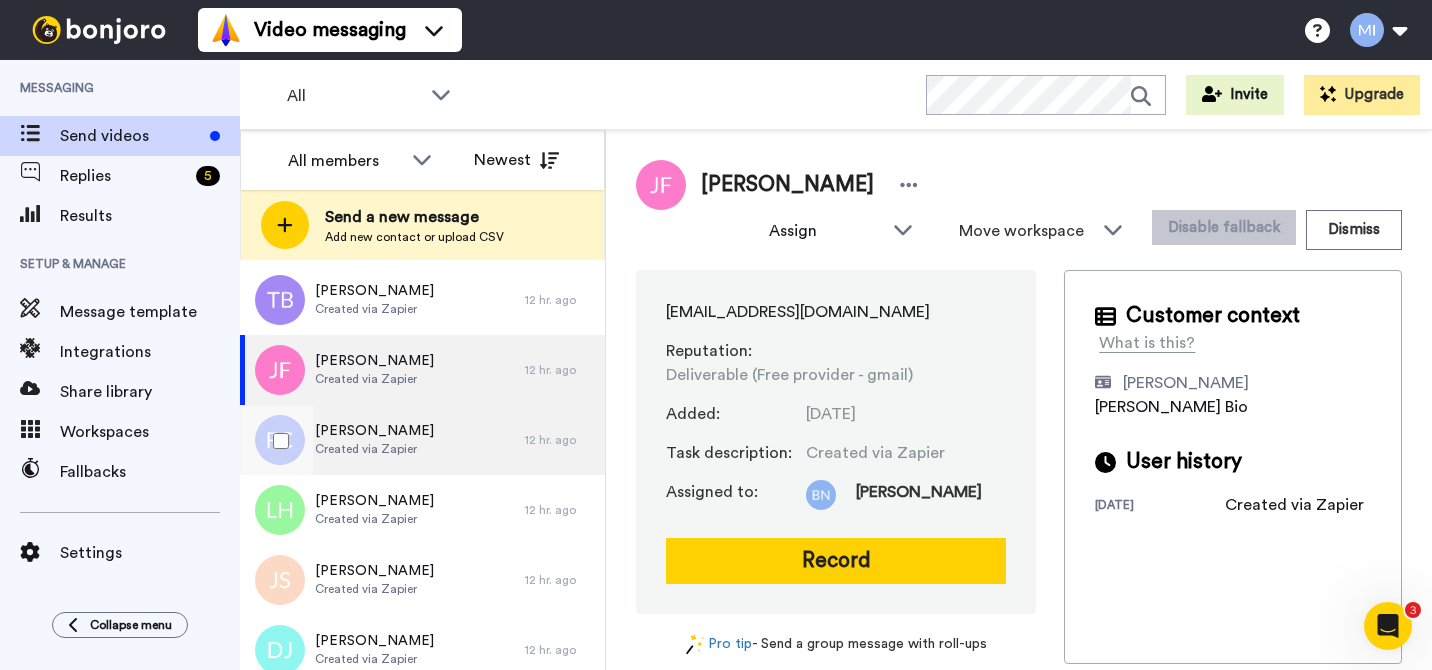 click on "[PERSON_NAME]" at bounding box center (374, 431) 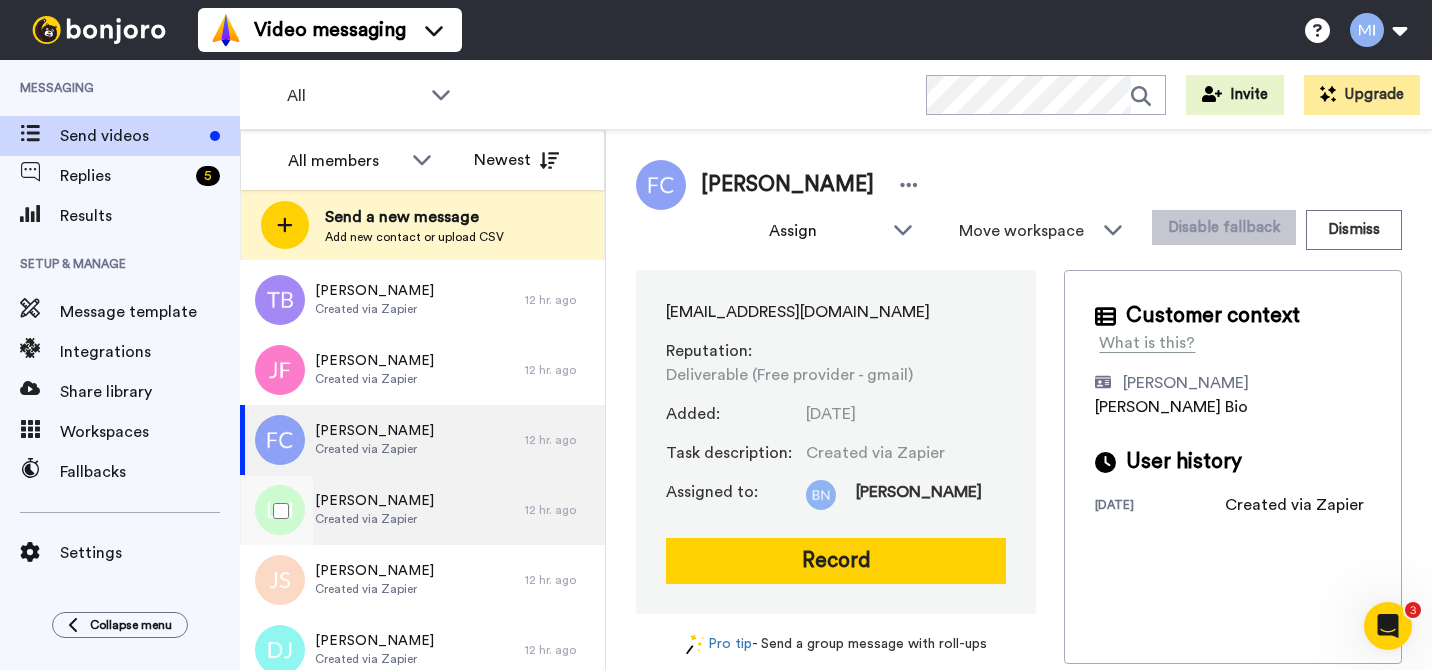 click on "Lisa Hayes Created via Zapier" at bounding box center [382, 510] 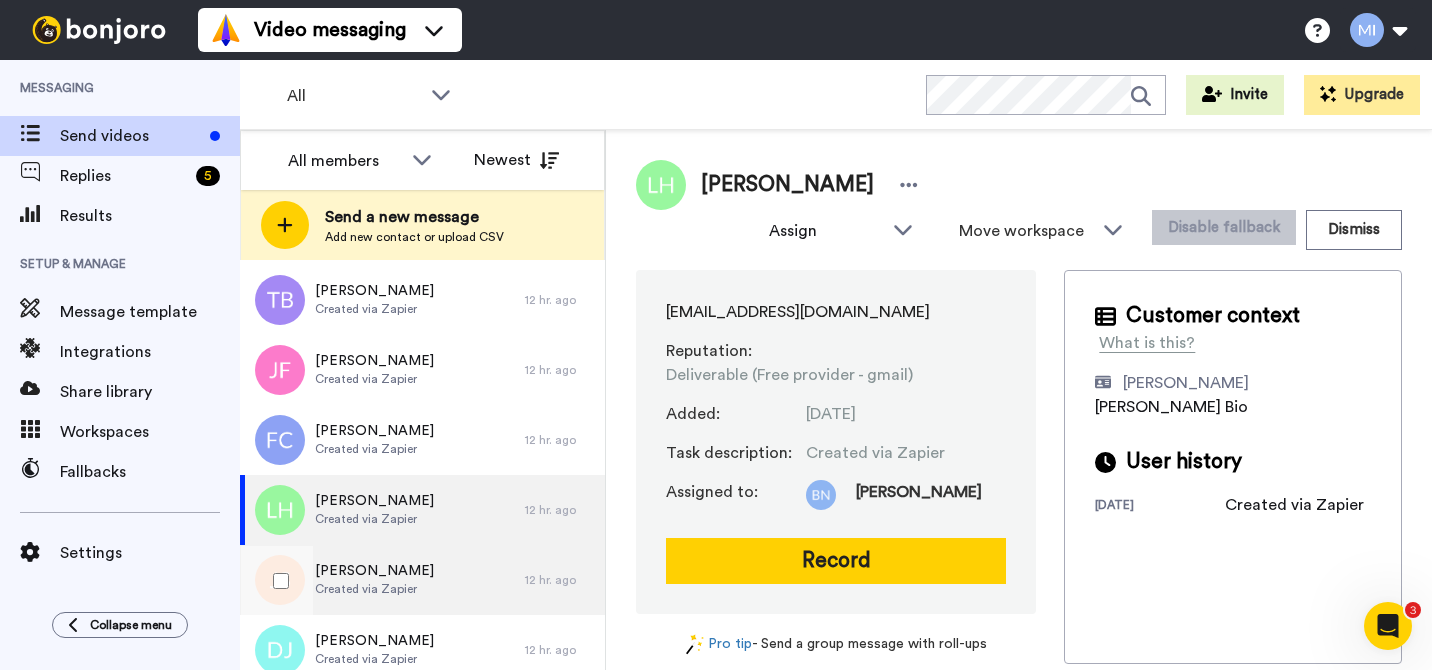 click on "Jennifer Scaggs Created via Zapier" at bounding box center (382, 580) 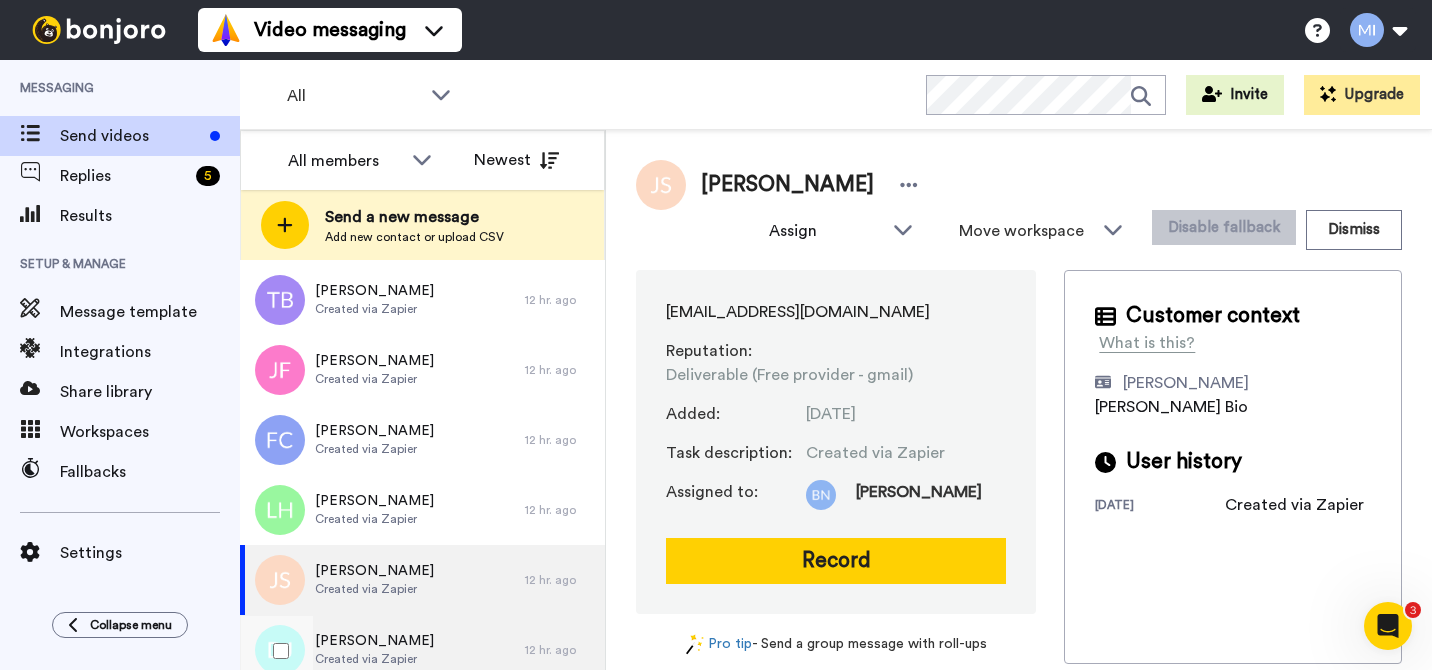 click on "DeShani Jones Created via Zapier" at bounding box center [382, 650] 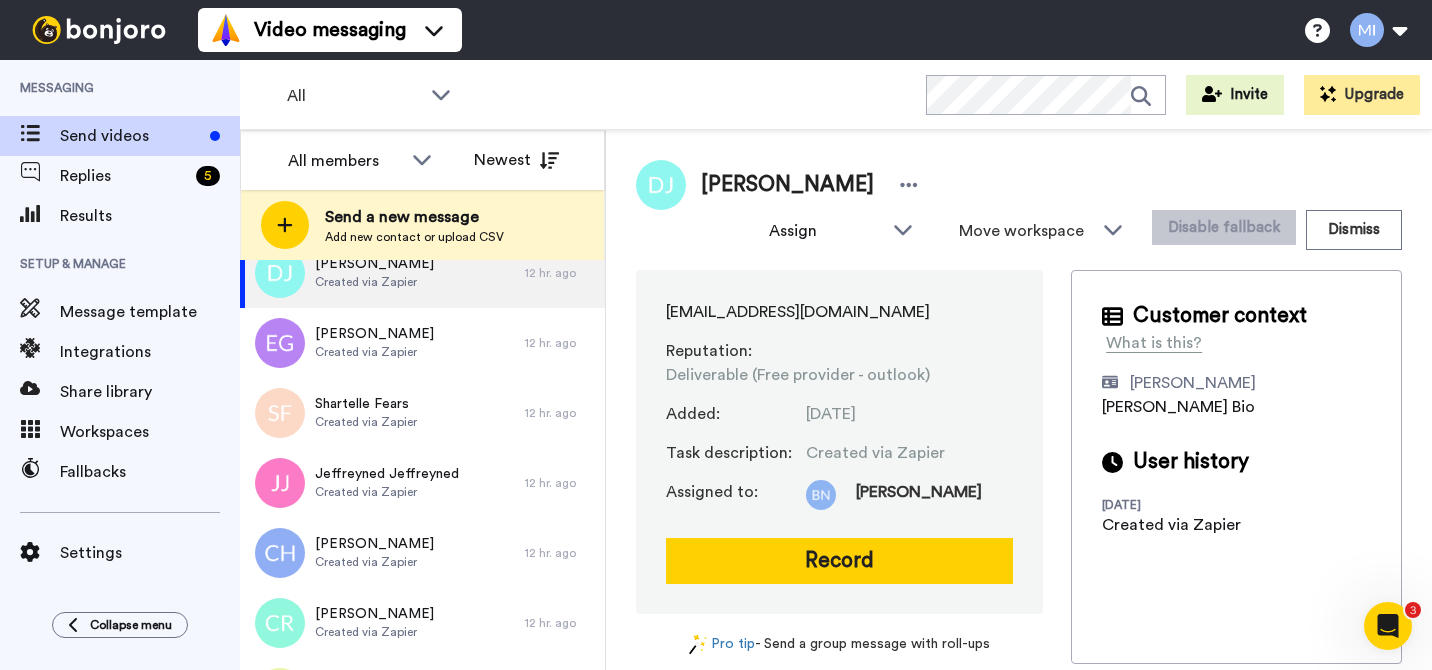 scroll, scrollTop: 1586, scrollLeft: 0, axis: vertical 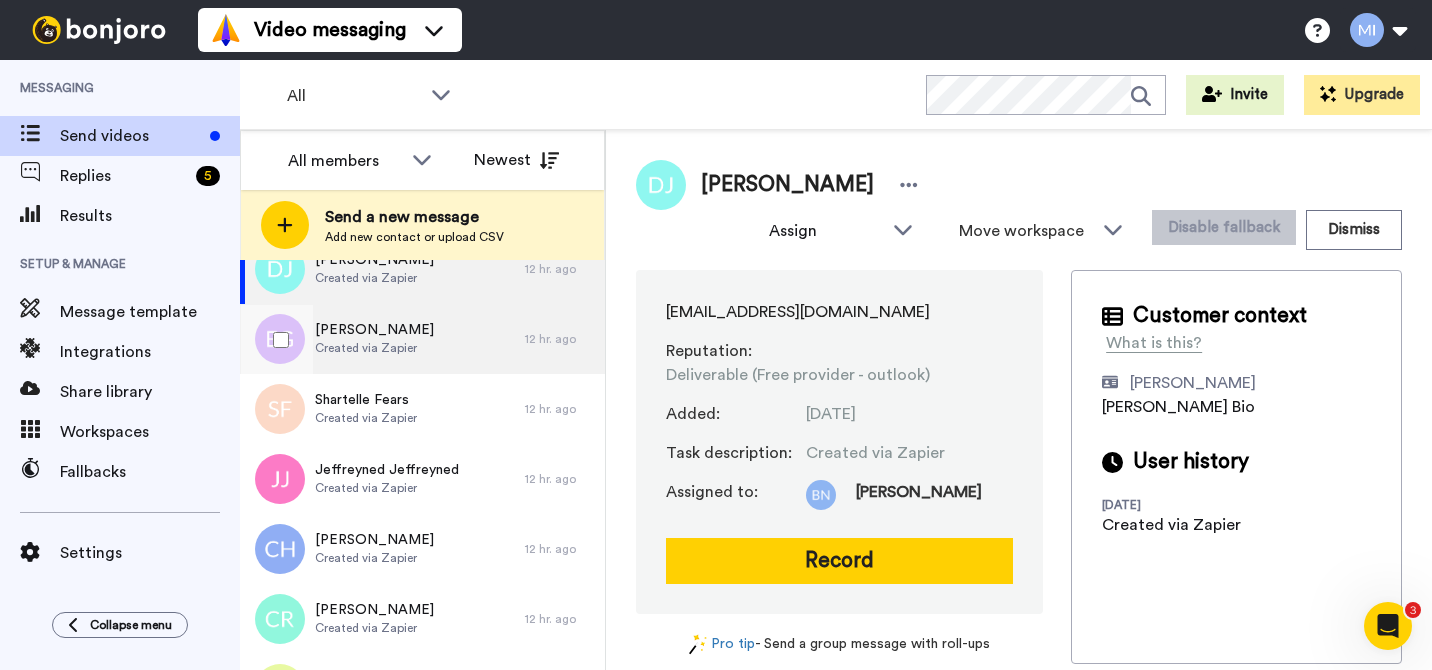 click on "Eugene Girard Created via Zapier" at bounding box center [382, 339] 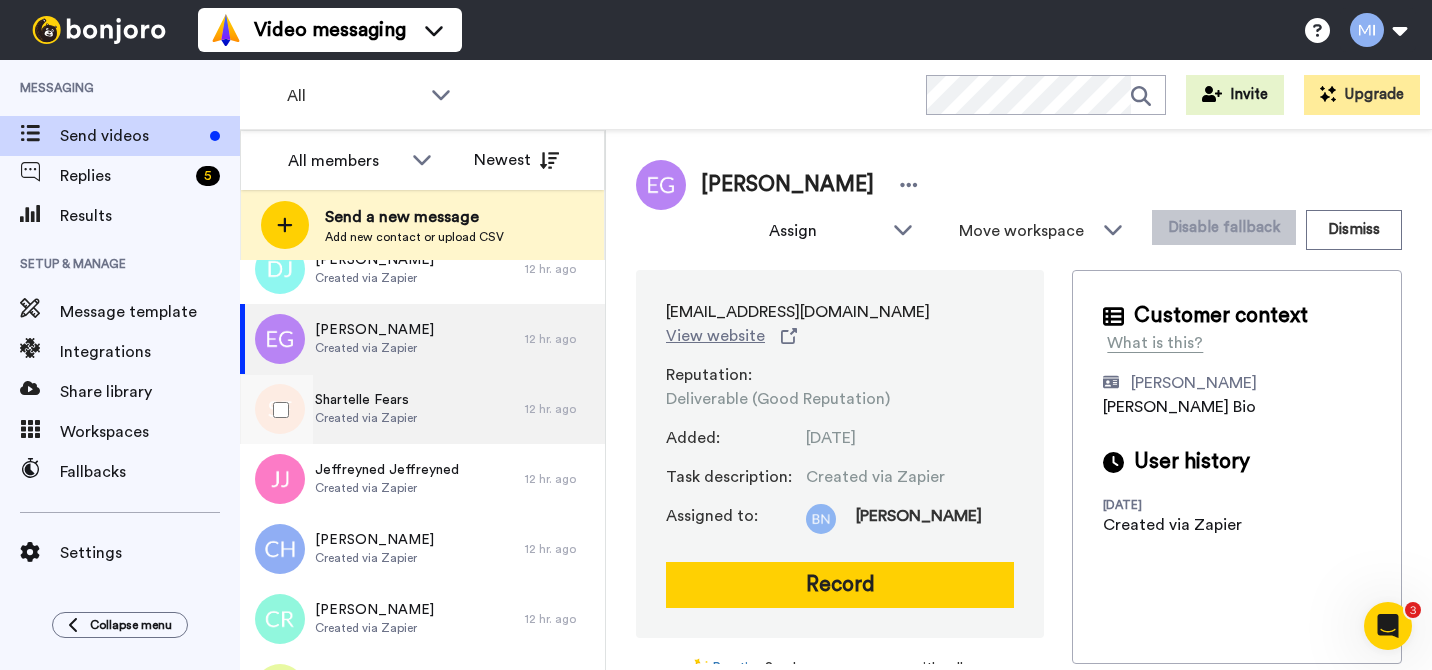 click on "Shartelle Fears Created via Zapier" at bounding box center (382, 409) 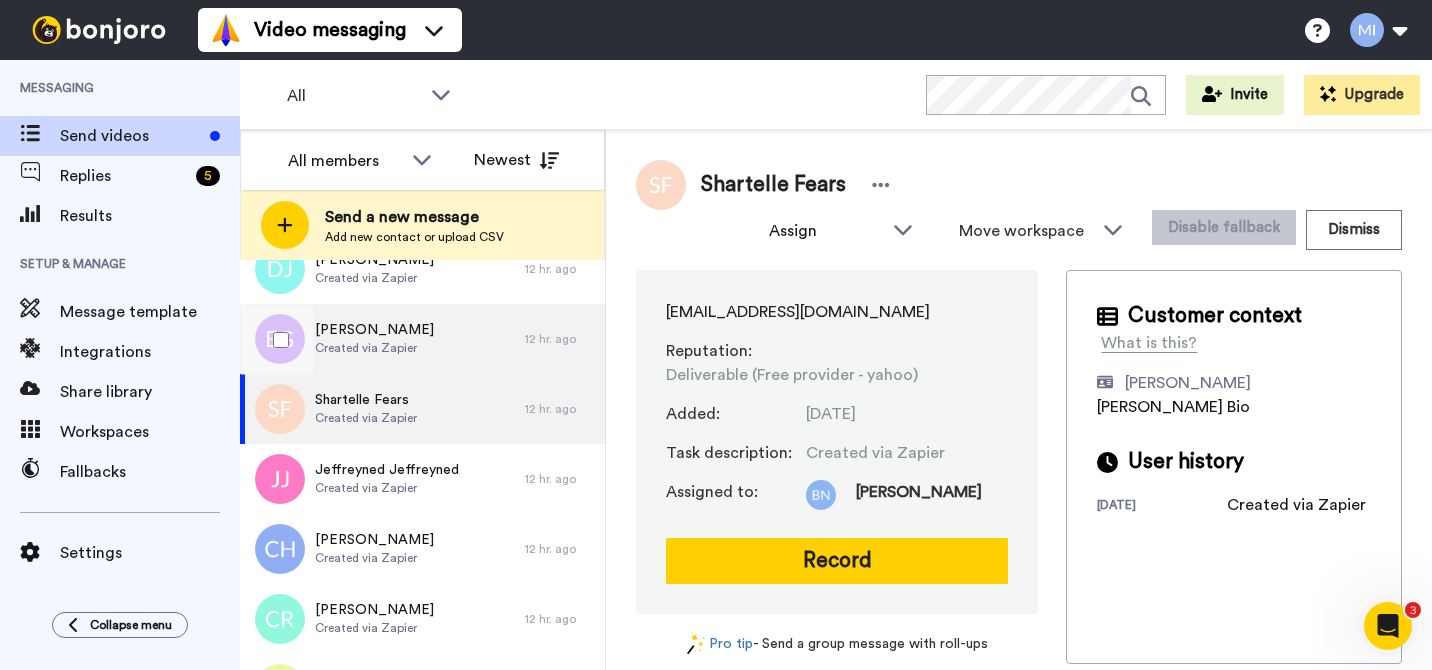 click on "Eugene Girard Created via Zapier" at bounding box center (382, 339) 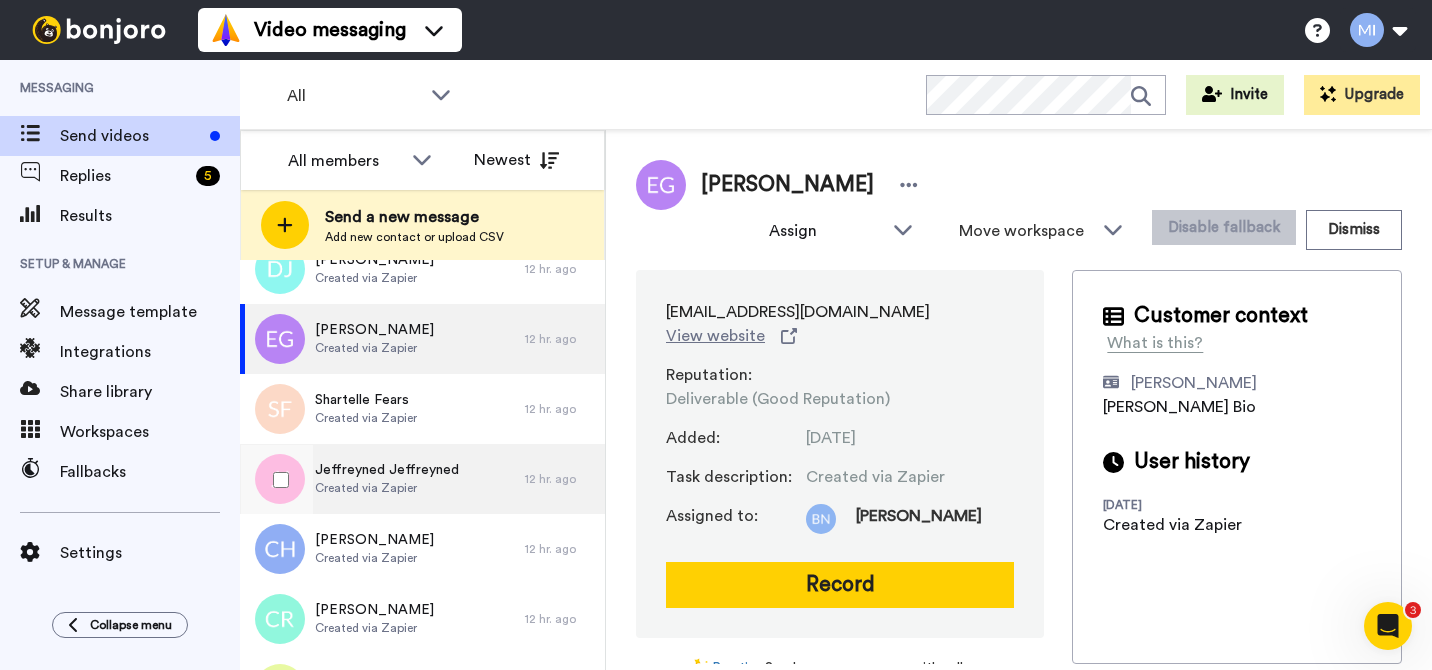 click on "Jeffreyned Jeffreyned Created via Zapier" at bounding box center (382, 479) 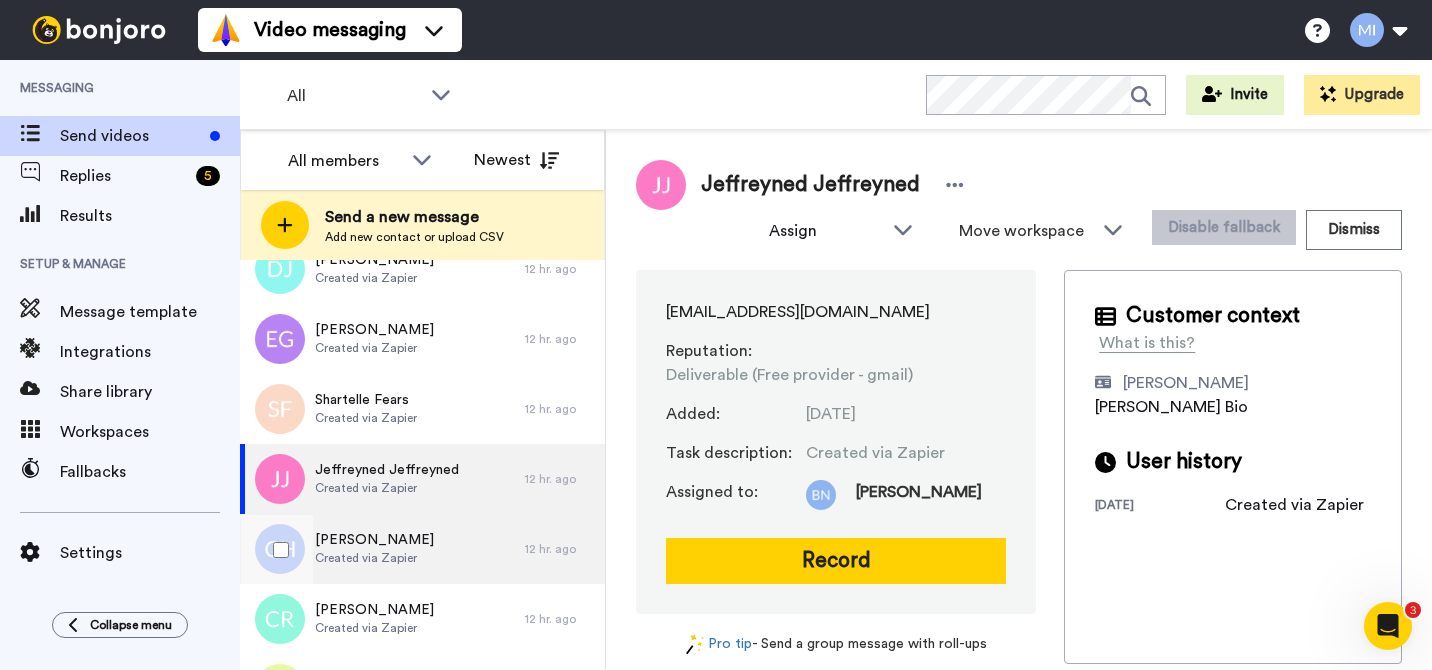 click on "Cara Harmon Created via Zapier" at bounding box center [382, 549] 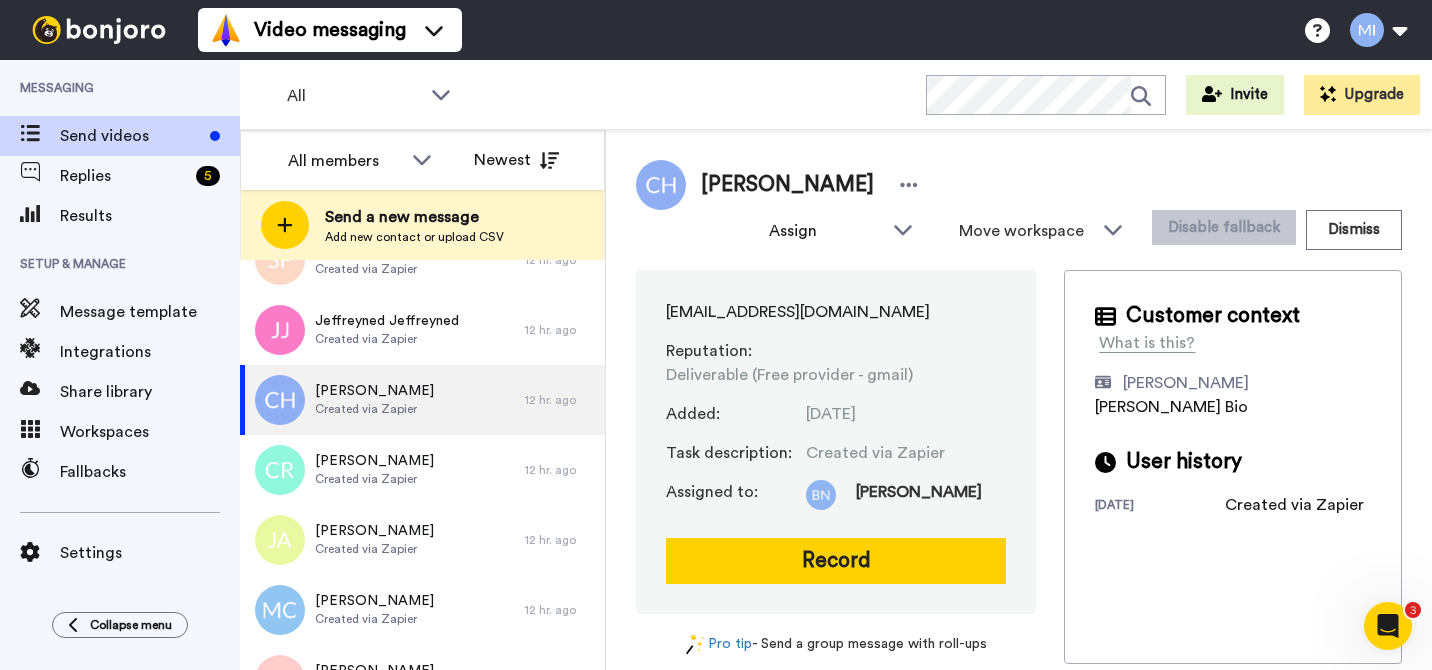 scroll, scrollTop: 1761, scrollLeft: 0, axis: vertical 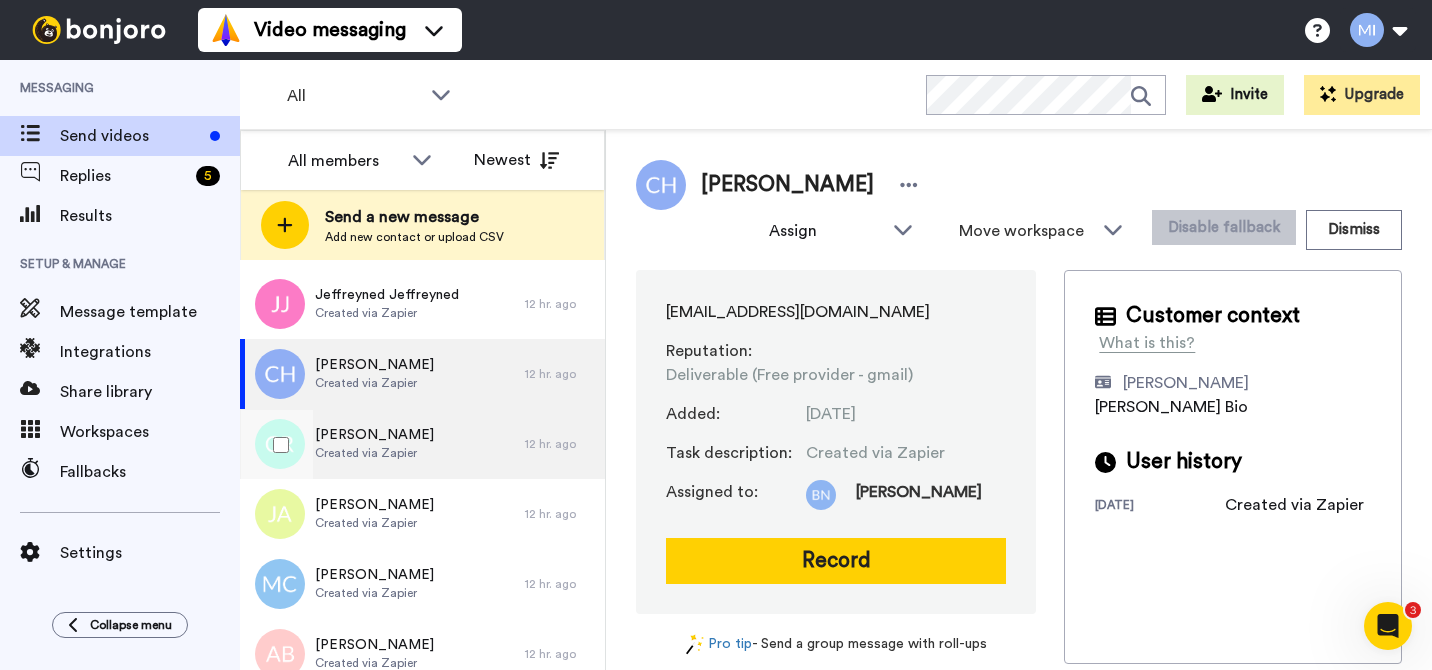 click on "Christina Roberts Created via Zapier" at bounding box center (382, 444) 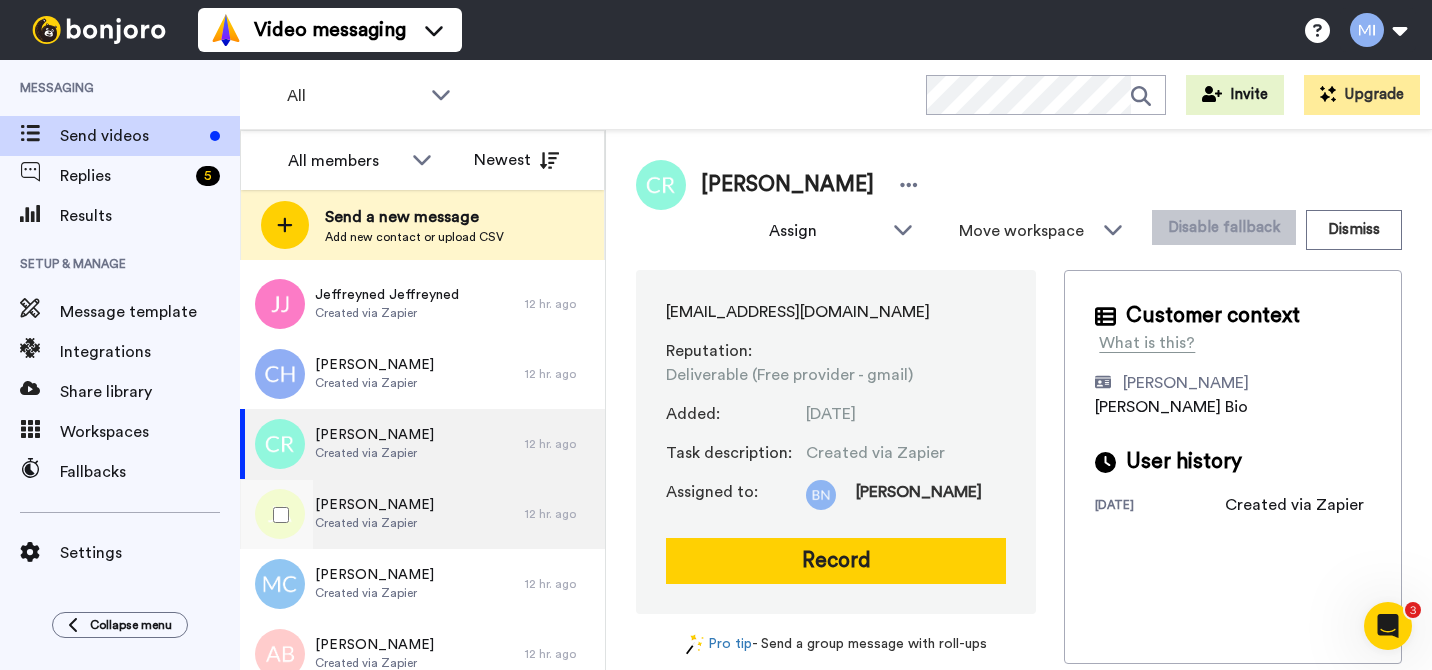 click on "Jessica Adams Created via Zapier" at bounding box center (382, 514) 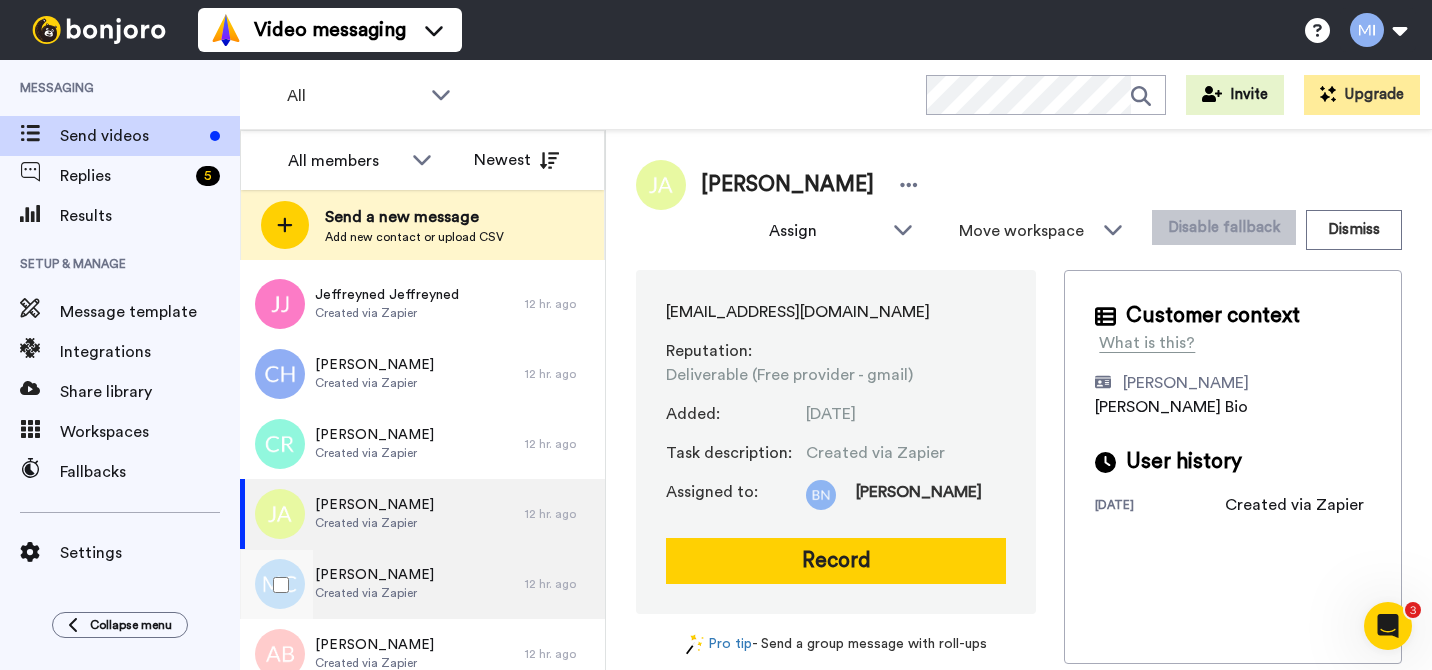 click on "Macy Cooper Created via Zapier" at bounding box center (382, 584) 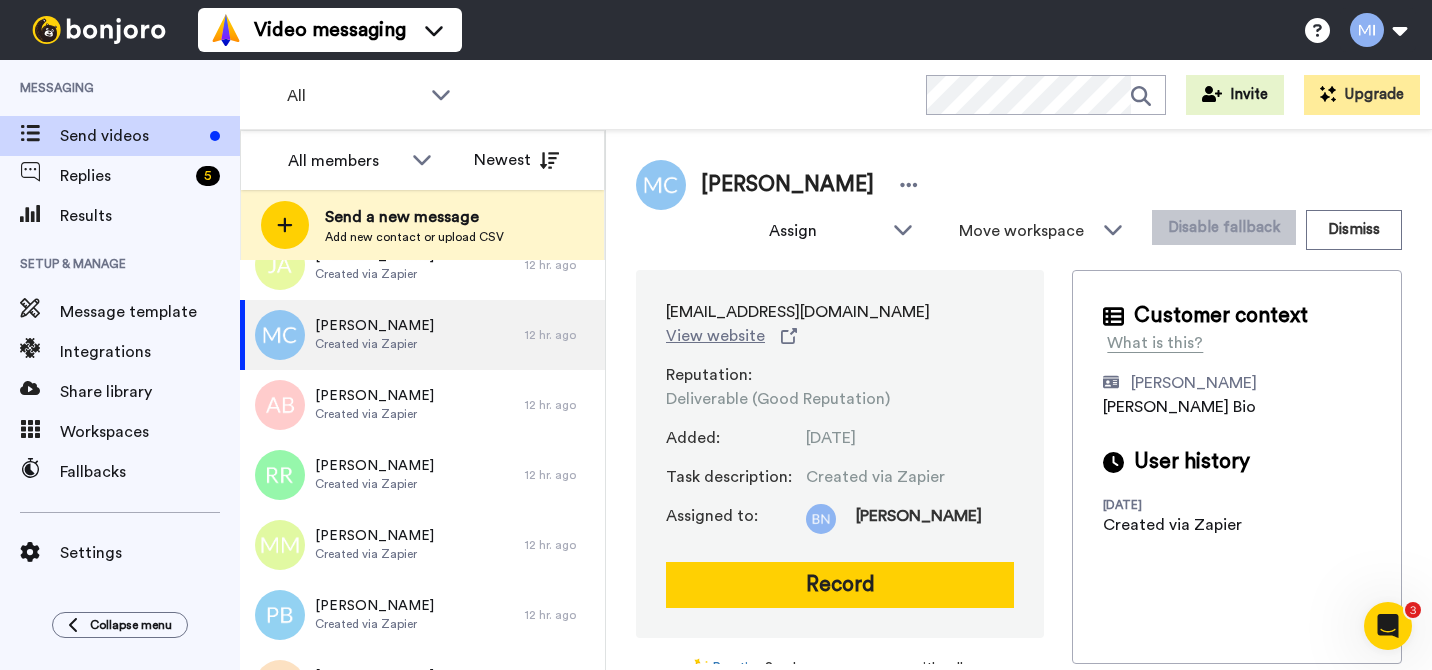 scroll, scrollTop: 2023, scrollLeft: 0, axis: vertical 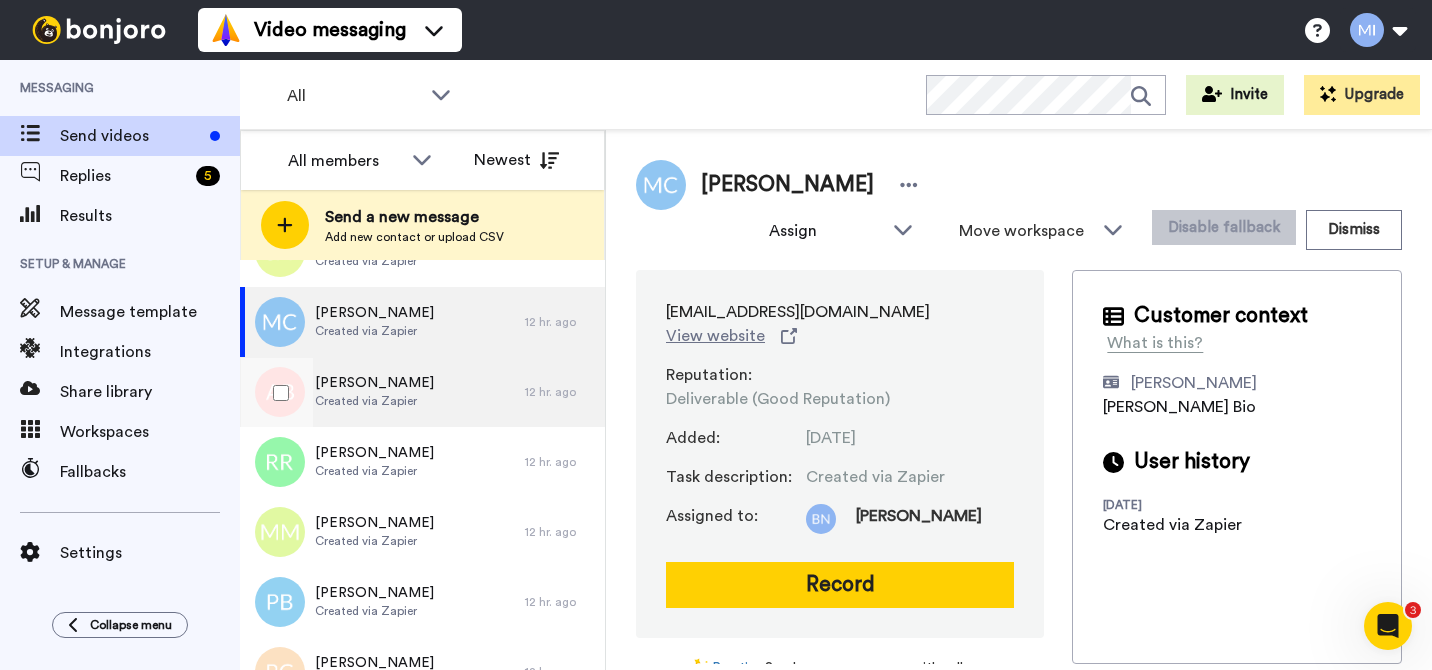 click on "Created via Zapier" at bounding box center (374, 401) 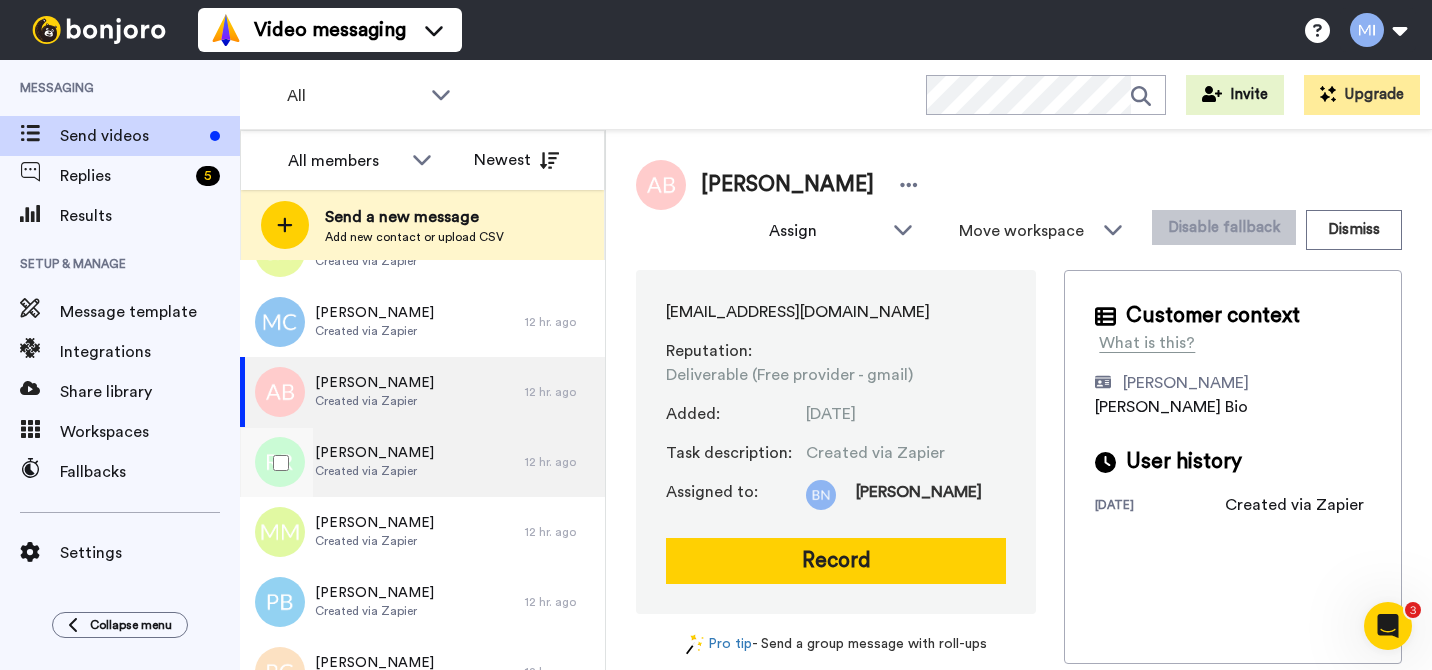 click on "Rachel Ramsey Created via Zapier" at bounding box center [382, 462] 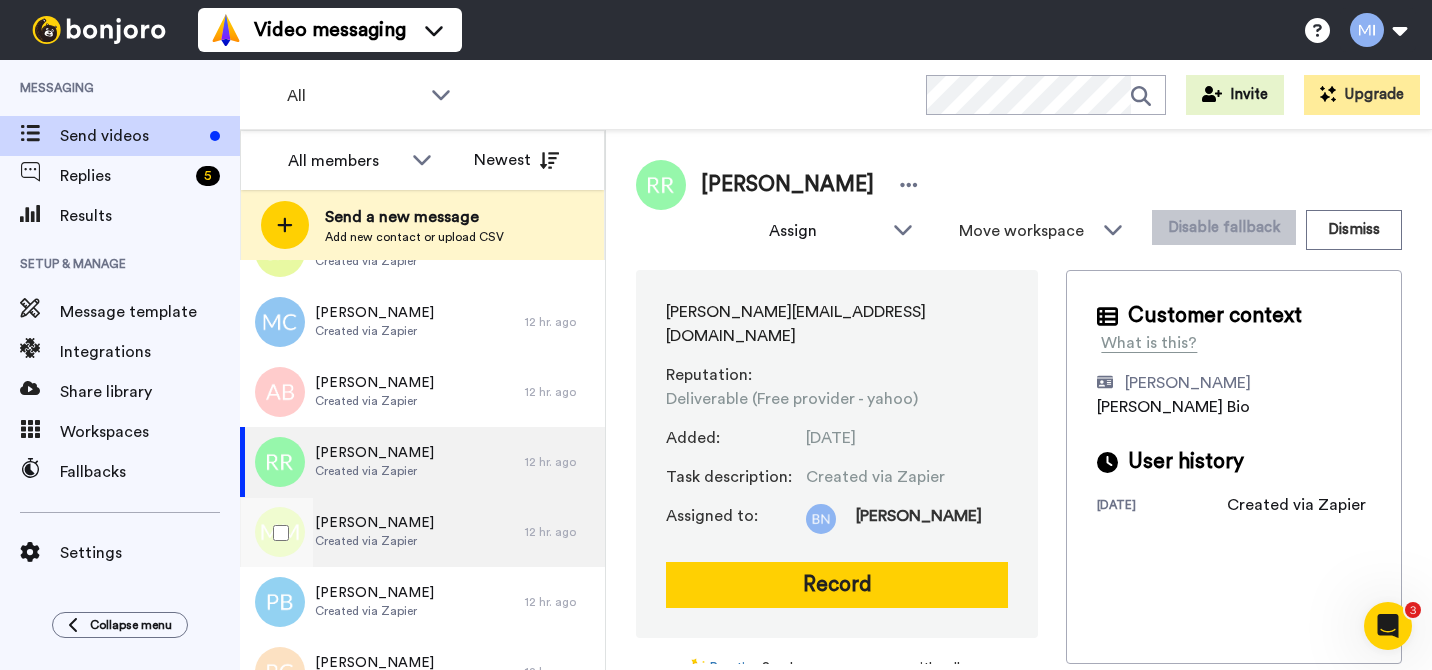 click on "Melody Moulton Created via Zapier" at bounding box center (382, 532) 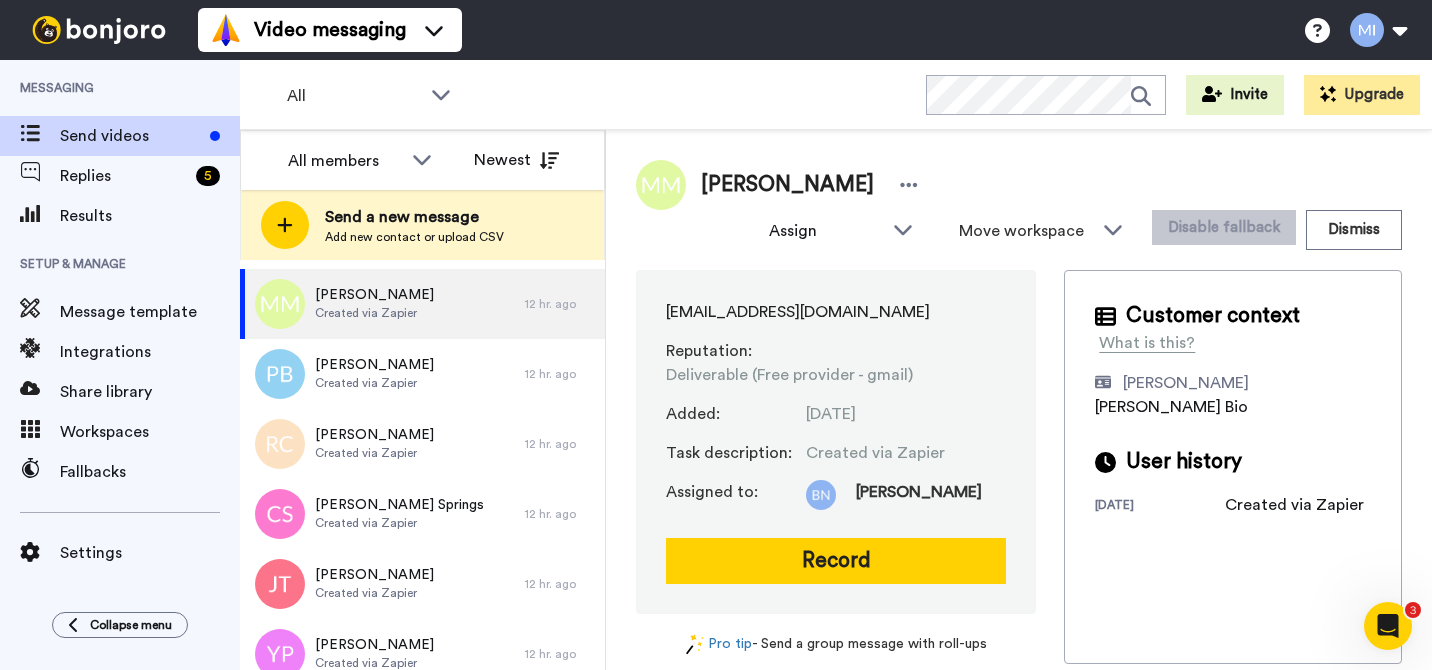 scroll, scrollTop: 2260, scrollLeft: 0, axis: vertical 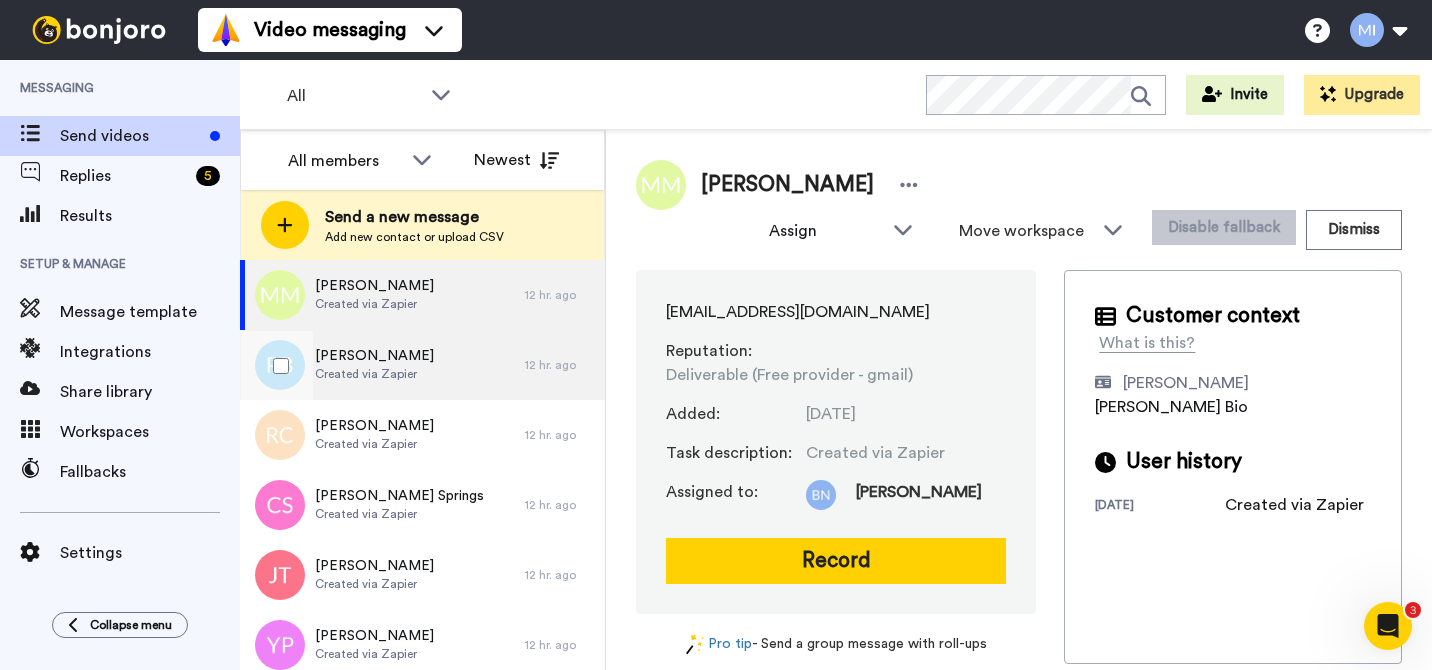 click on "Patricia Baxter" at bounding box center (374, 356) 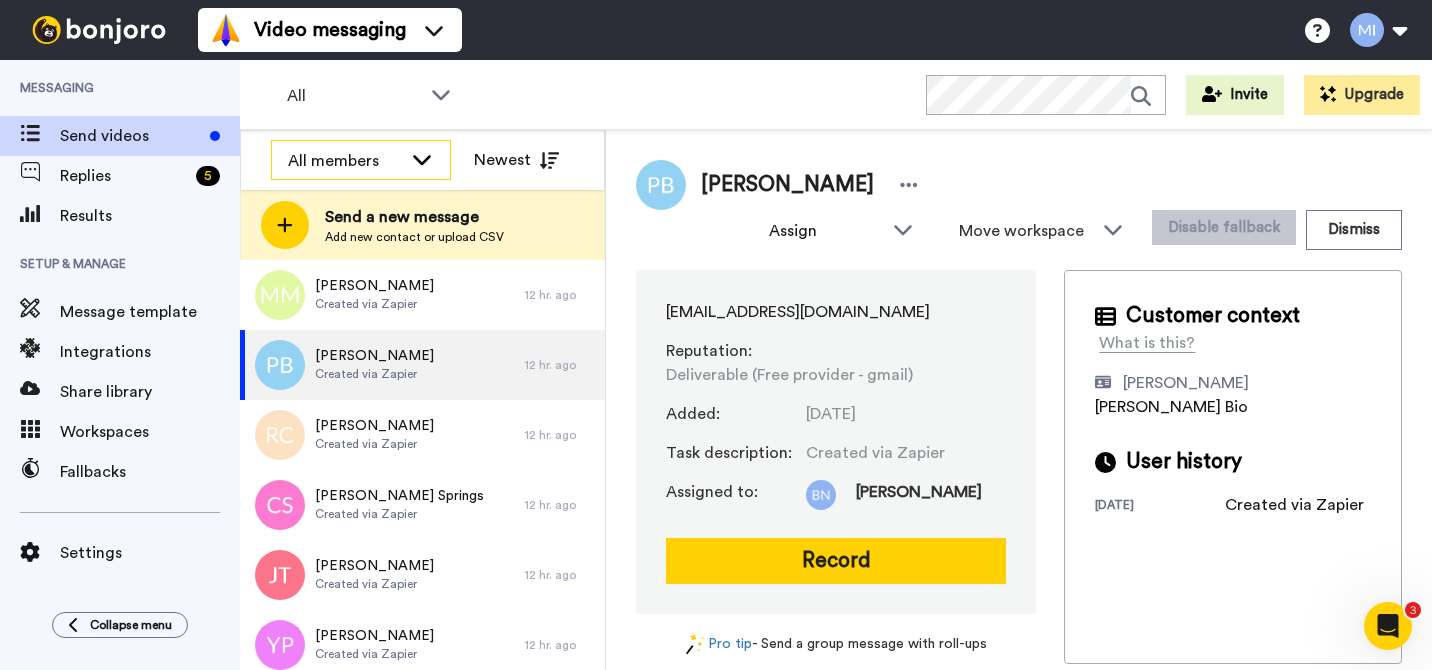 click on "All members" at bounding box center [361, 161] 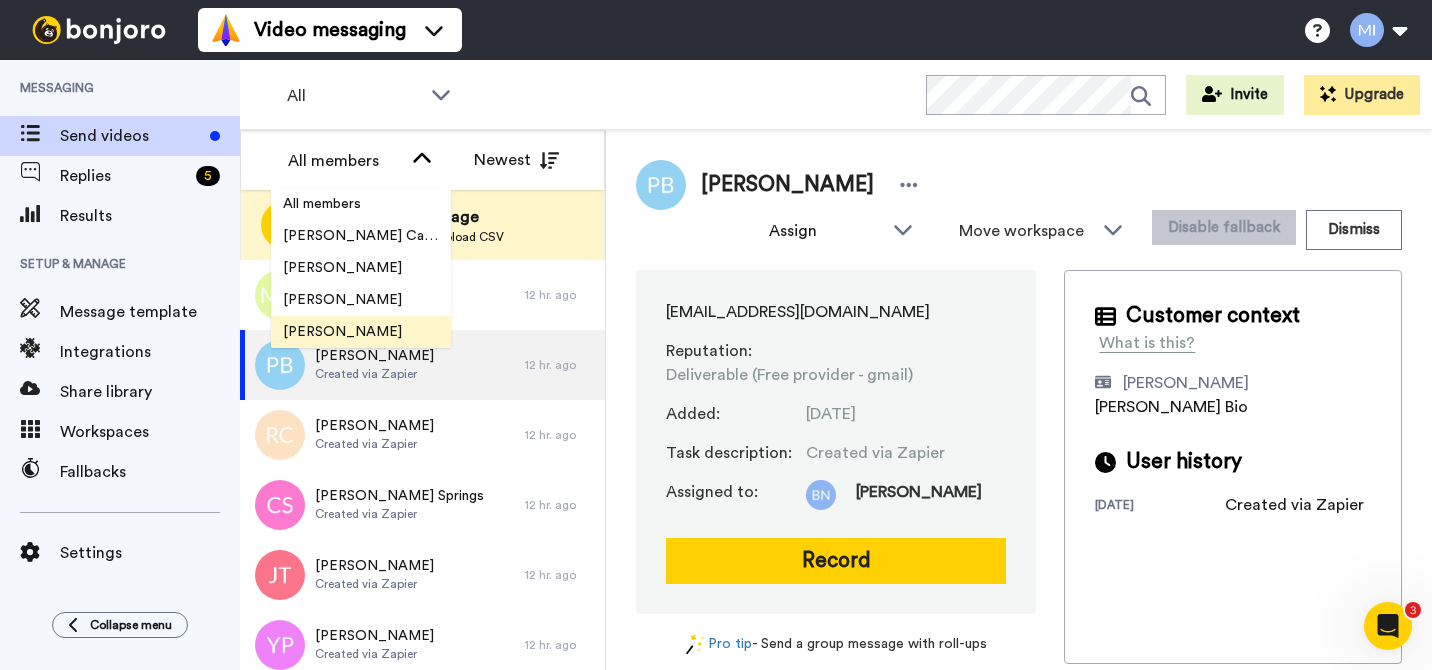 click on "[PERSON_NAME]" at bounding box center [342, 332] 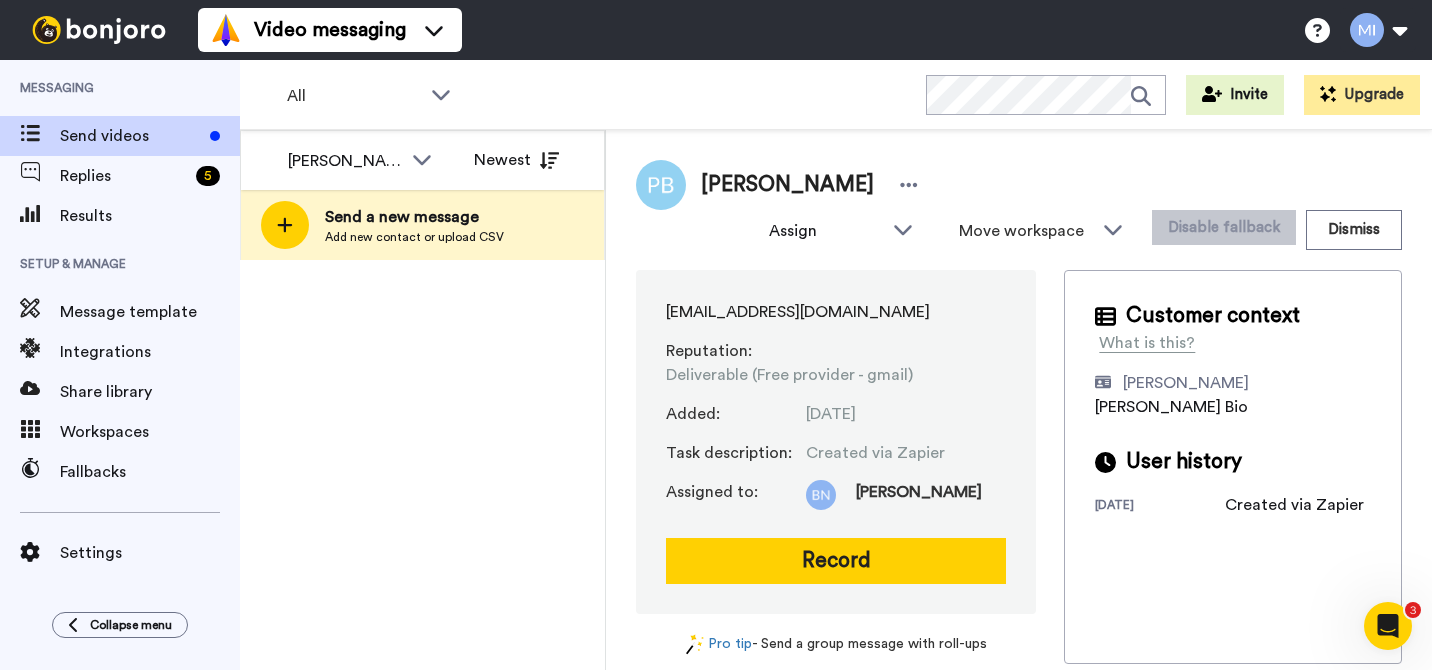 scroll, scrollTop: 0, scrollLeft: 0, axis: both 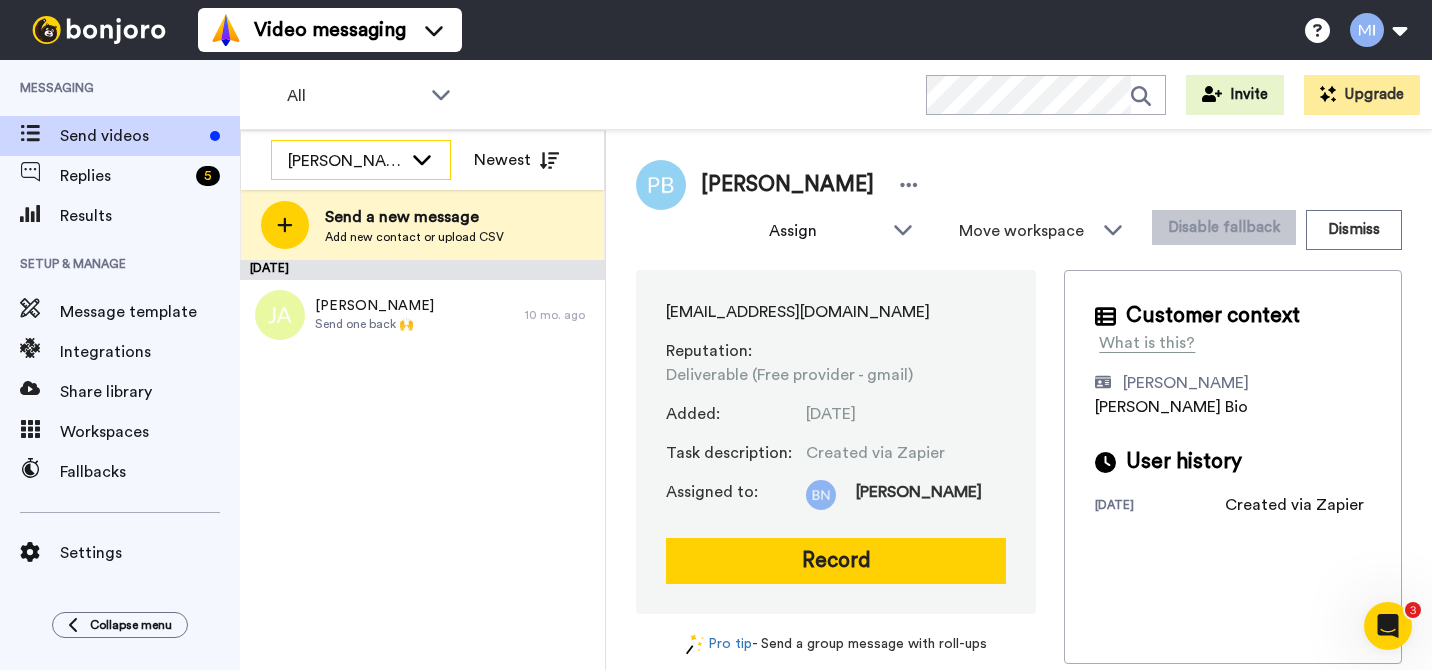click on "[PERSON_NAME]" at bounding box center (345, 161) 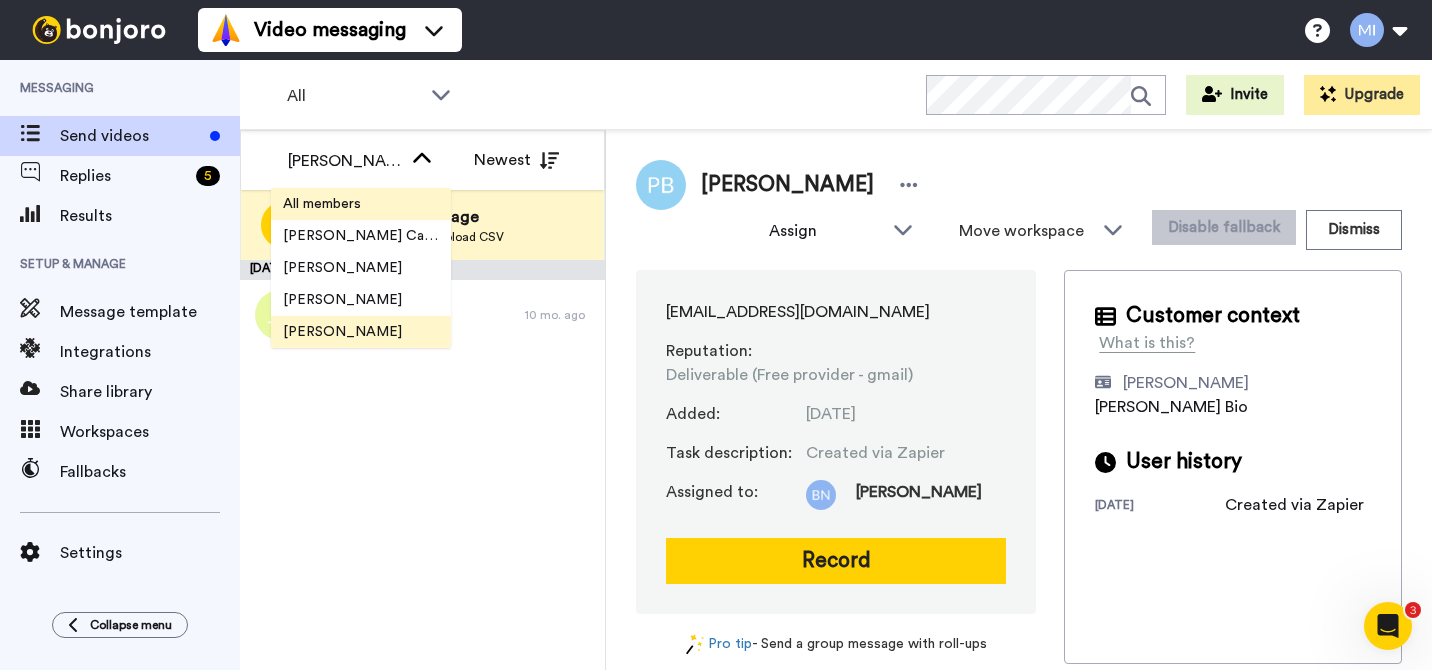 click on "All members" at bounding box center (322, 204) 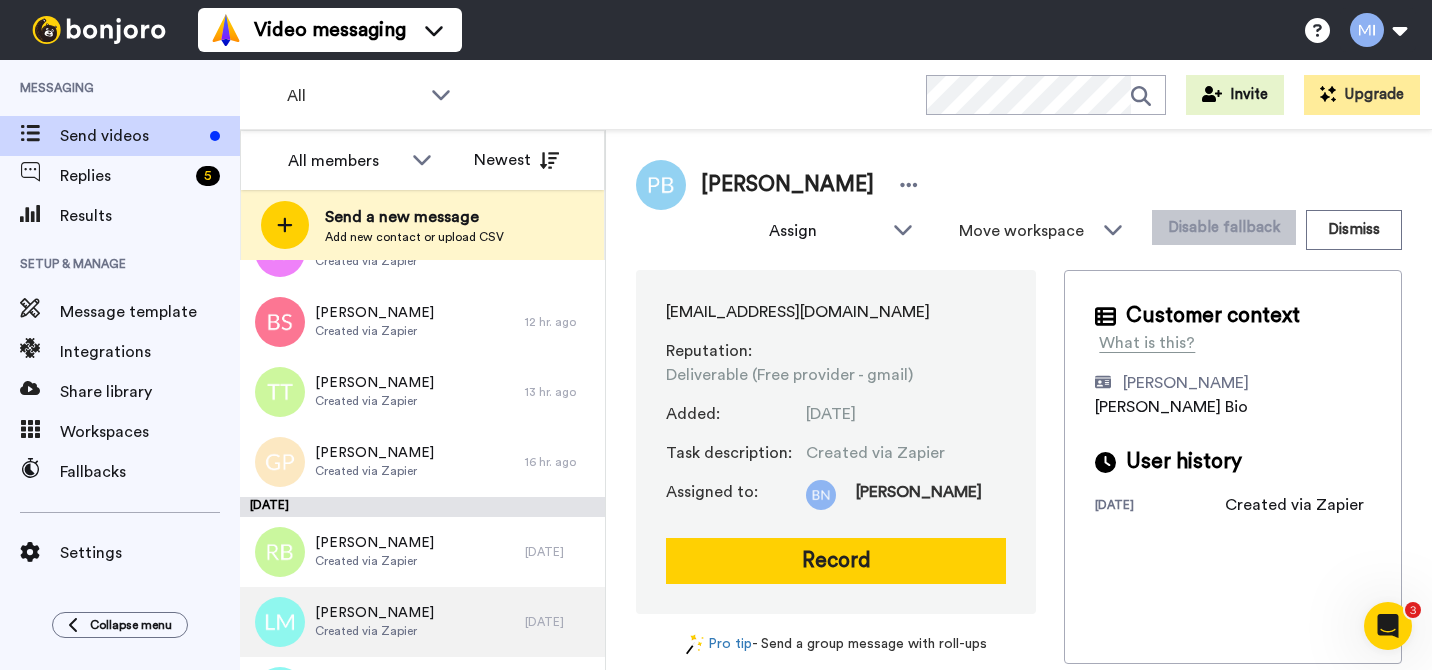 scroll, scrollTop: 2658, scrollLeft: 0, axis: vertical 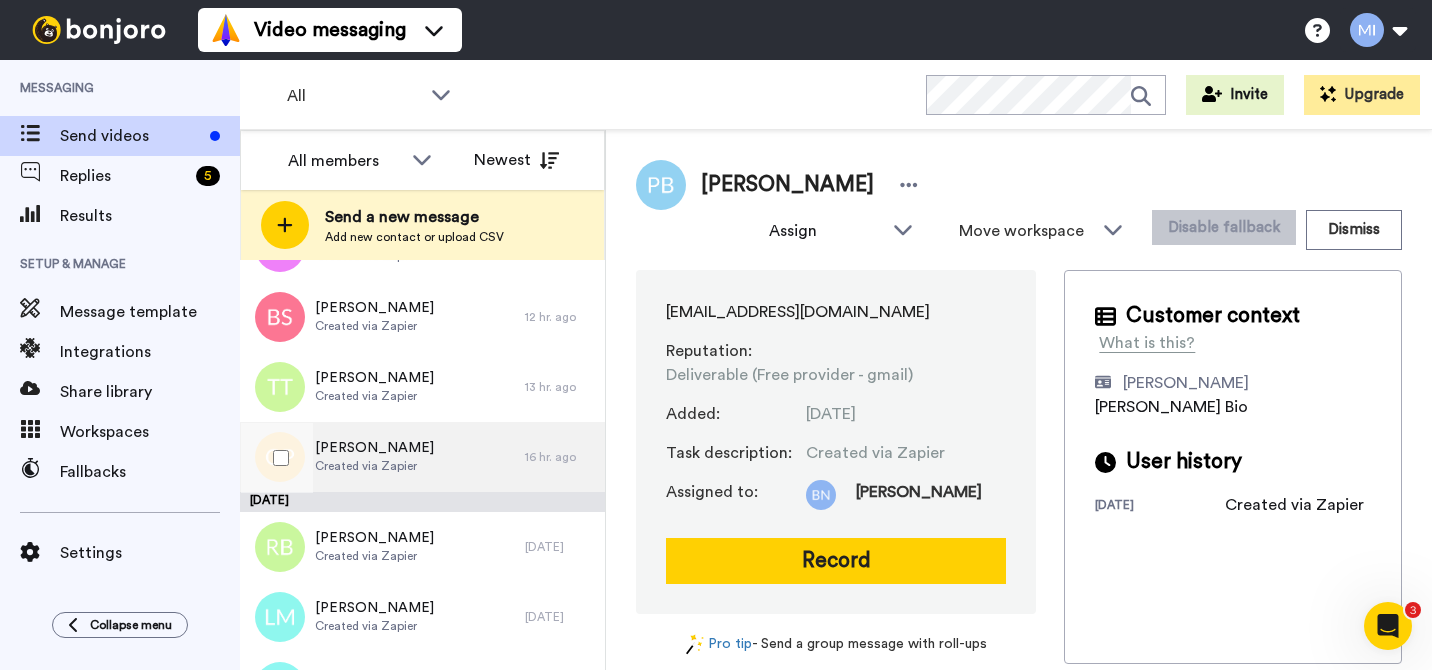 click on "Grace Prater Created via Zapier" at bounding box center (382, 457) 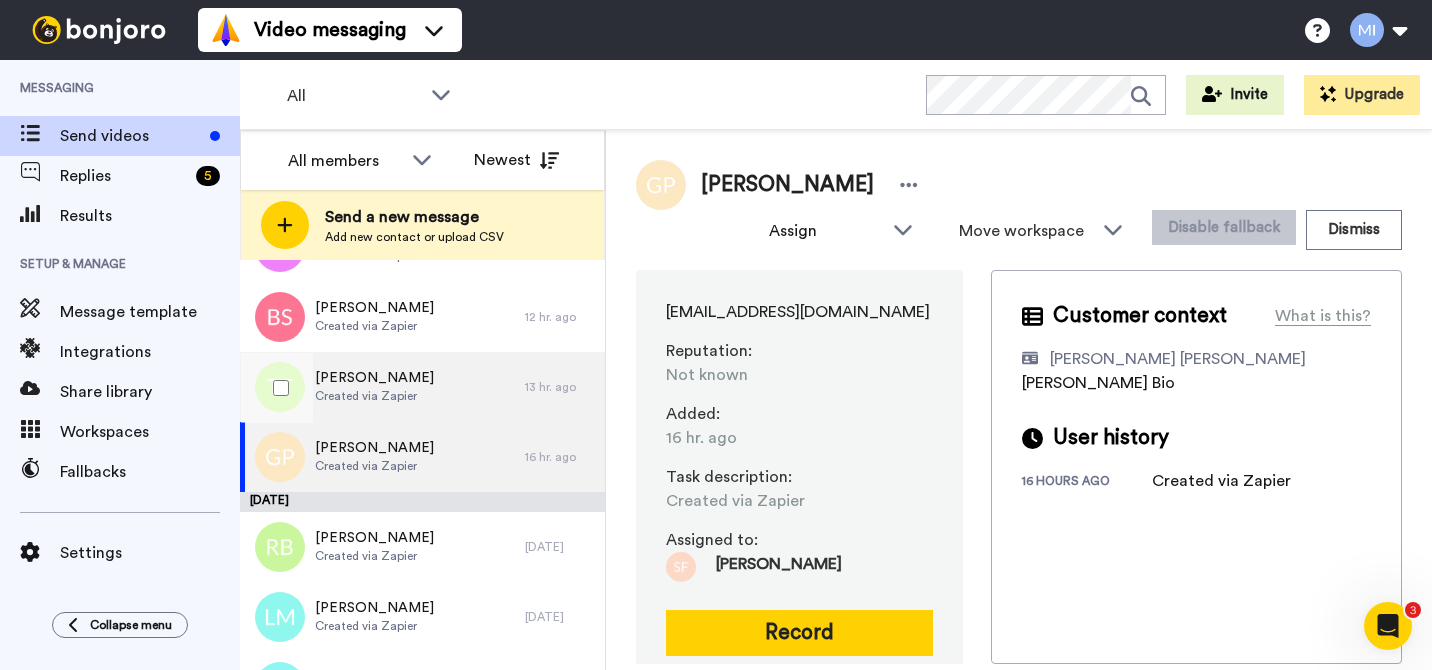 click on "Terry Thompson Created via Zapier" at bounding box center (382, 387) 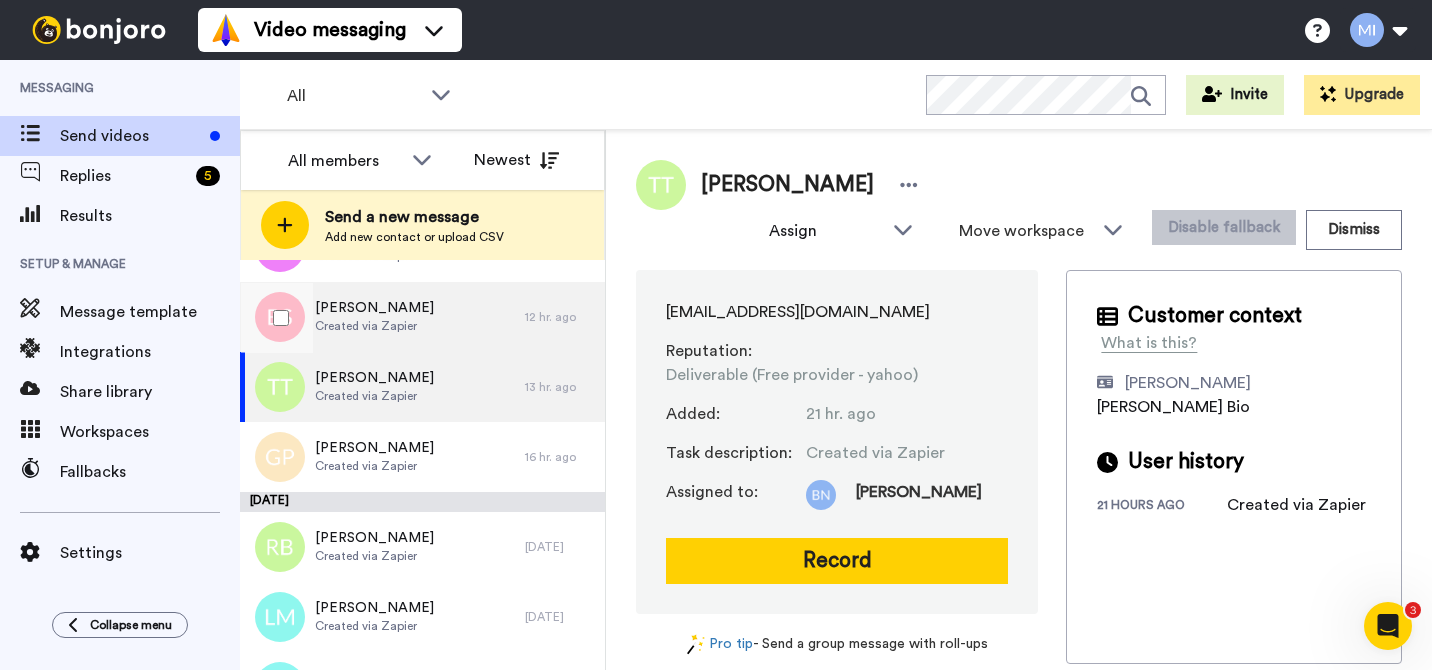 click on "Barbara Sullivan Created via Zapier" at bounding box center [382, 317] 